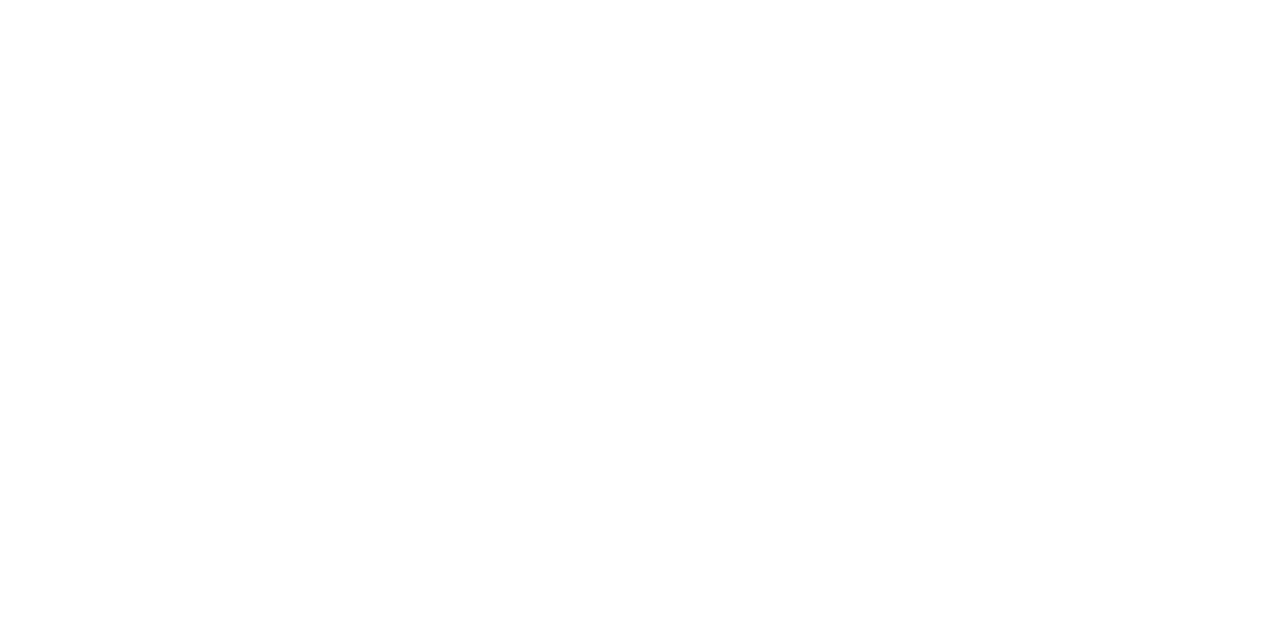 scroll, scrollTop: 0, scrollLeft: 0, axis: both 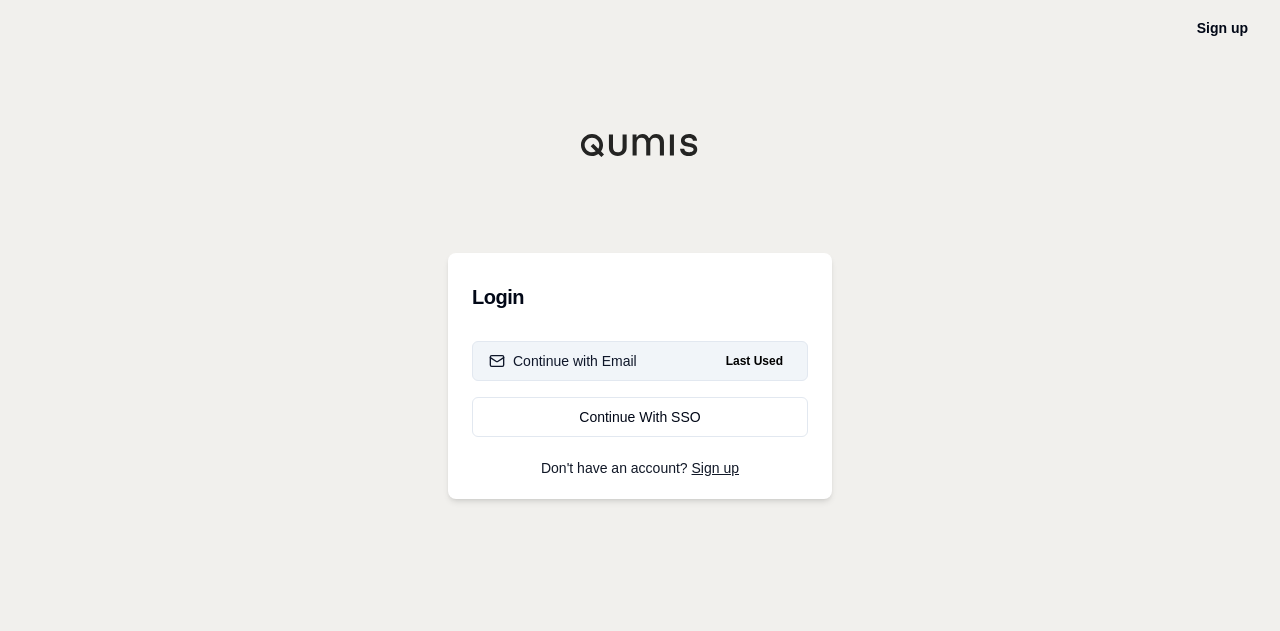 click on "Continue with Email Last Used" at bounding box center (640, 361) 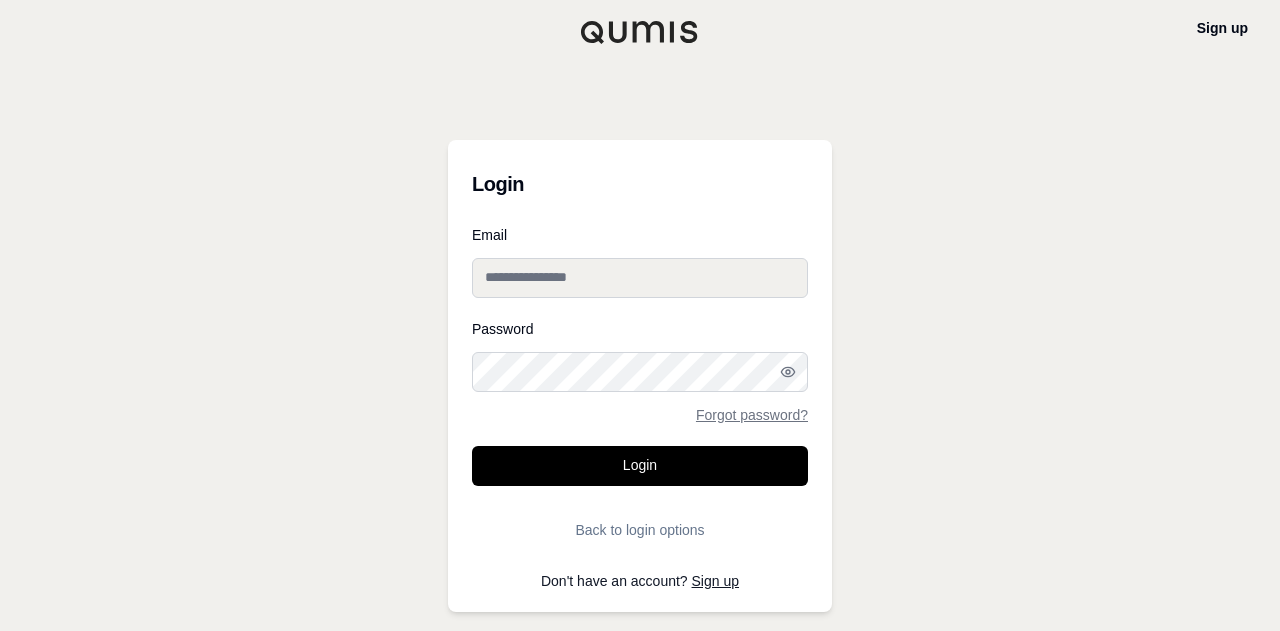 type on "**********" 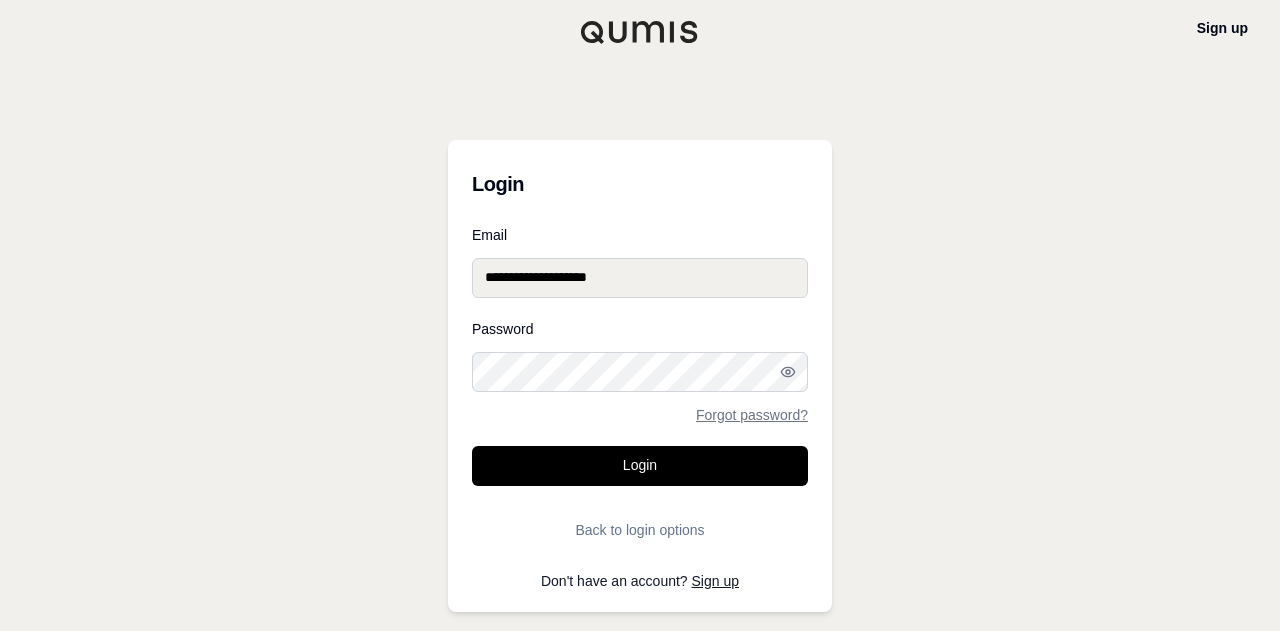 click on "**********" at bounding box center [640, 389] 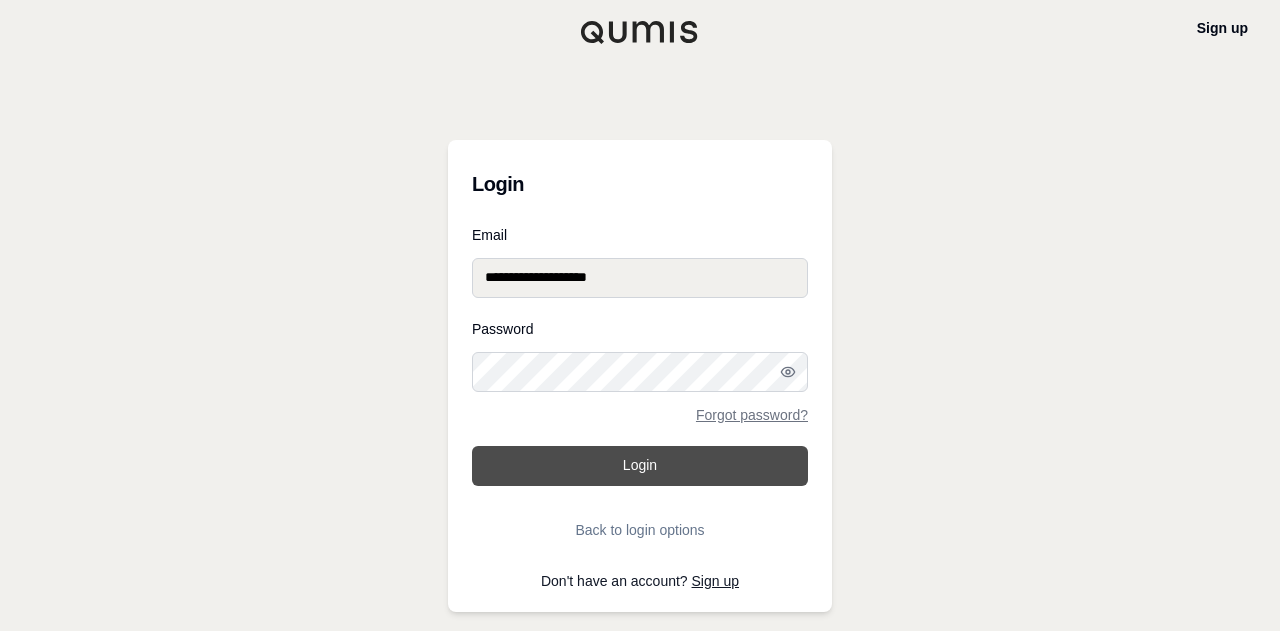 click on "Login" at bounding box center [640, 466] 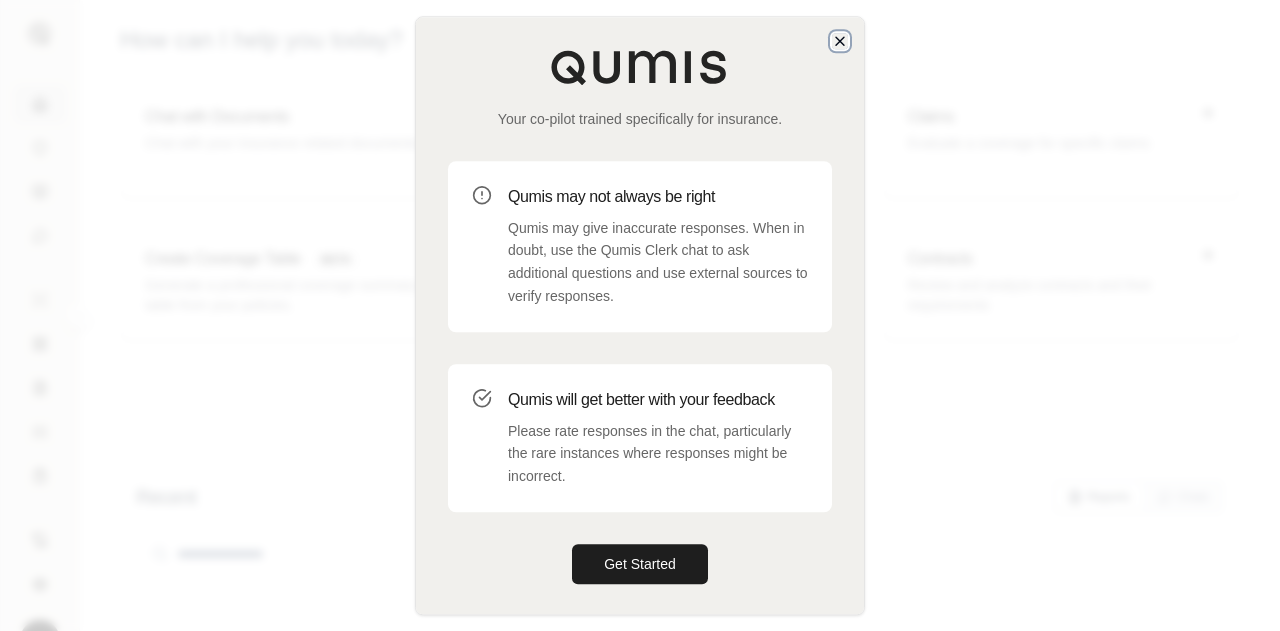 click 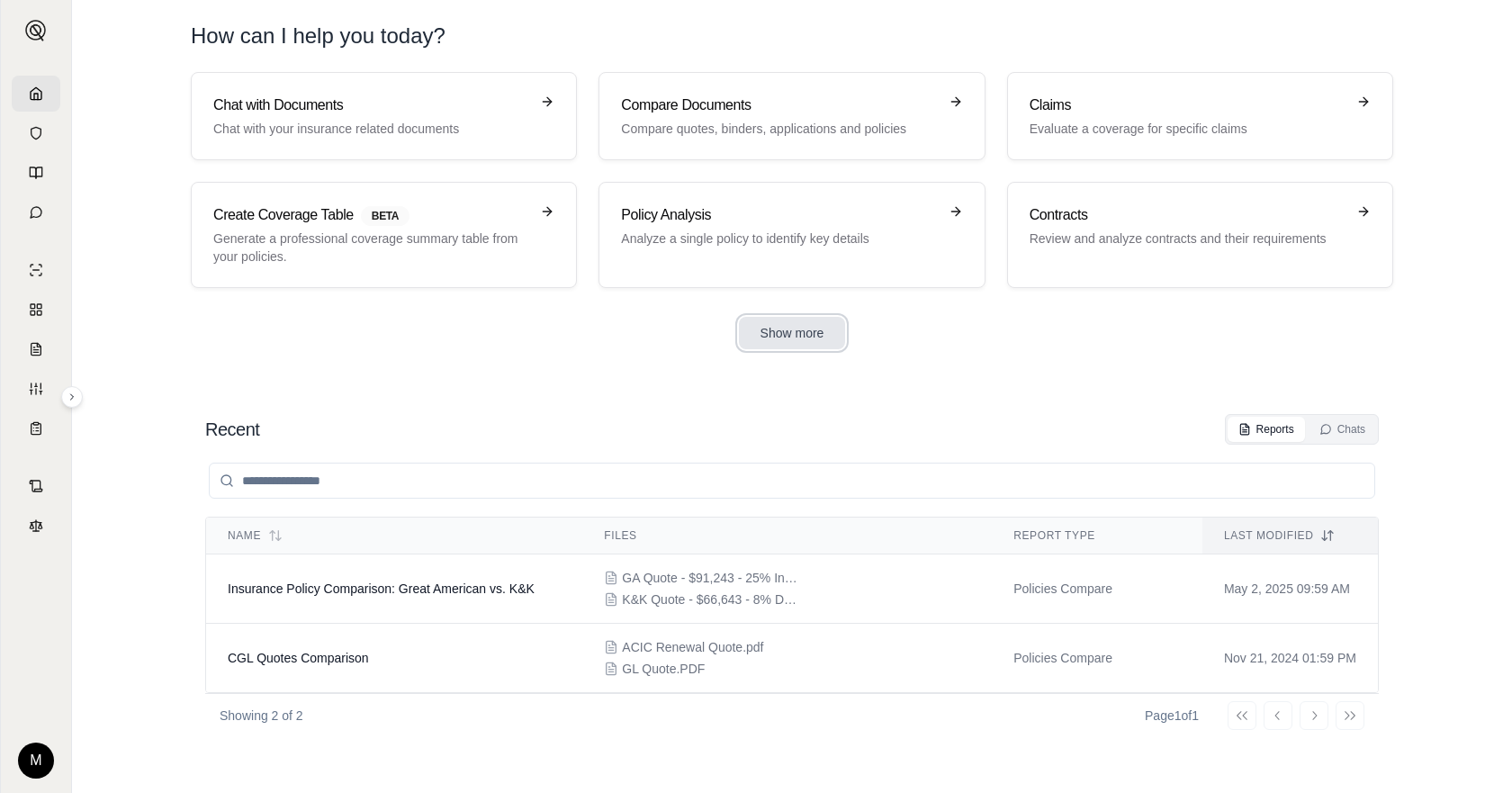 click on "Show more" at bounding box center (792, 333) 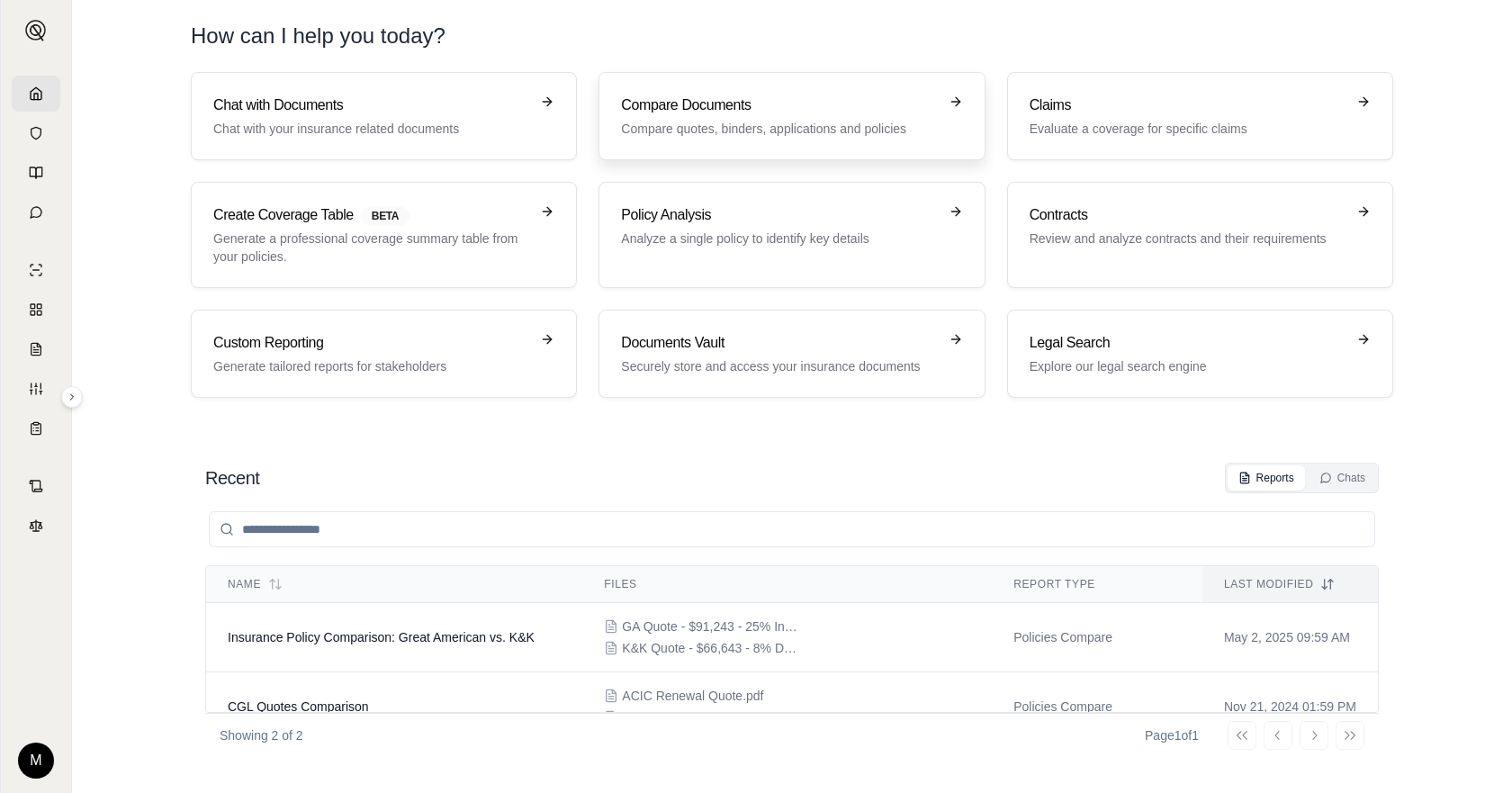 click on "Compare Documents" at bounding box center [778, 105] 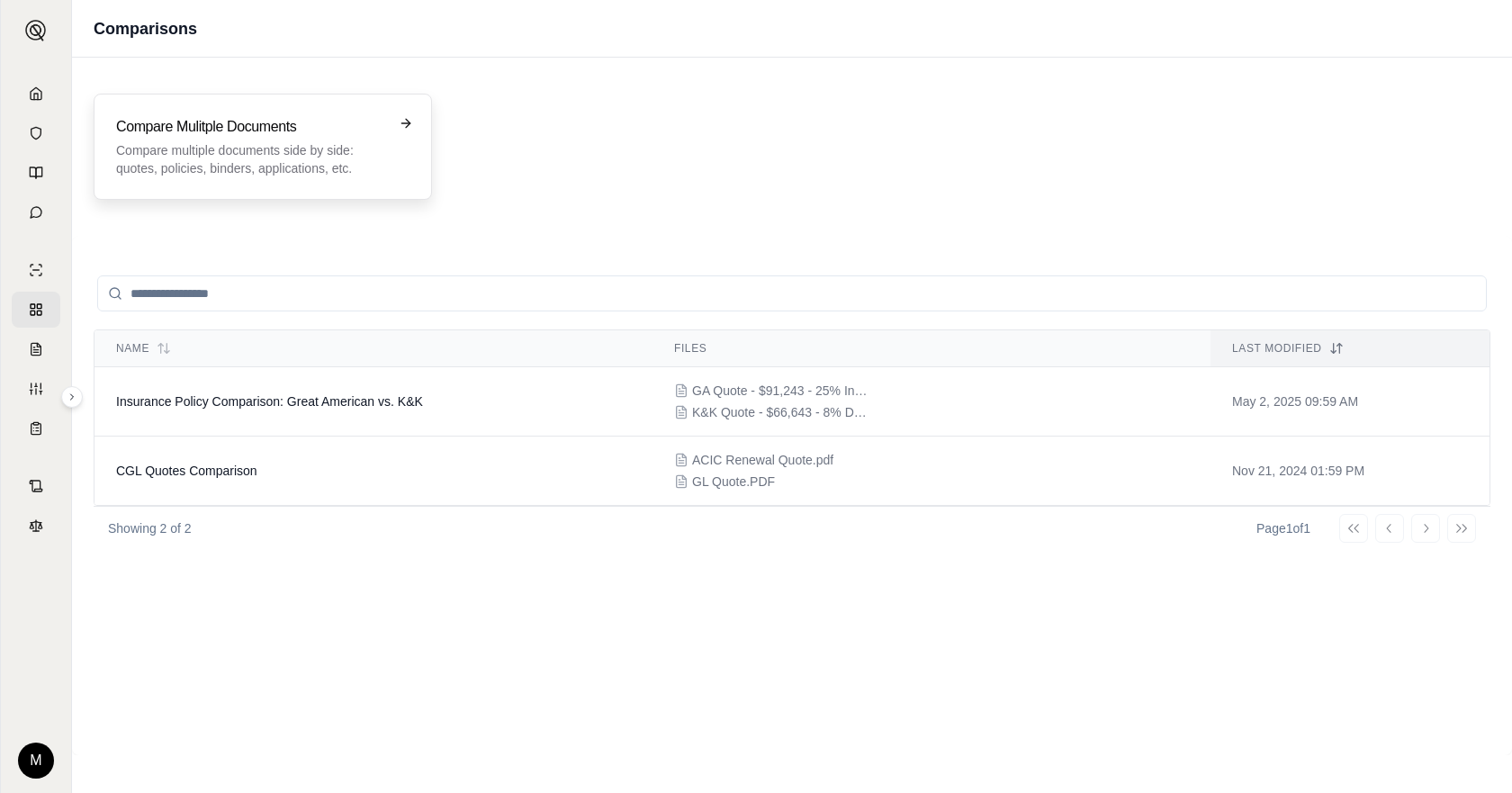 click on "Compare Mulitple Documents" at bounding box center [250, 127] 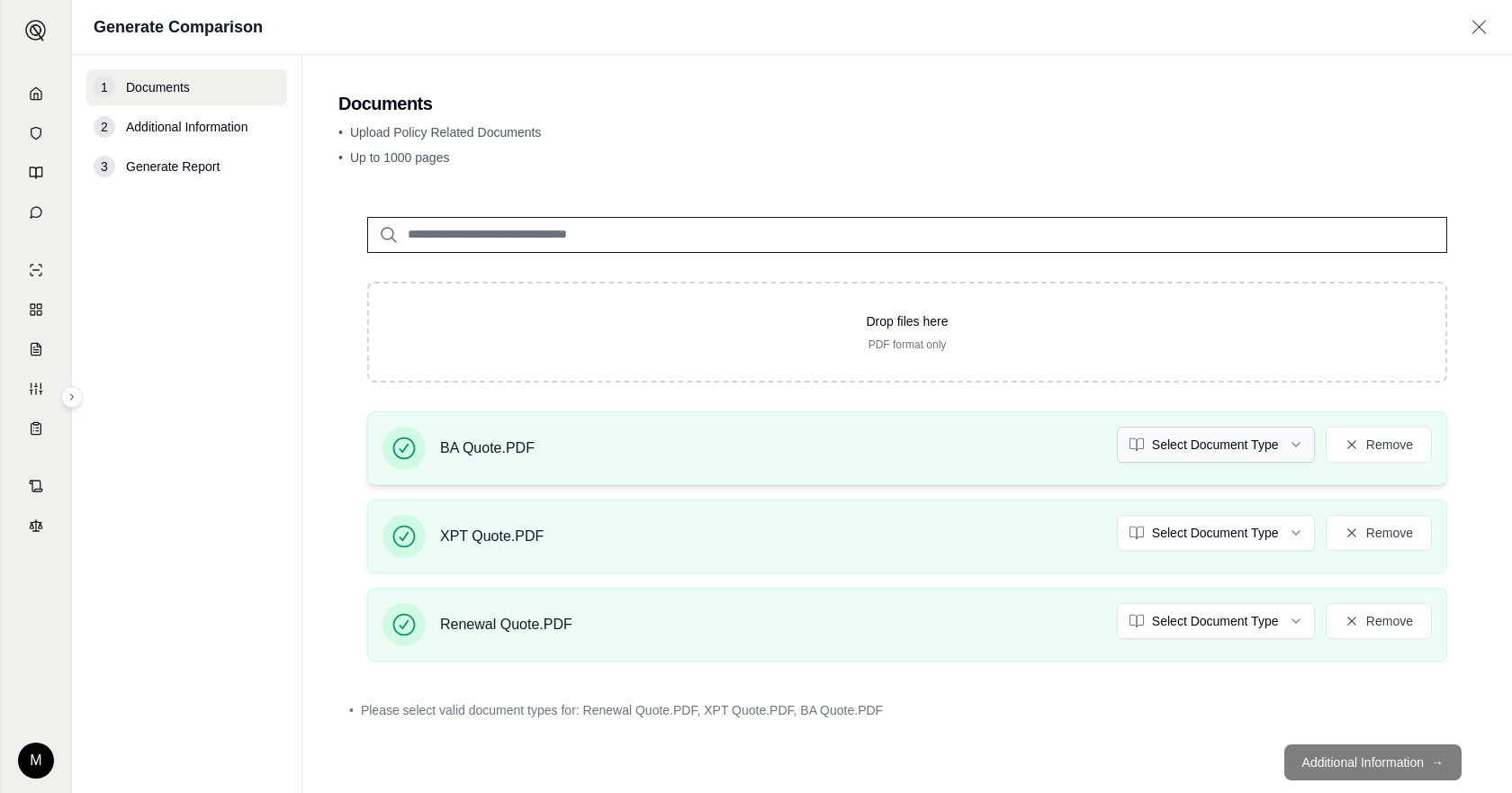 click on "M Generate Comparison 1 Documents 2 Additional Information 3 Generate Report Documents • Upload Policy Related Documents • Up to 1000 pages Drop files here PDF format only BA Quote.PDF Select Document Type Remove XPT Quote.PDF Select Document Type Remove Renewal Quote.PDF Select Document Type Remove • Please select valid document types for: Renewal Quote.PDF,
XPT Quote.PDF,
BA Quote.PDF Additional Information →" at bounding box center [756, 396] 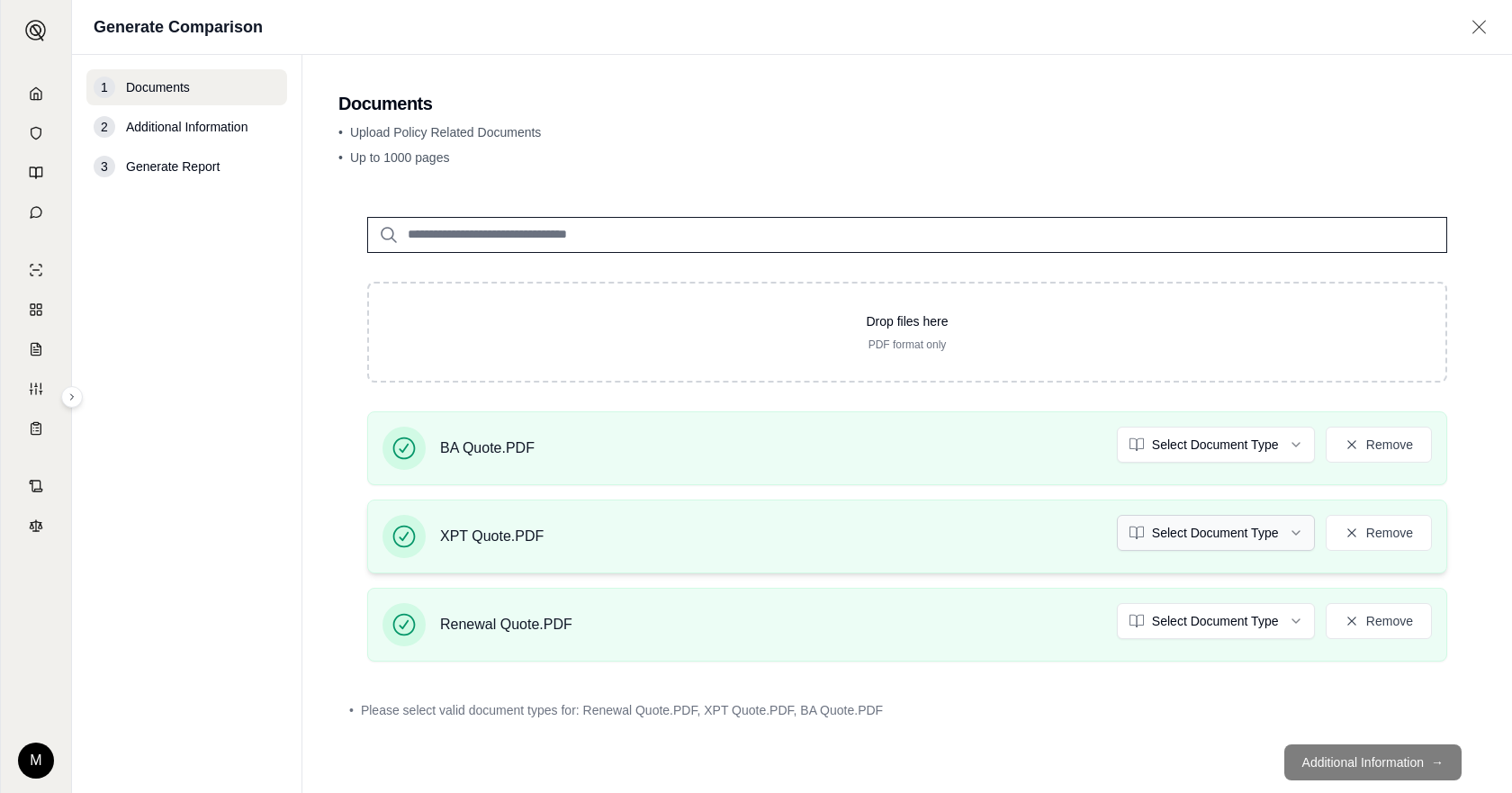 click on "M Generate Comparison 1 Documents 2 Additional Information 3 Generate Report Documents • Upload Policy Related Documents • Up to 1000 pages Drop files here PDF format only BA Quote.PDF Select Document Type Remove XPT Quote.PDF Select Document Type Remove Renewal Quote.PDF Select Document Type Remove • Please select valid document types for: Renewal Quote.PDF,
XPT Quote.PDF,
BA Quote.PDF Additional Information →" at bounding box center [756, 396] 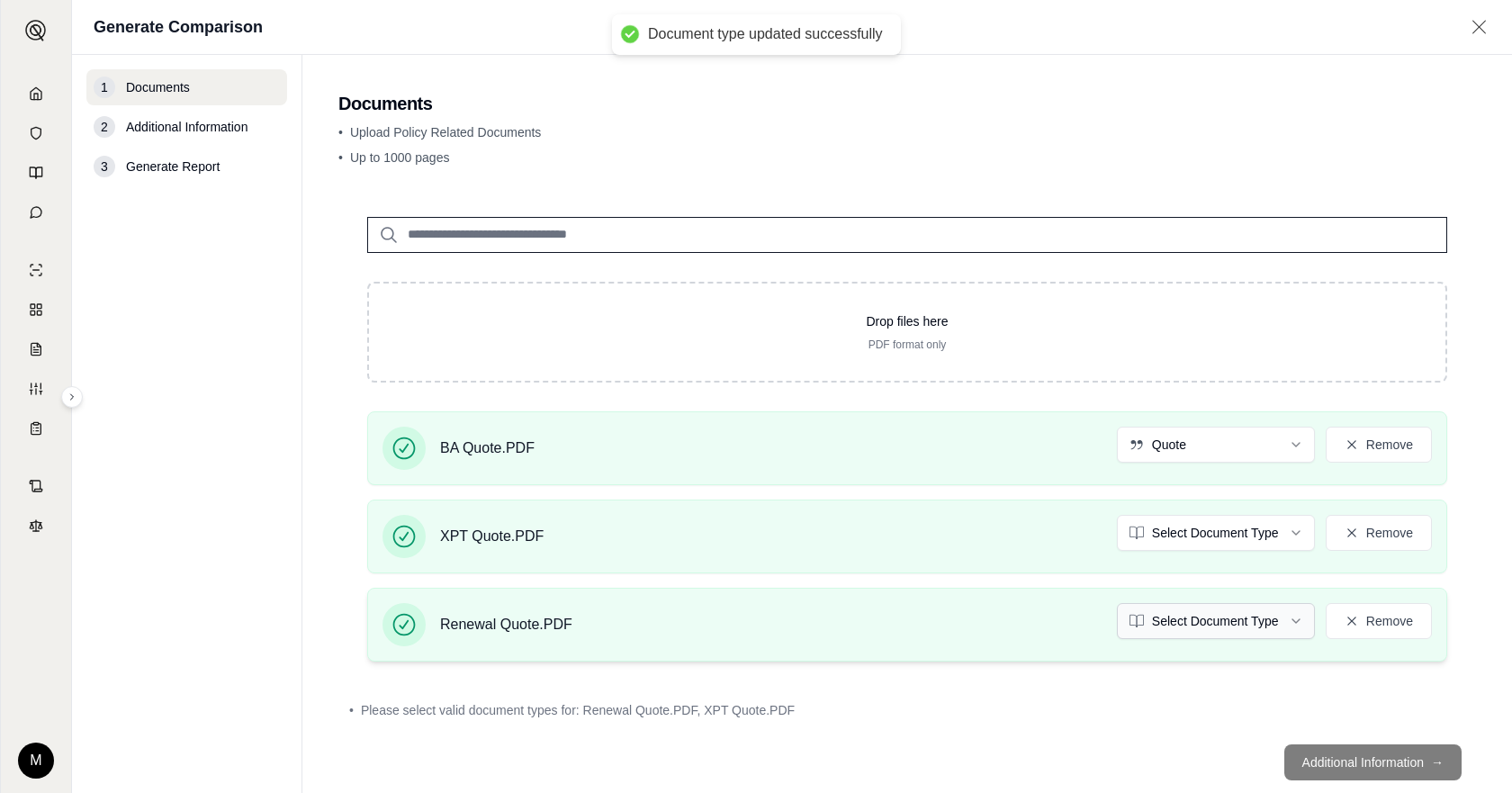 click on "Document type updated successfully M Generate Comparison 1 Documents 2 Additional Information 3 Generate Report Documents • Upload Policy Related Documents • Up to 1000 pages Drop files here PDF format only BA Quote.PDF Quote Remove XPT Quote.PDF Select Document Type Remove Renewal Quote.PDF Select Document Type Remove • Please select valid document types for: Renewal Quote.PDF,
XPT Quote.PDF Additional Information →" at bounding box center (756, 396) 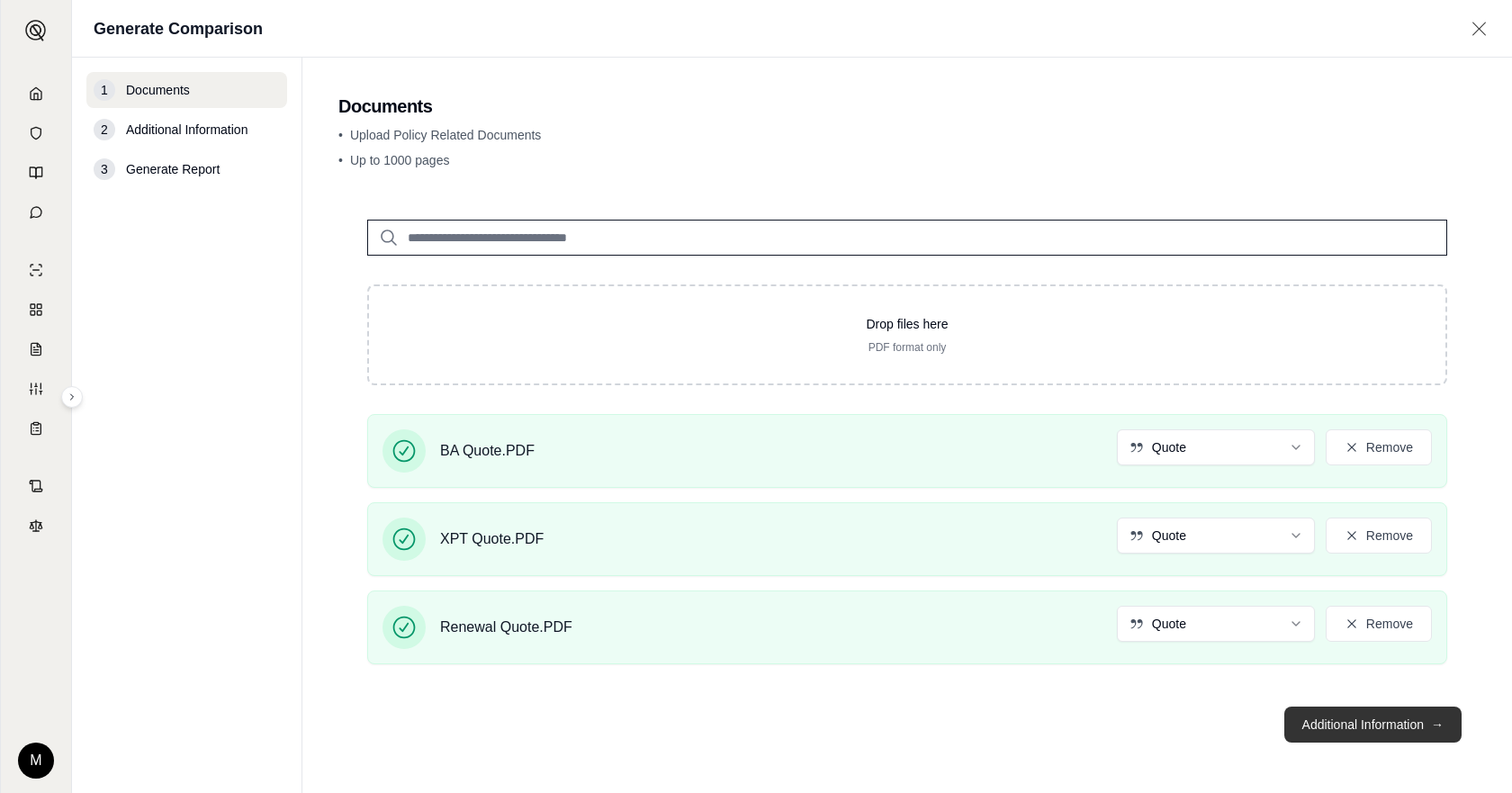 click on "Additional Information →" at bounding box center (1372, 725) 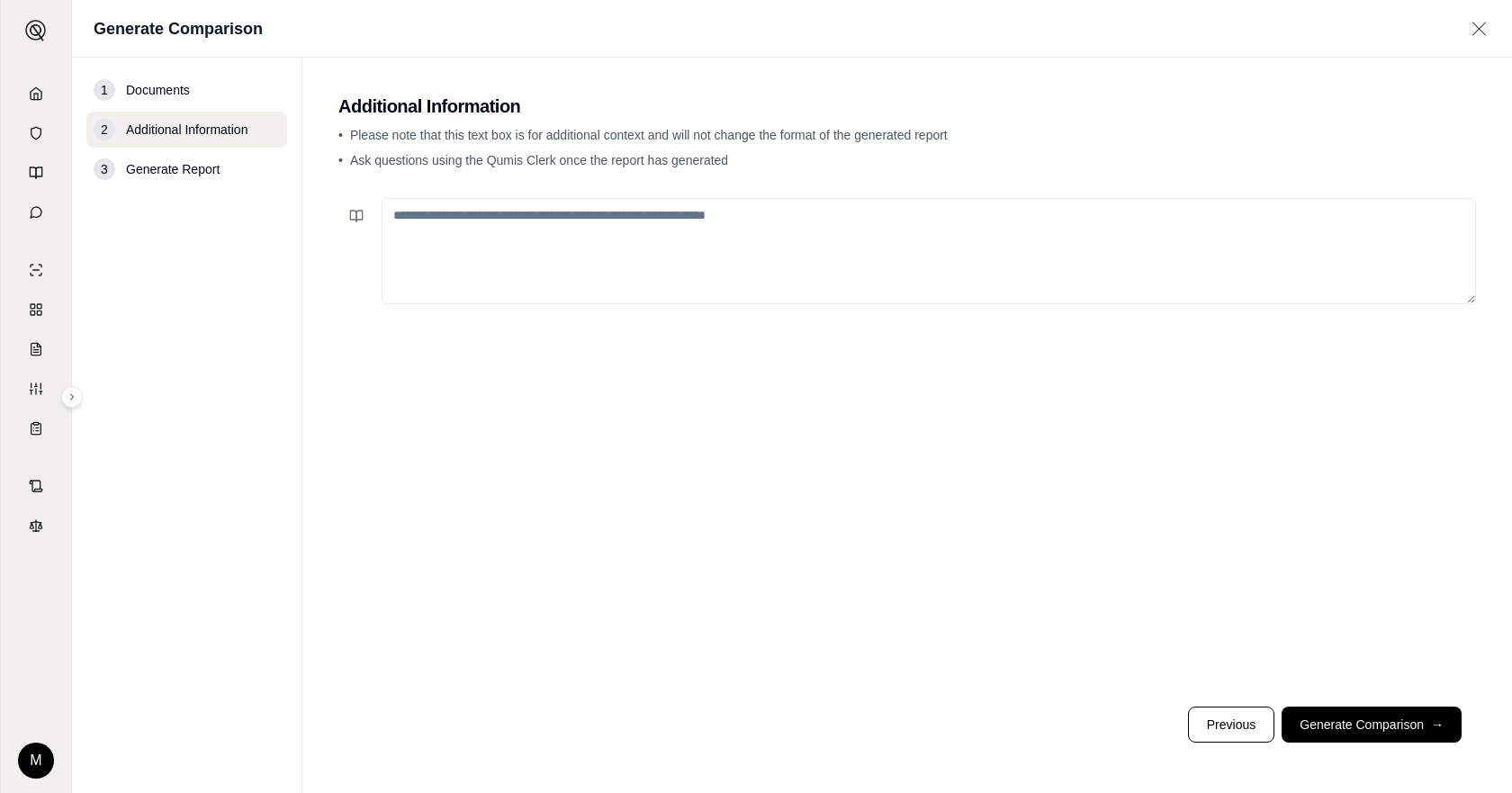 click at bounding box center (929, 251) 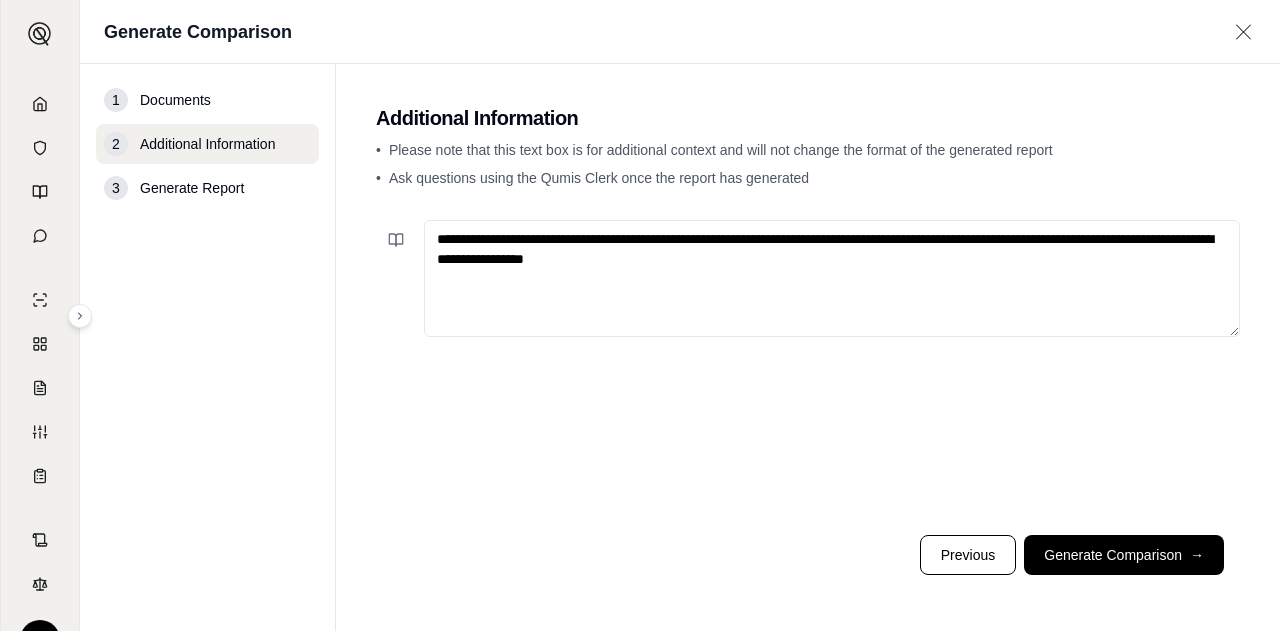 type on "**********" 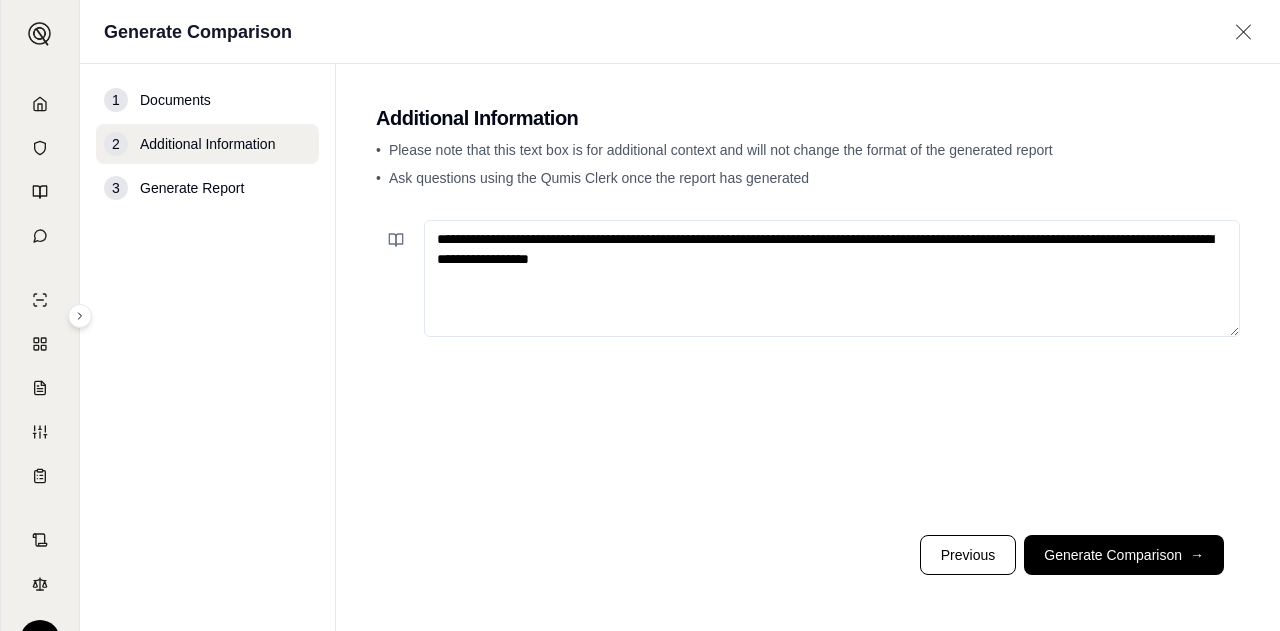 drag, startPoint x: 774, startPoint y: 263, endPoint x: 366, endPoint y: 187, distance: 415.01807 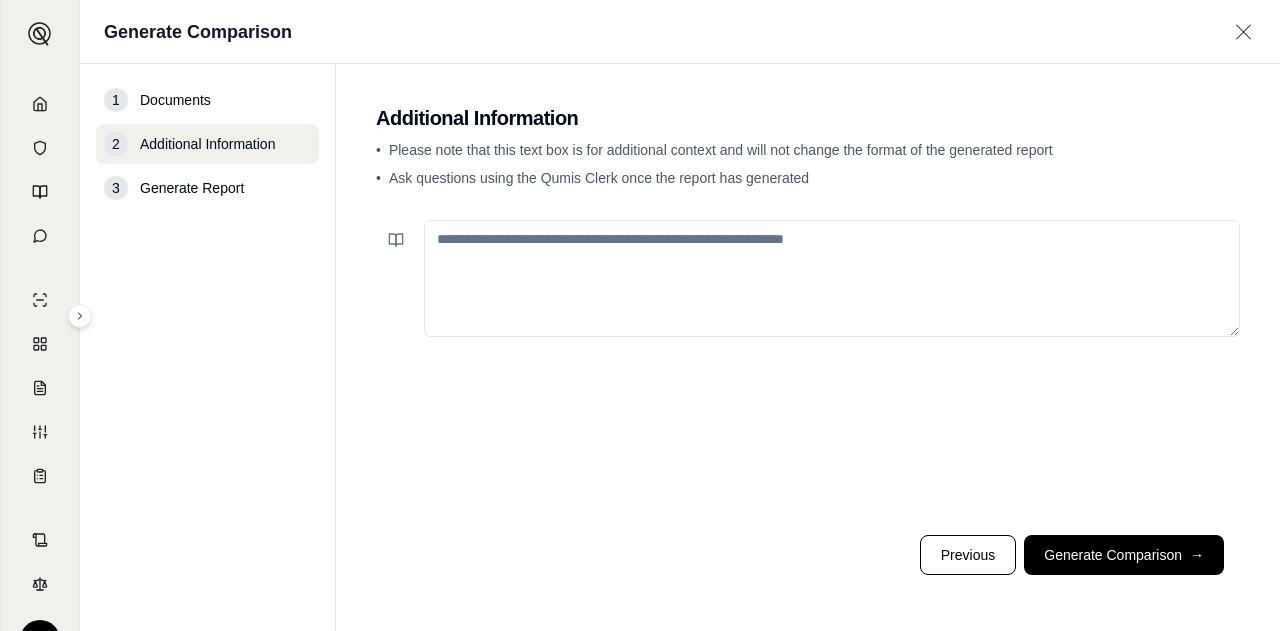 click at bounding box center (808, 365) 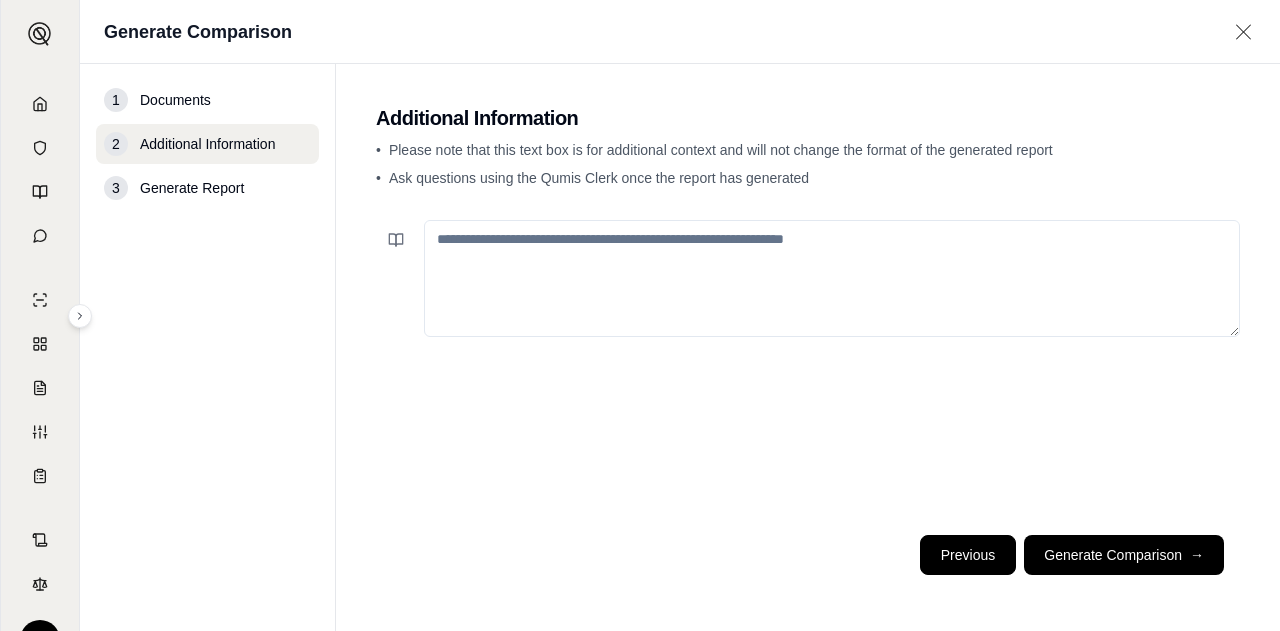 click on "Previous" at bounding box center [968, 555] 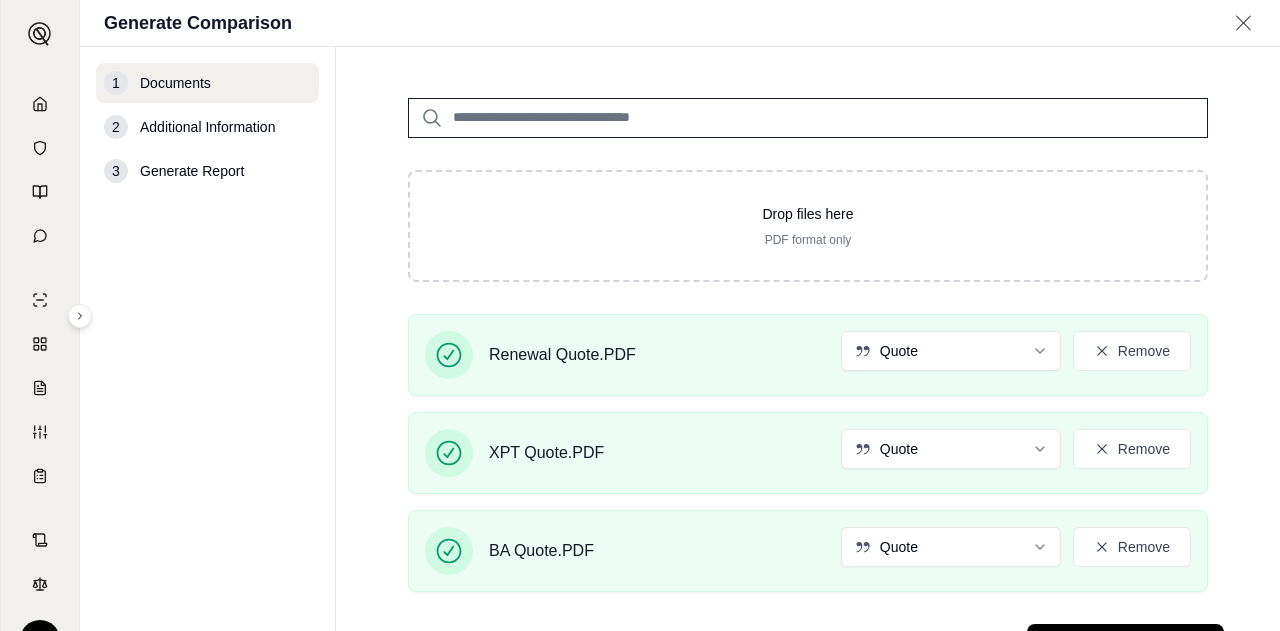 scroll, scrollTop: 215, scrollLeft: 0, axis: vertical 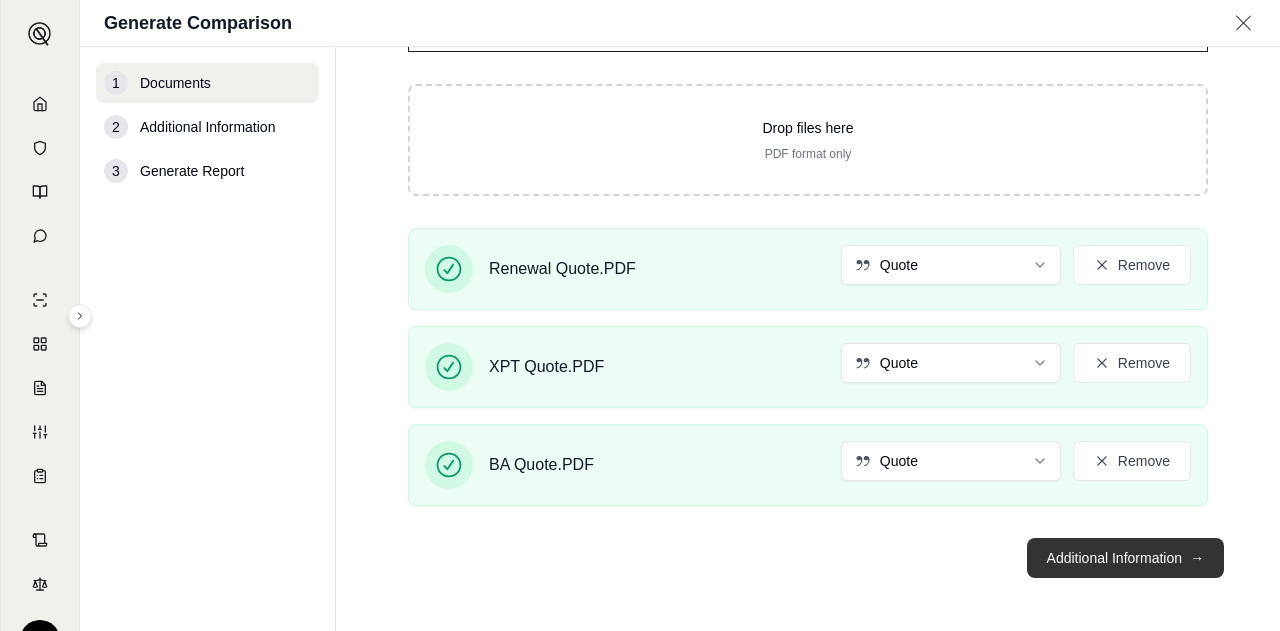 click on "Additional Information →" at bounding box center [1125, 558] 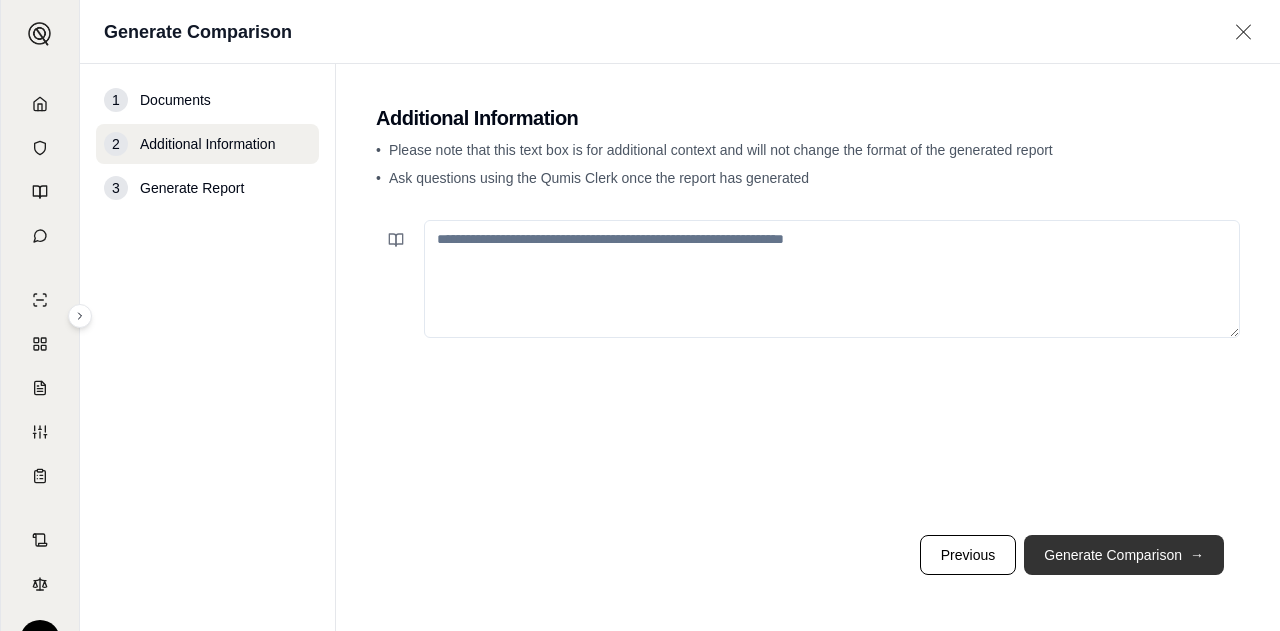 click on "Generate Comparison →" at bounding box center [1124, 555] 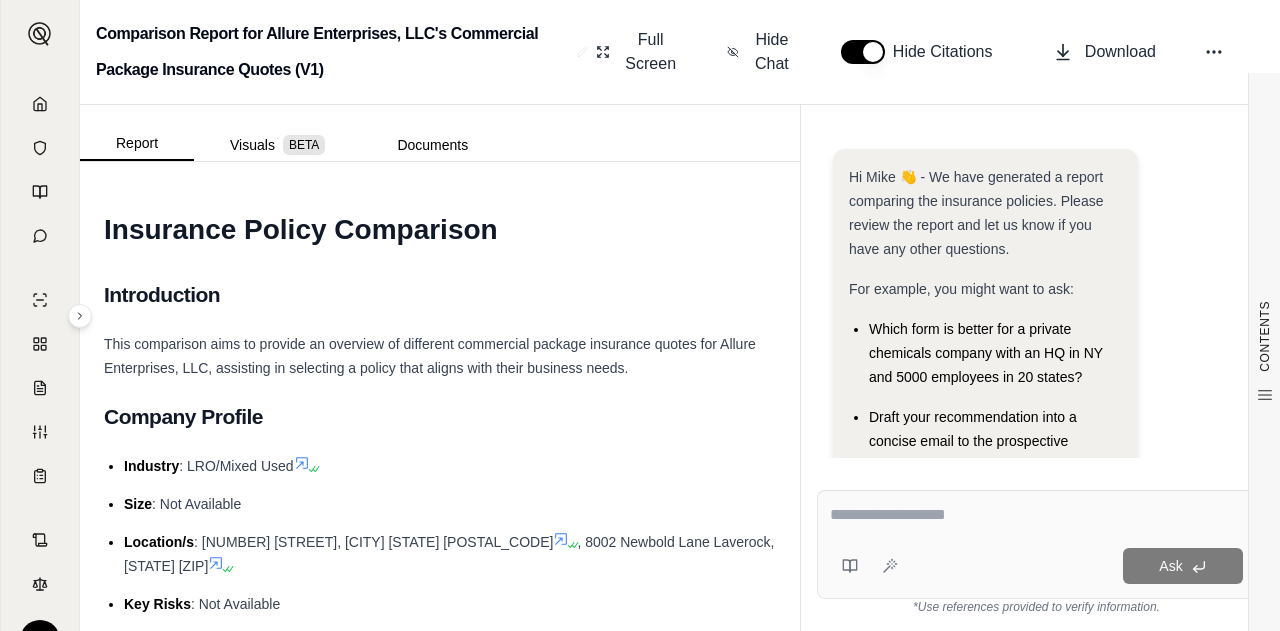 scroll, scrollTop: 0, scrollLeft: 0, axis: both 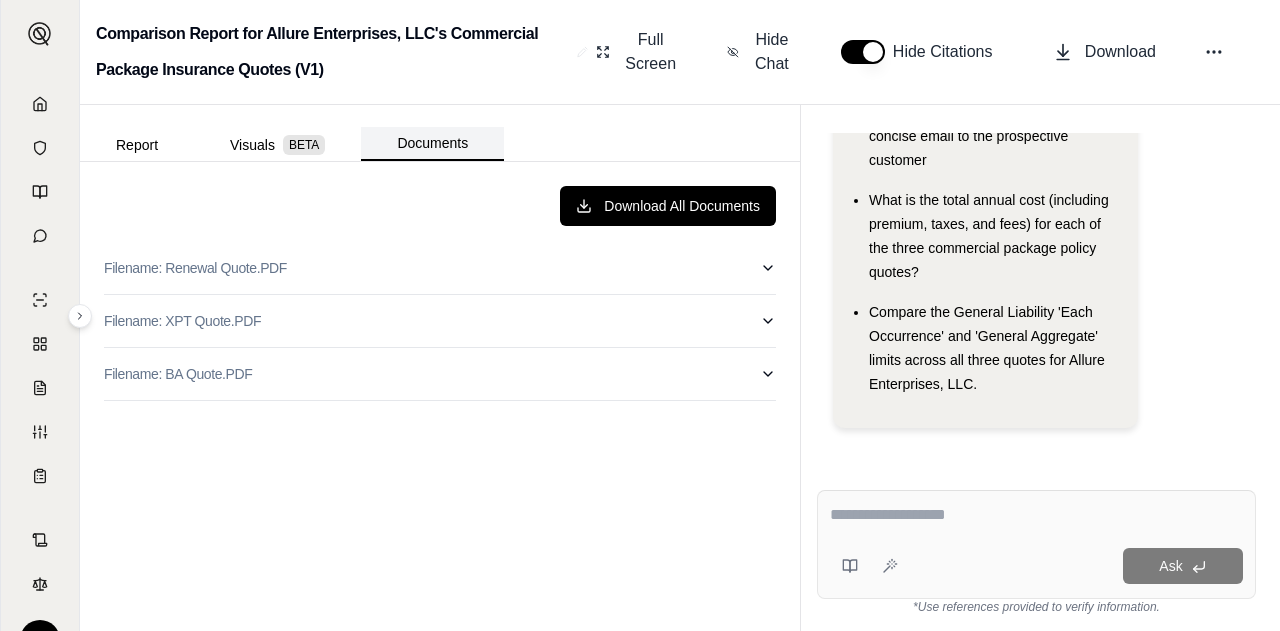 click on "Documents" at bounding box center [432, 144] 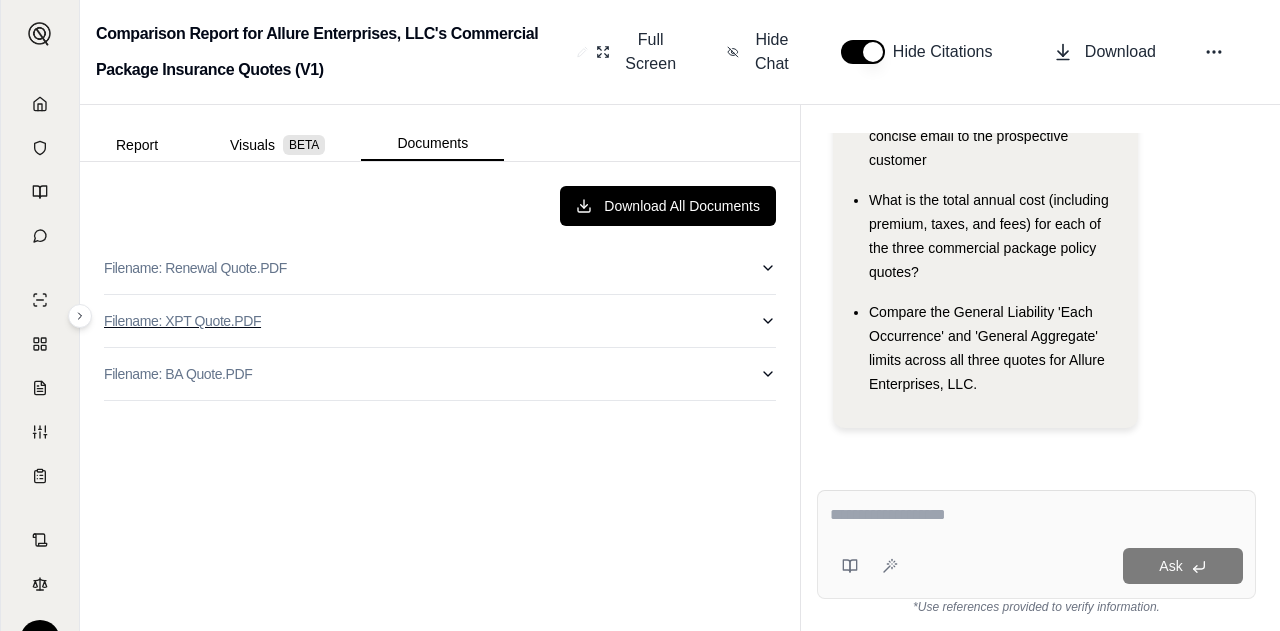 click 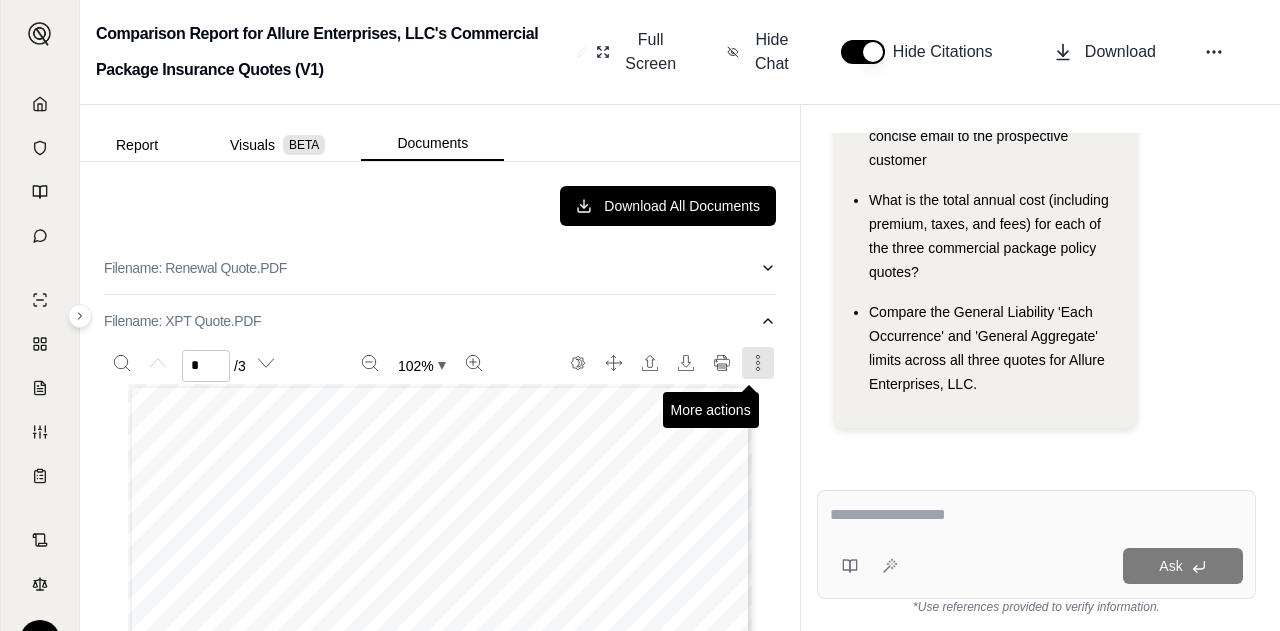 click 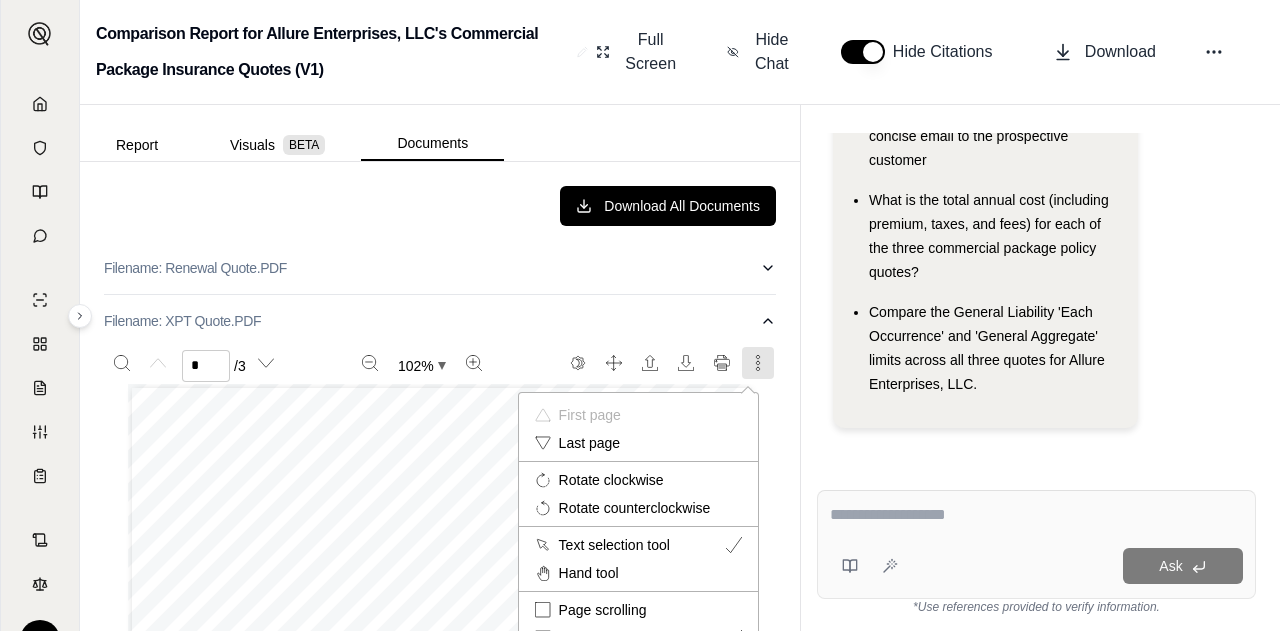 drag, startPoint x: 793, startPoint y: 351, endPoint x: 793, endPoint y: 385, distance: 34 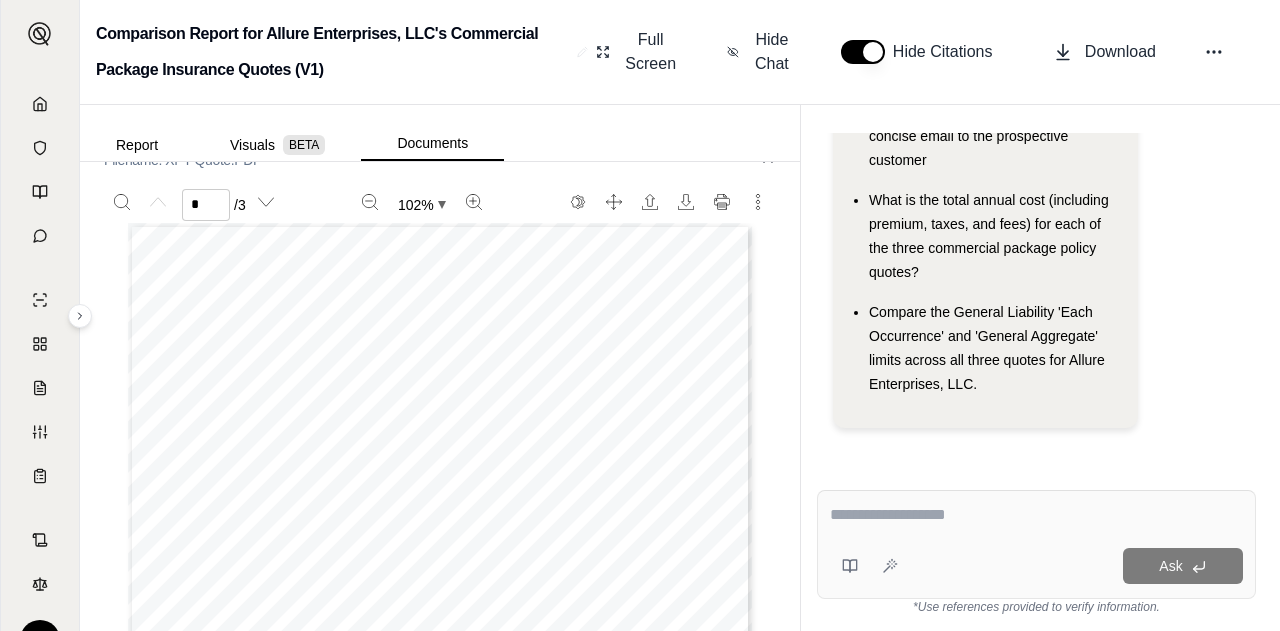 scroll, scrollTop: 148, scrollLeft: 0, axis: vertical 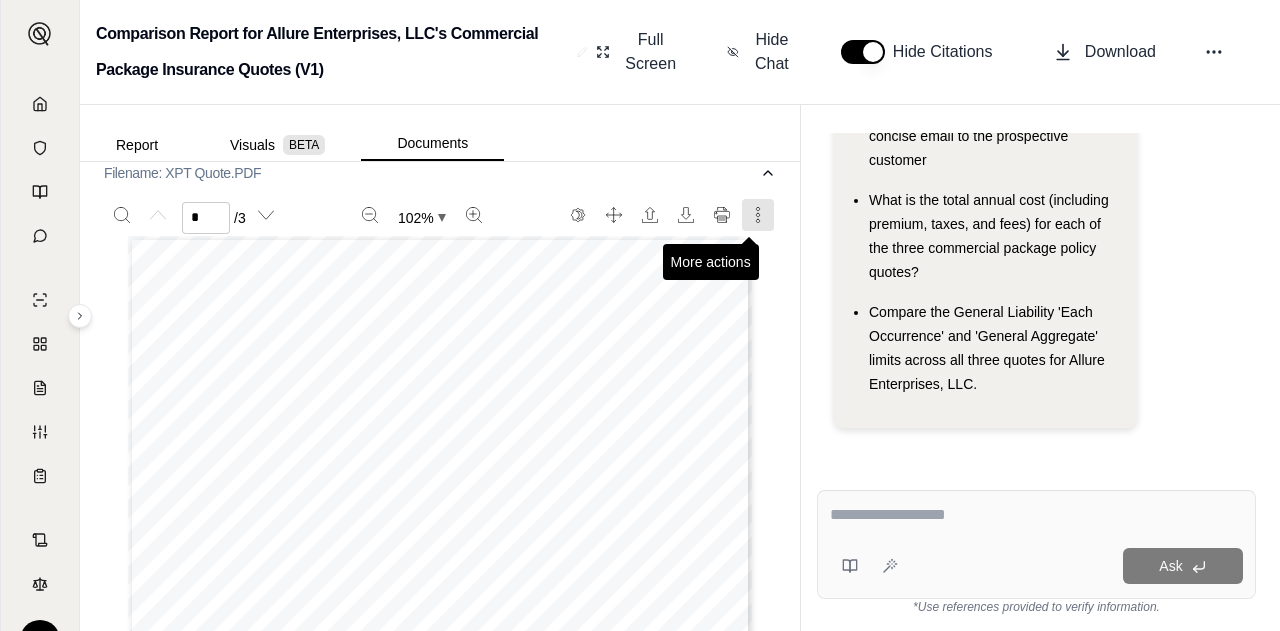 click 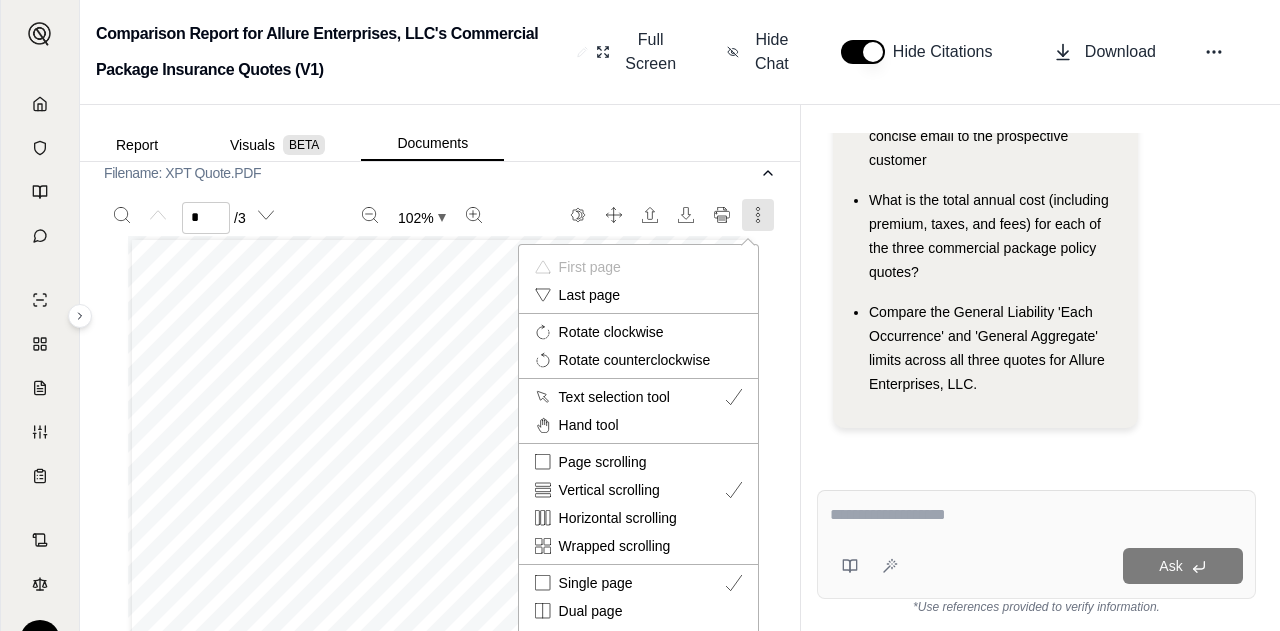 drag, startPoint x: 787, startPoint y: 368, endPoint x: 793, endPoint y: 432, distance: 64.28063 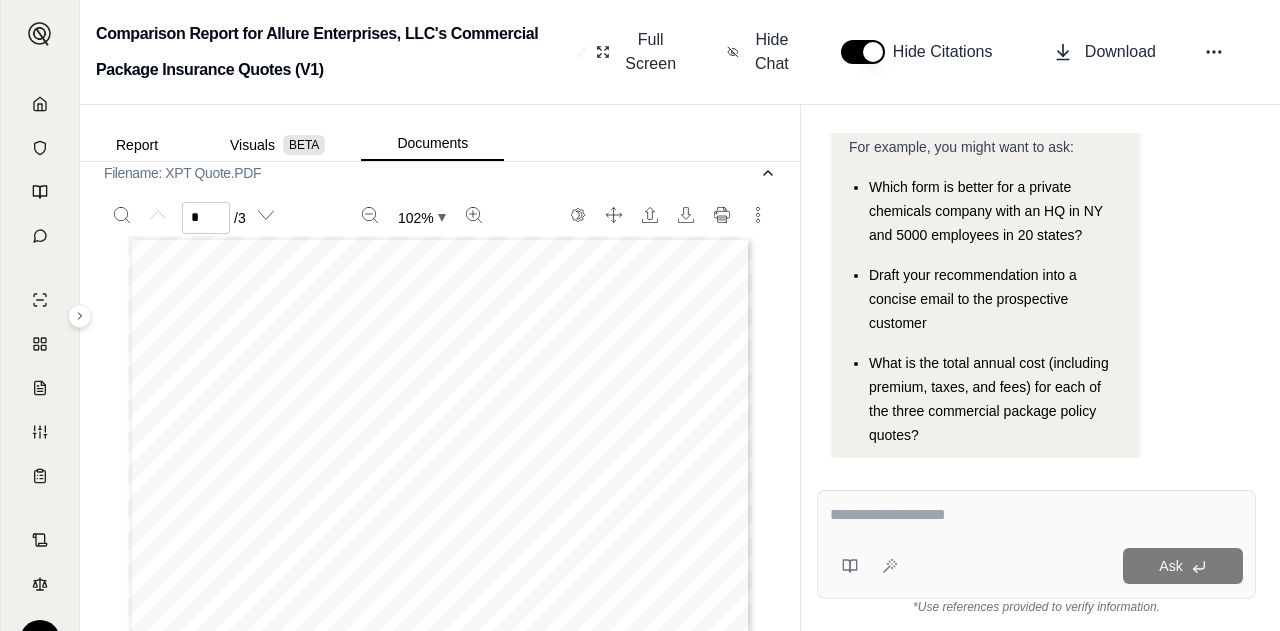 scroll, scrollTop: 0, scrollLeft: 0, axis: both 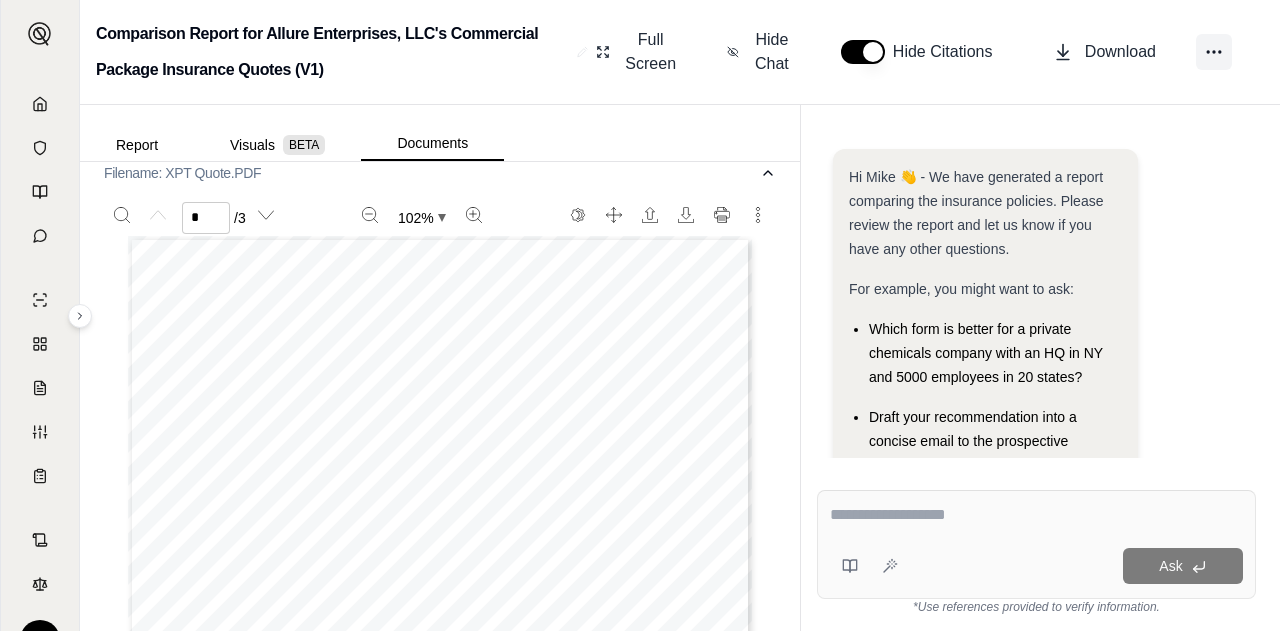 click at bounding box center [1214, 52] 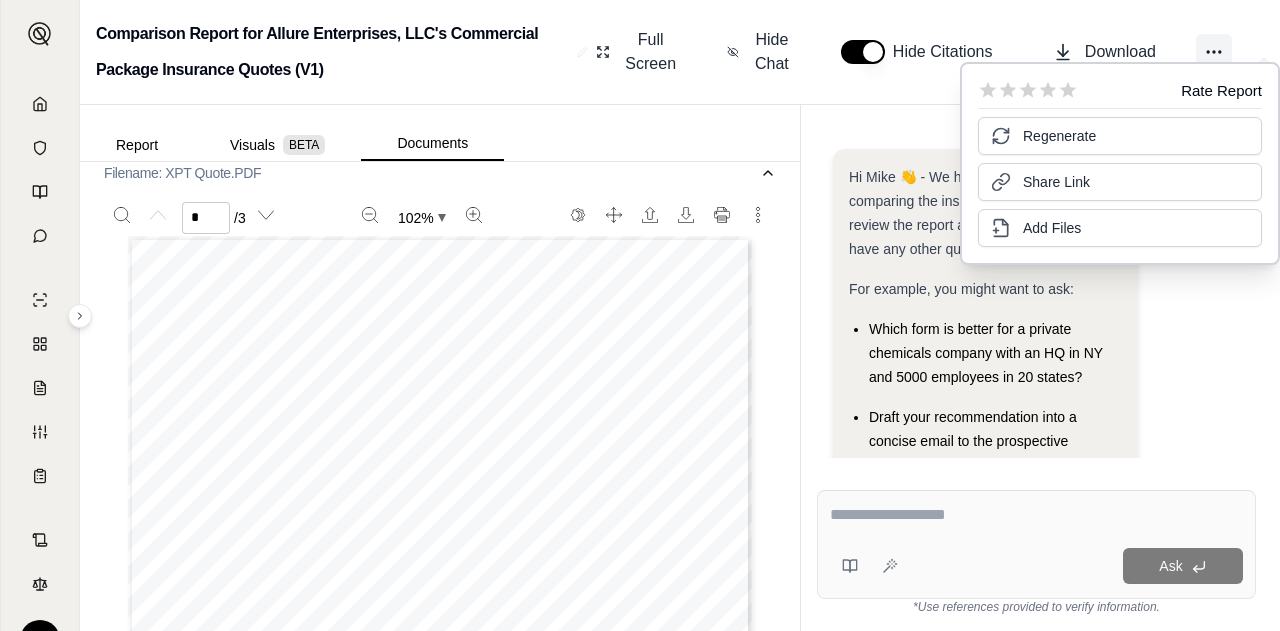 click 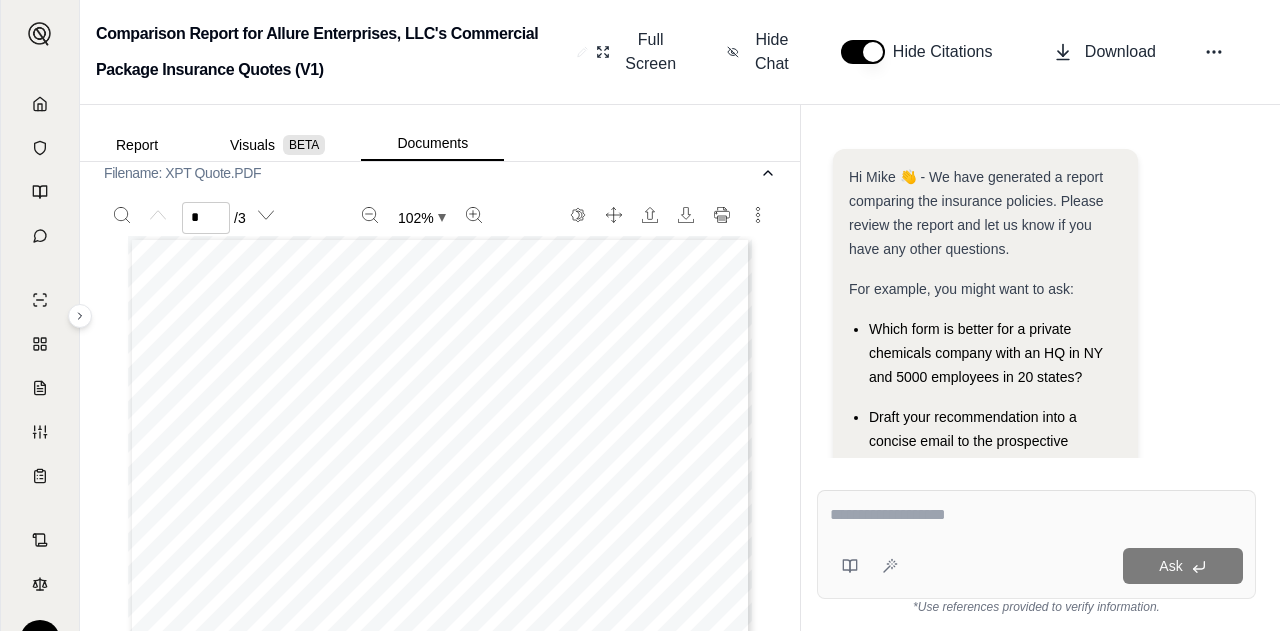 click on "Report Visuals BETA Documents" at bounding box center (440, 133) 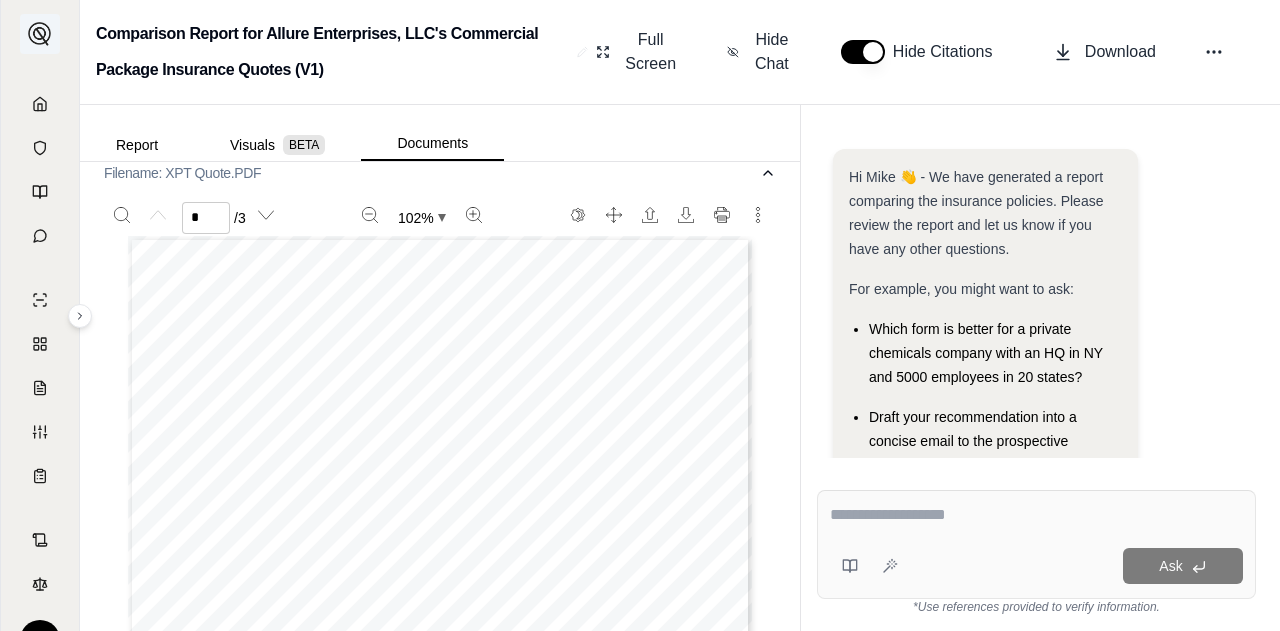click at bounding box center [40, 34] 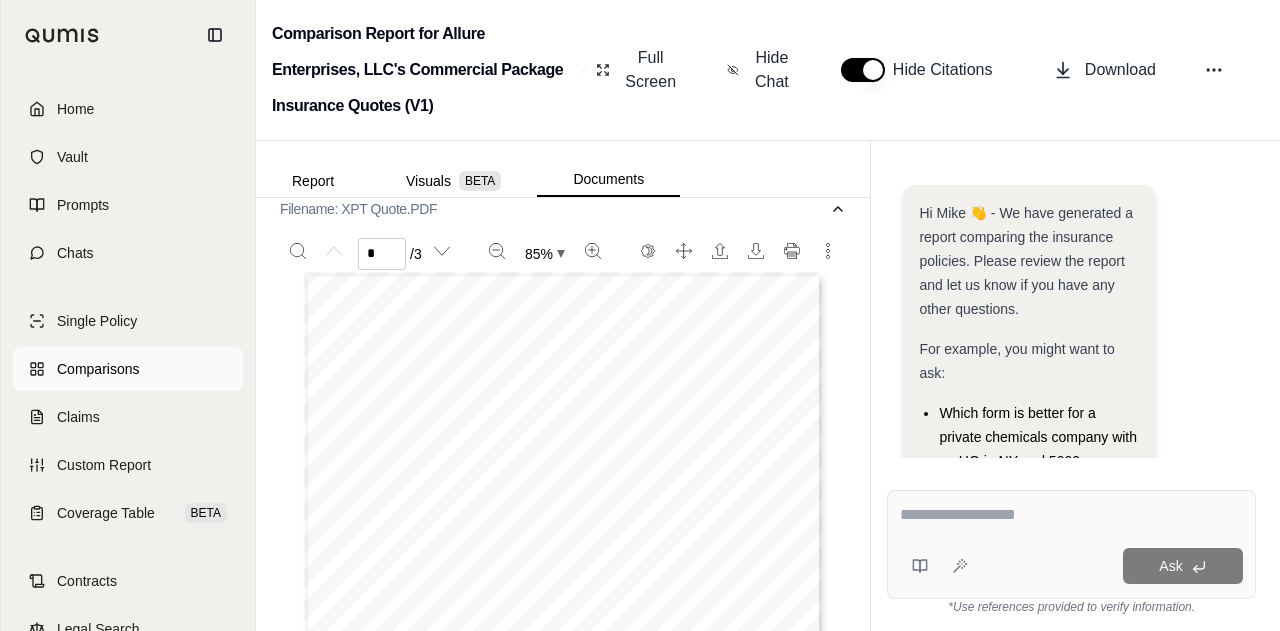 click on "Comparisons" at bounding box center [98, 369] 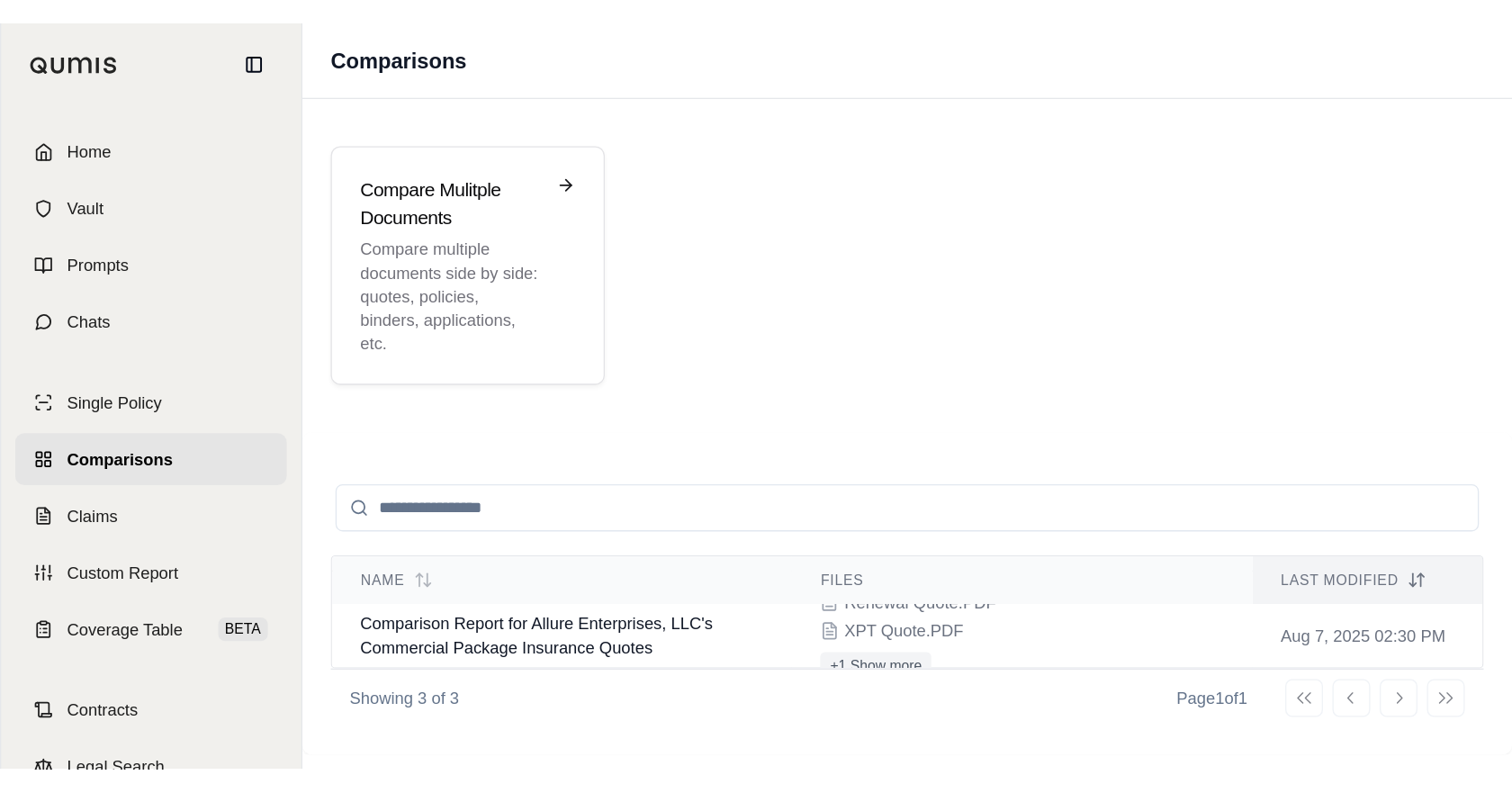 scroll, scrollTop: 0, scrollLeft: 0, axis: both 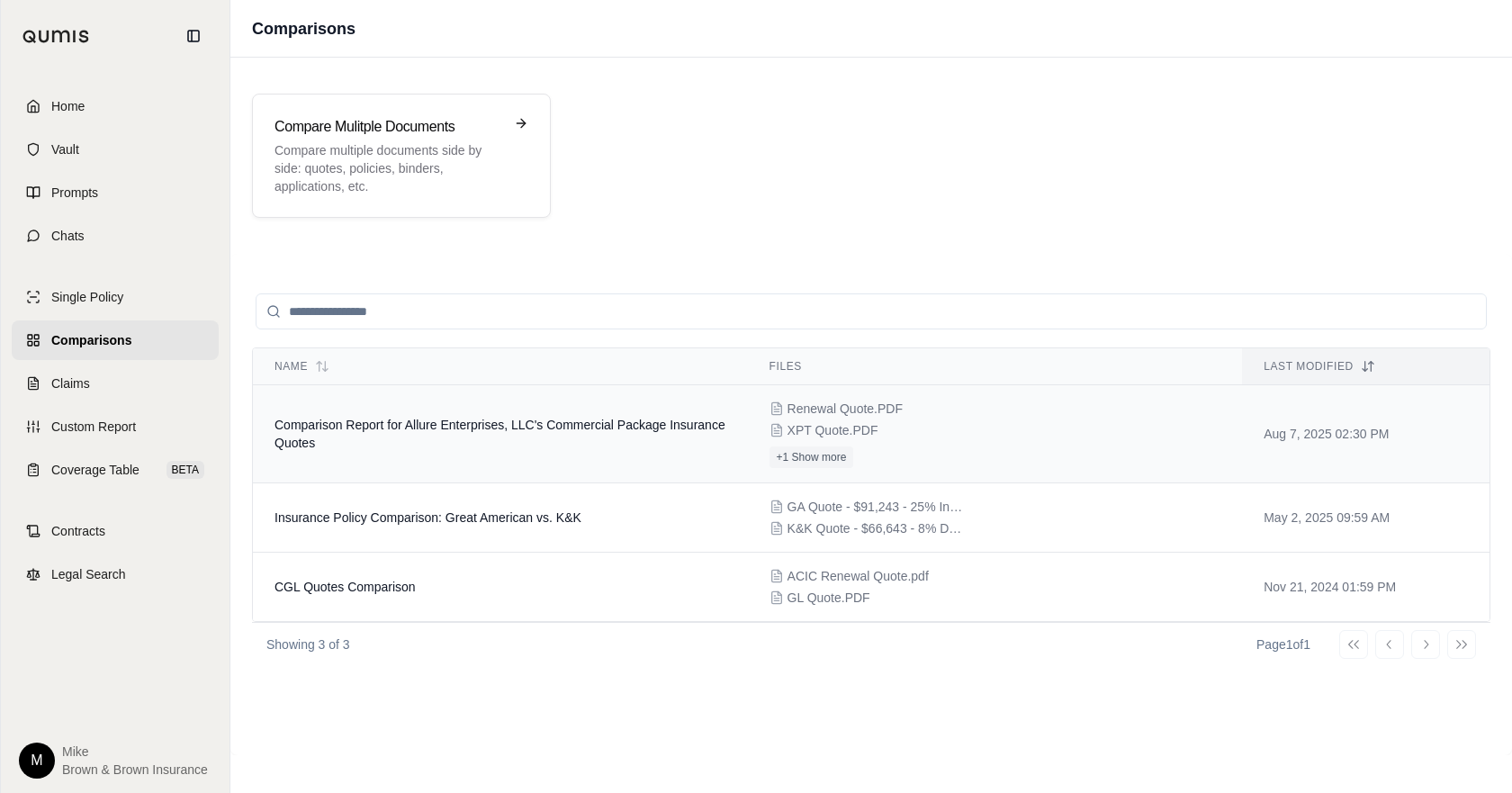 click on "Renewal Quote.PDF XPT Quote.PDF +1 Show more" at bounding box center [995, 434] 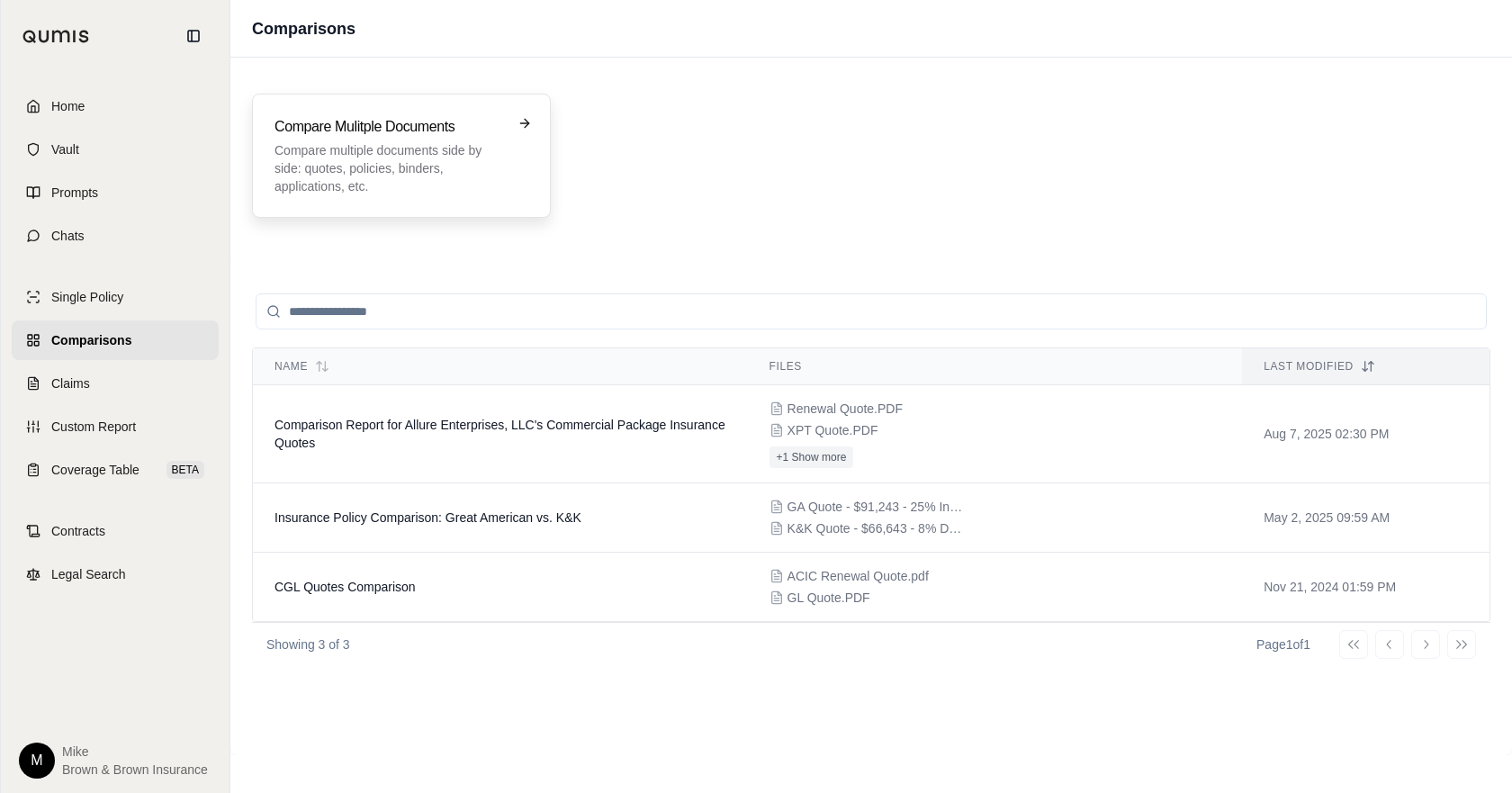 click on "Compare Mulitple Documents" at bounding box center (389, 127) 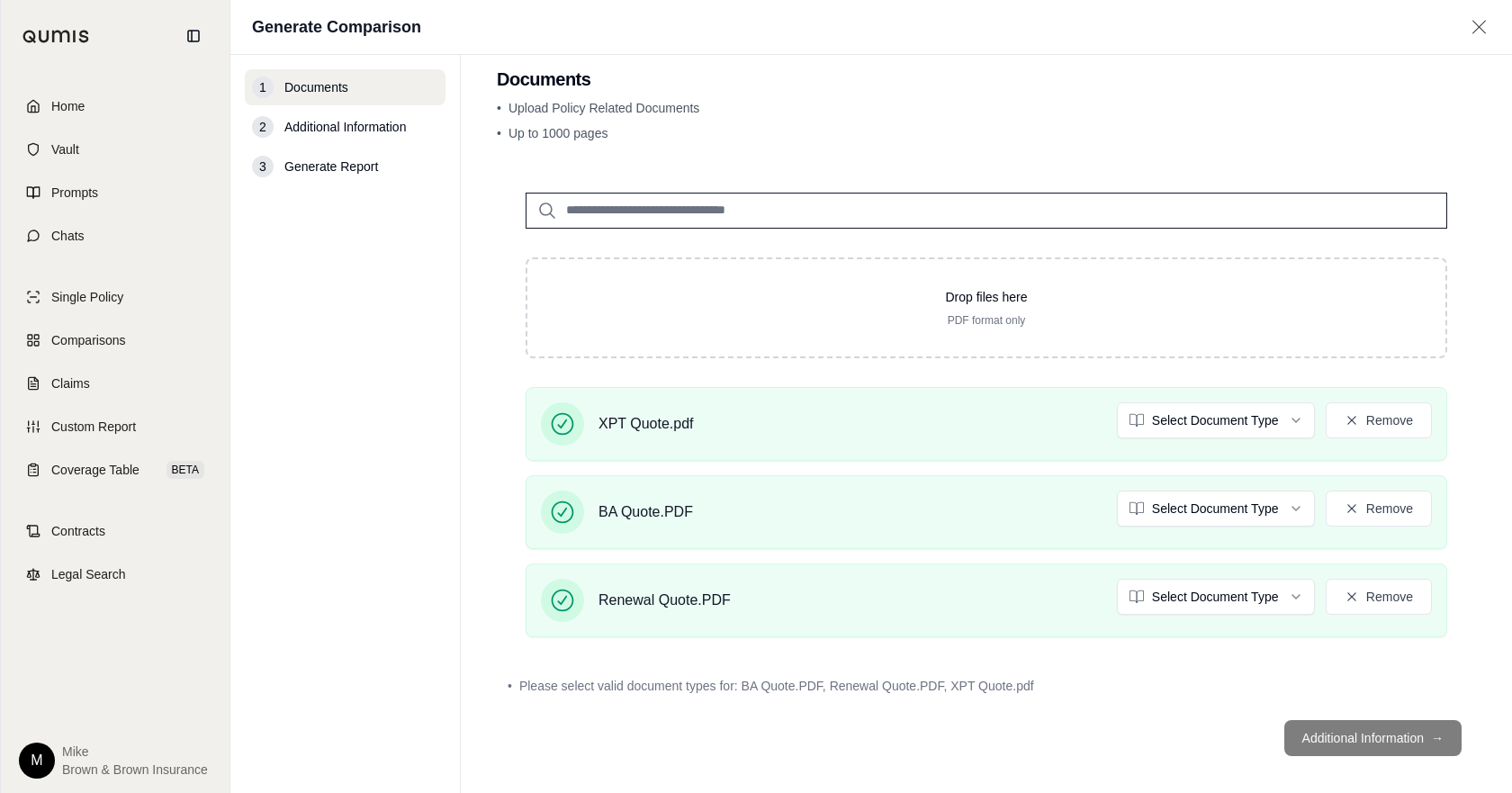 scroll, scrollTop: 38, scrollLeft: 0, axis: vertical 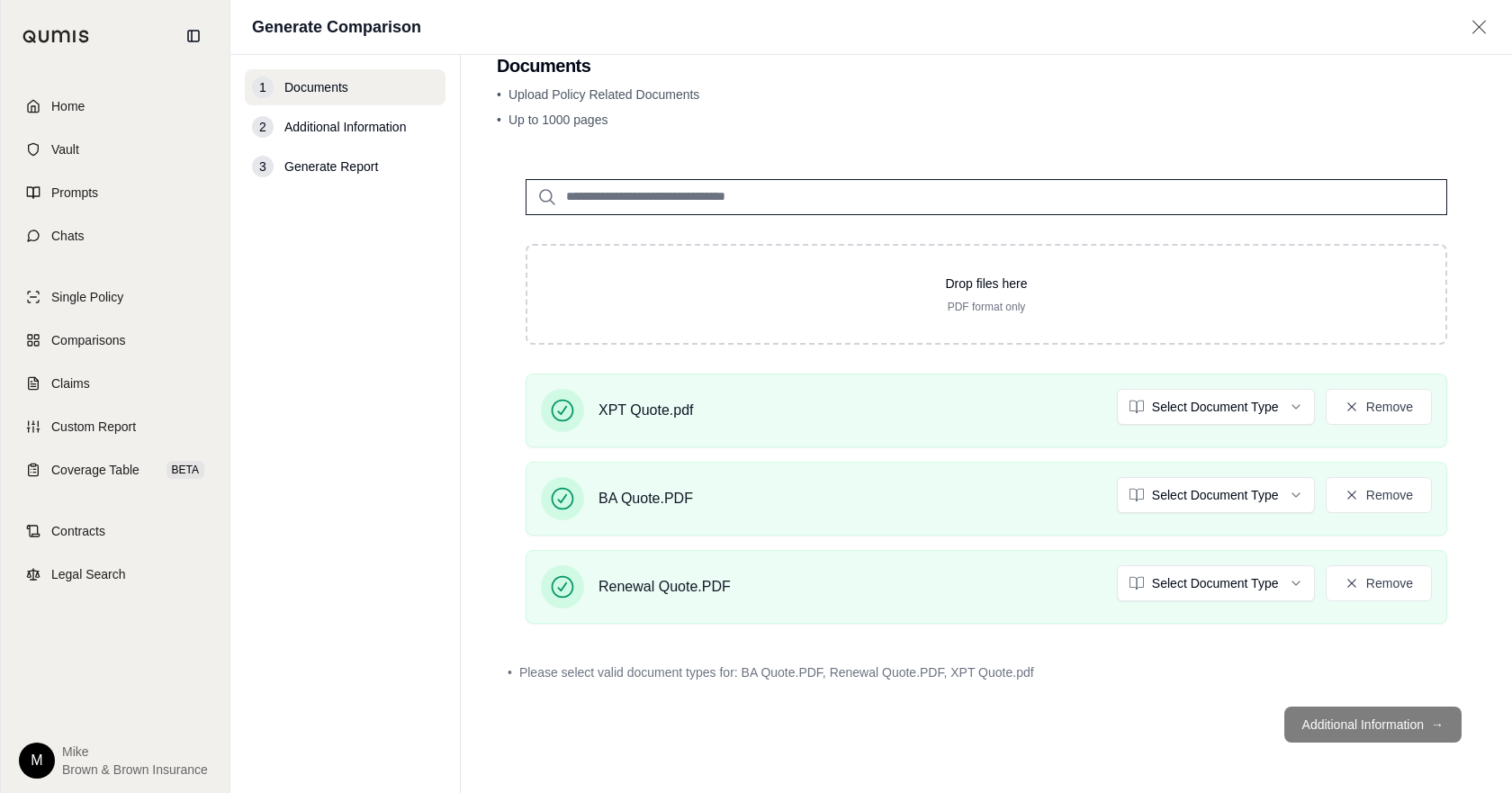click on "• Please select valid document types for: BA Quote.PDF,
Renewal Quote.PDF,
XPT Quote.pdf" at bounding box center [986, 672] 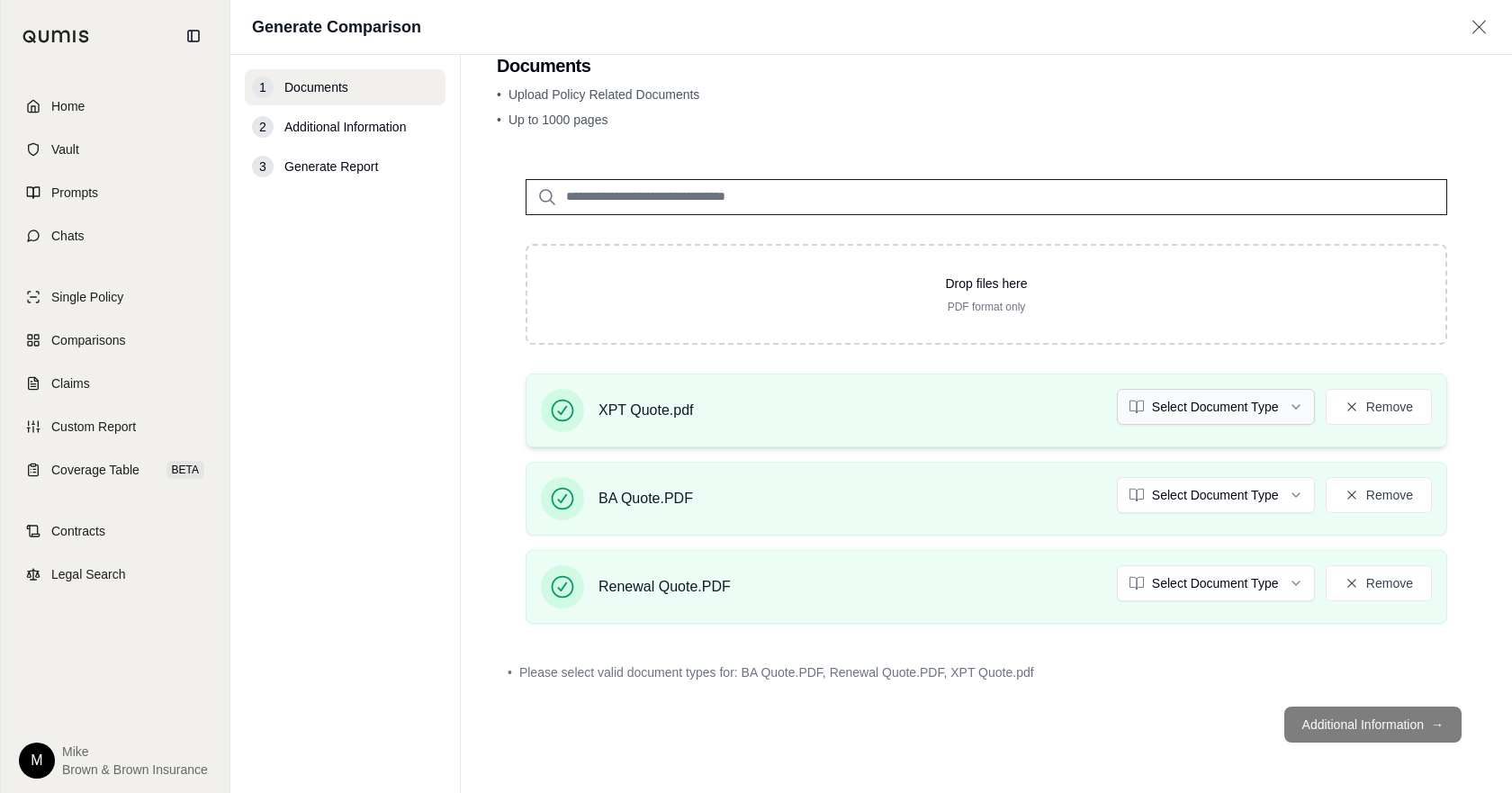 click on "Quote Remove Quote Remove Quote Remove • Please select valid document types for: ,
,
Additional Information →" at bounding box center [756, 396] 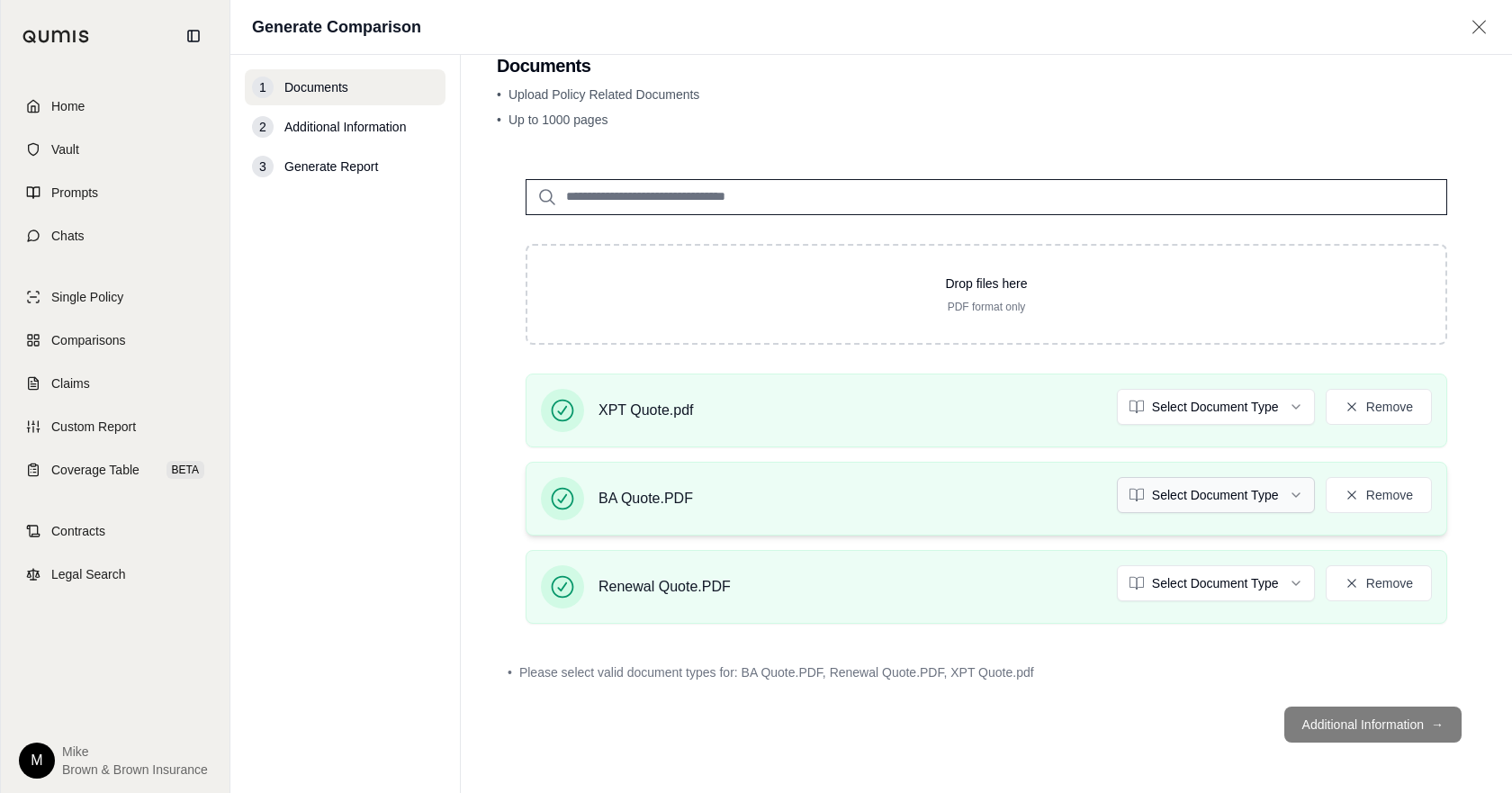 click on "Quote Remove Quote Remove Quote Remove • Please select valid document types for: ,
,
Additional Information →" at bounding box center (756, 396) 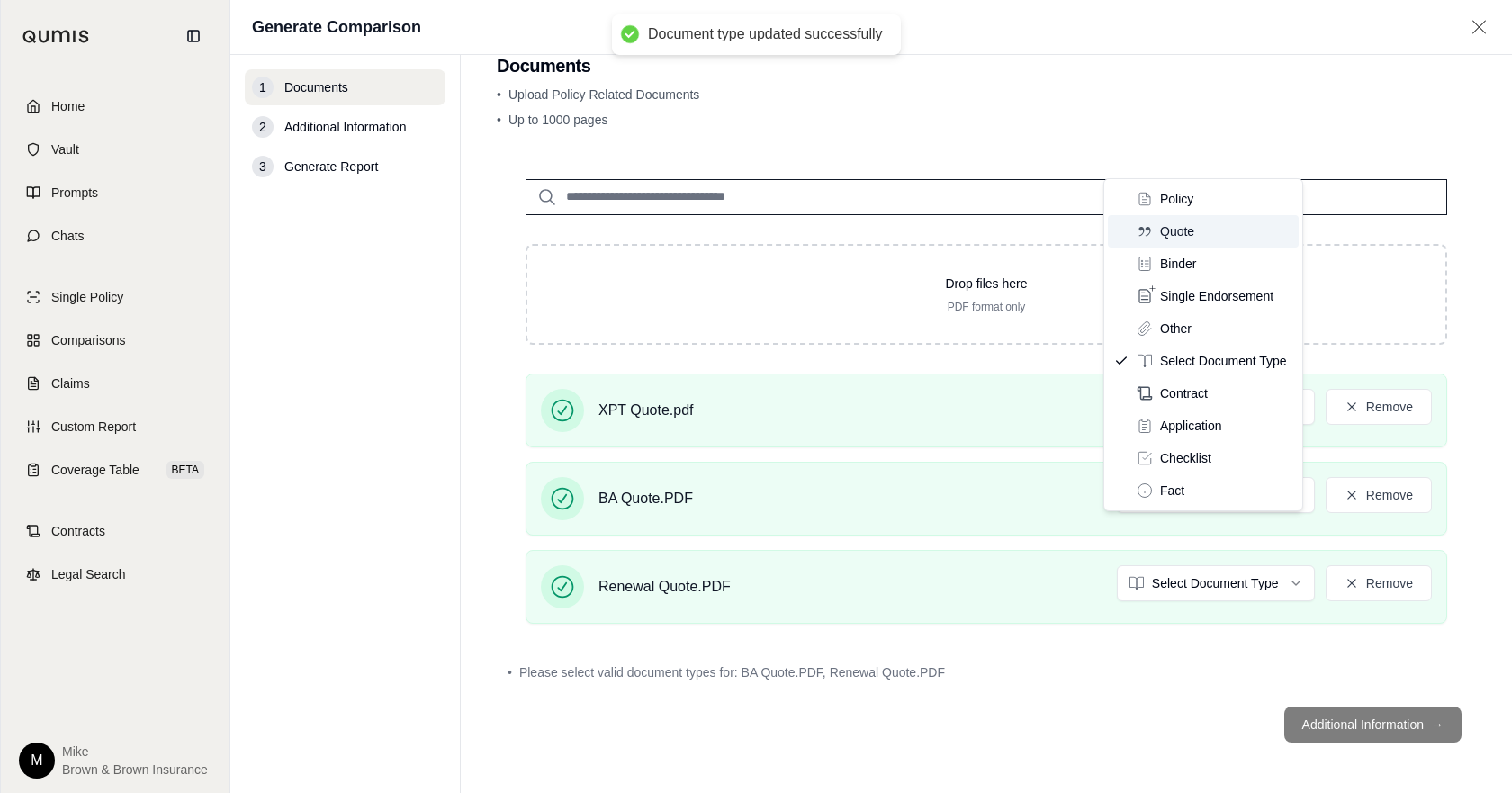 scroll, scrollTop: 0, scrollLeft: 0, axis: both 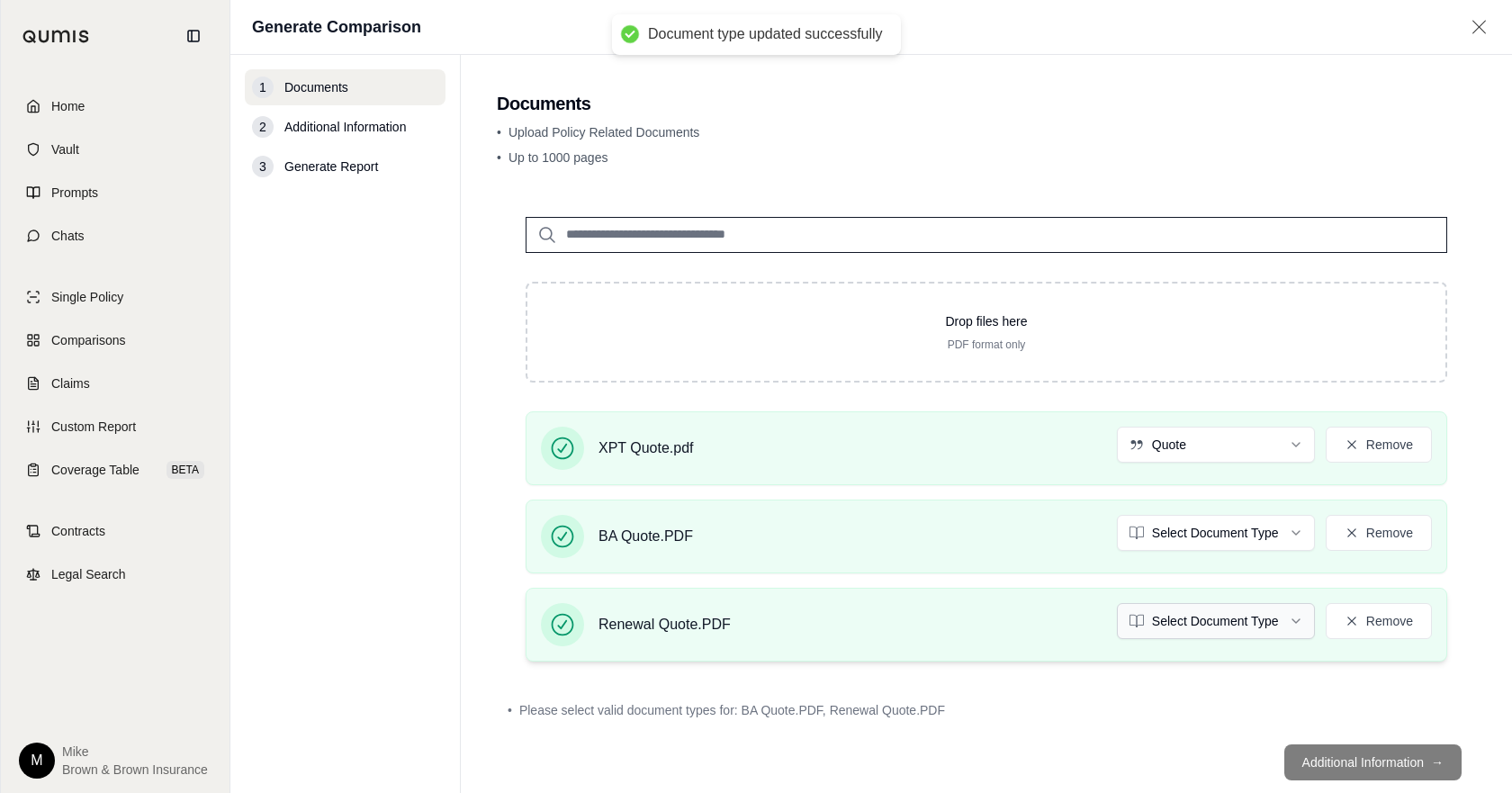 click on "Document type updated successfully Home Vault Prompts Chats Single Policy Comparisons Claims Custom Report Coverage Table BETA Contracts Legal Search M [FIRST] [LAST] & [LAST] Insurance Generate Comparison 1 Documents 2 Additional Information 3 Generate Report Documents • Upload Policy Related Documents • Up to 1000 pages Drop files here PDF format only XPT Quote.pdf Quote Remove BA Quote.PDF Select Document Type Remove Renewal Quote.PDF Select Document Type Remove • Please select valid document types for: BA Quote.PDF,
Renewal Quote.PDF Additional Information →" at bounding box center [756, 396] 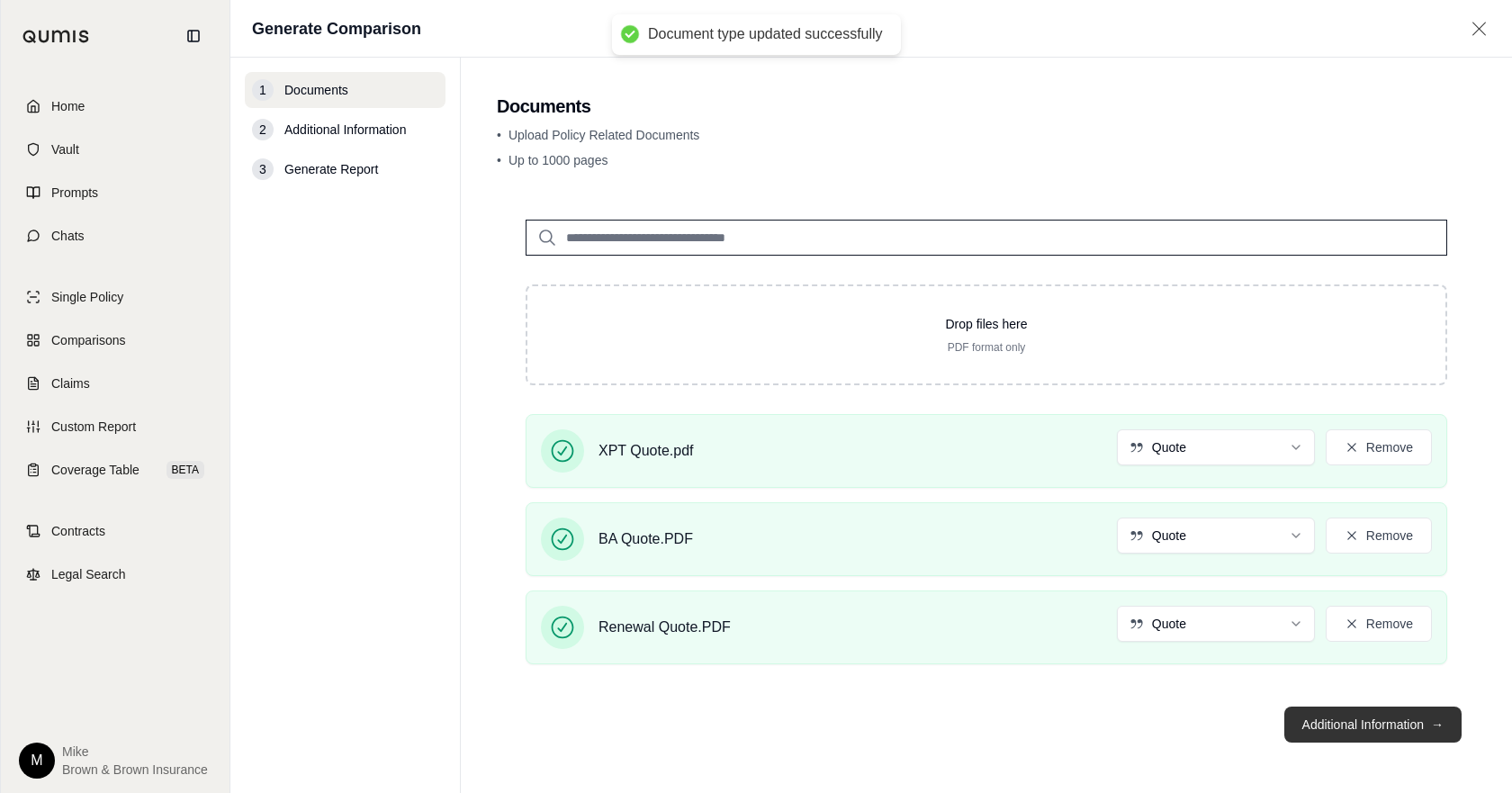 click on "Additional Information →" at bounding box center (1372, 725) 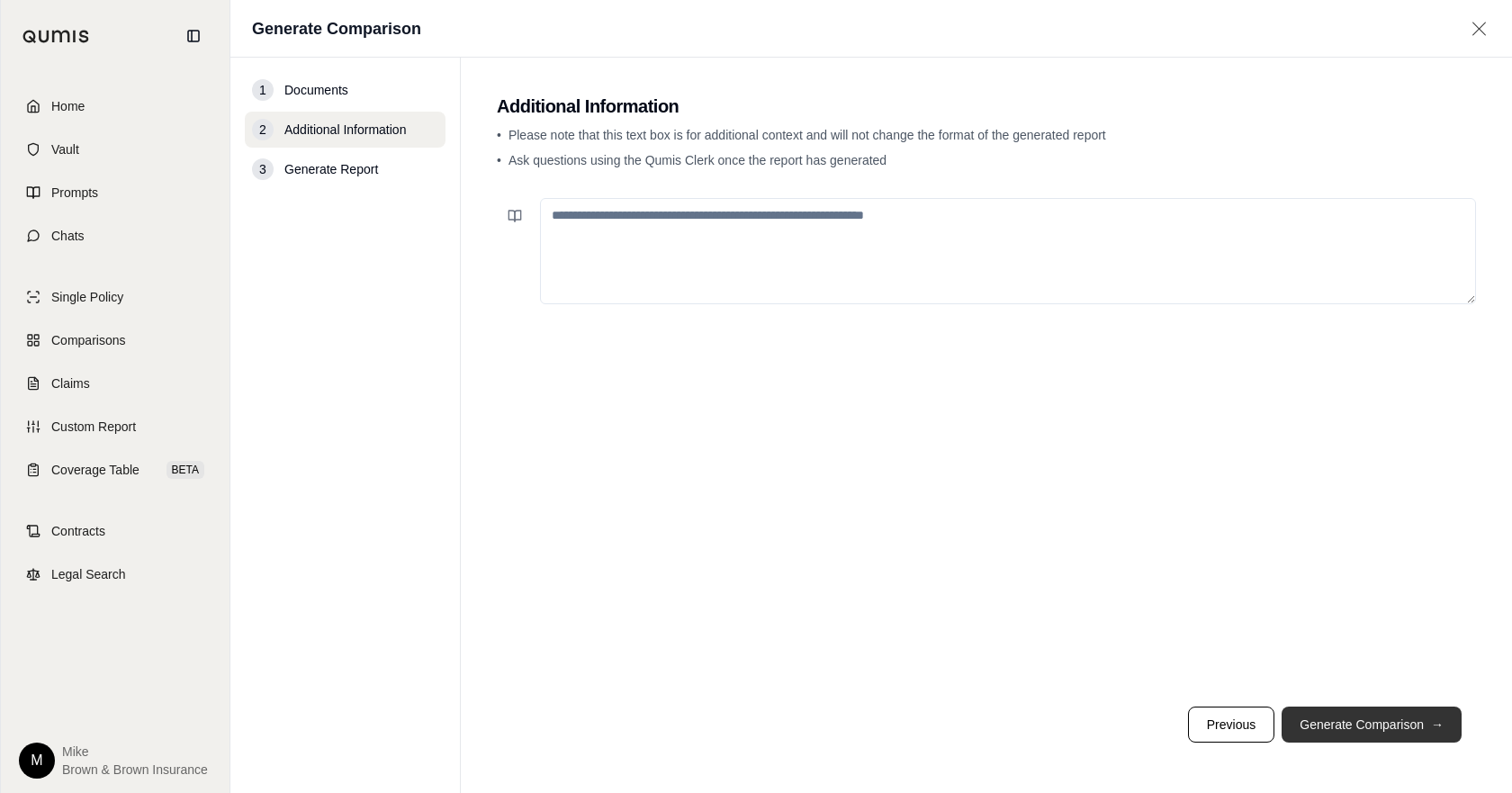 click on "Generate Comparison →" at bounding box center [1372, 725] 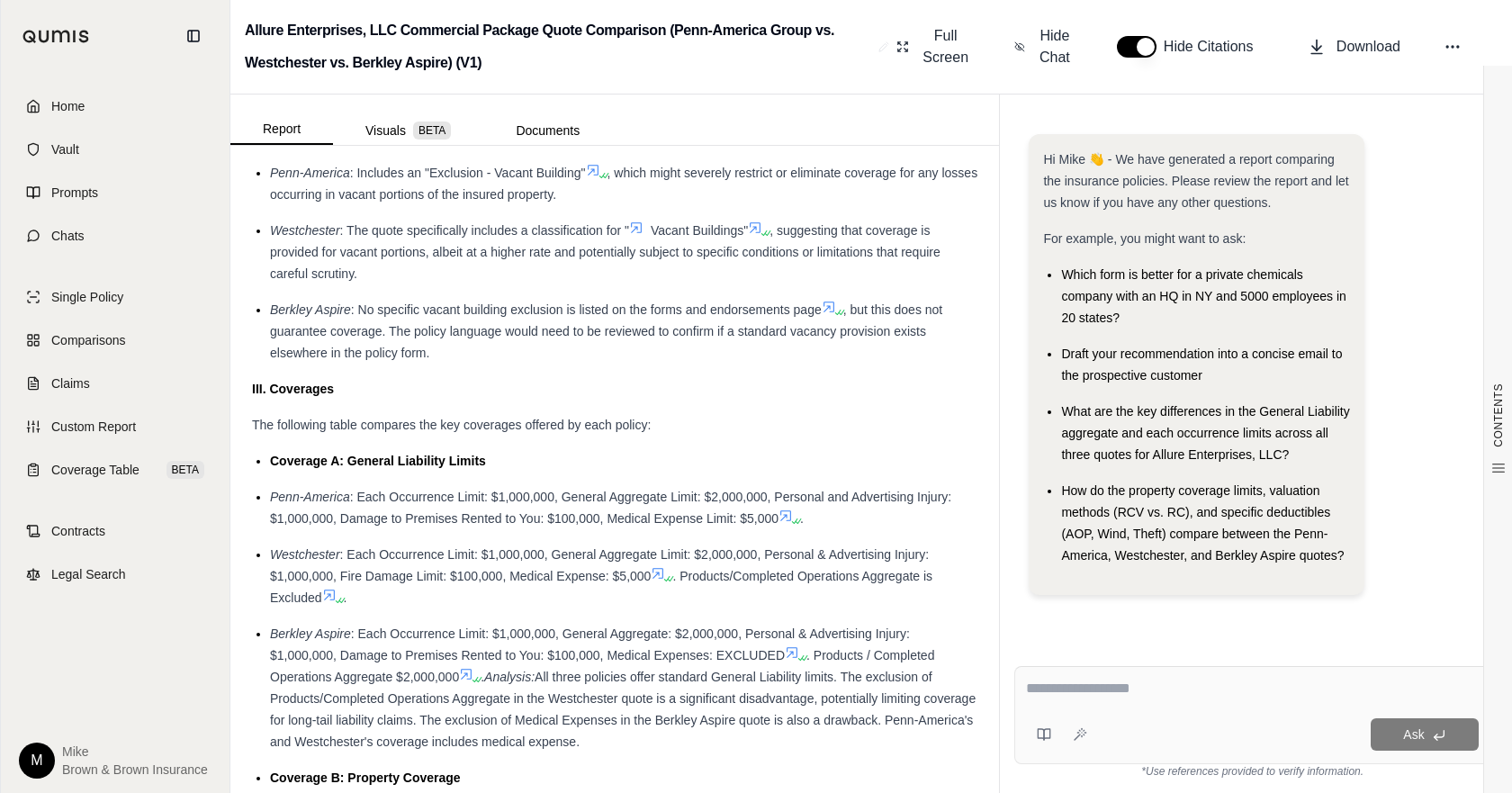scroll, scrollTop: 2250, scrollLeft: 0, axis: vertical 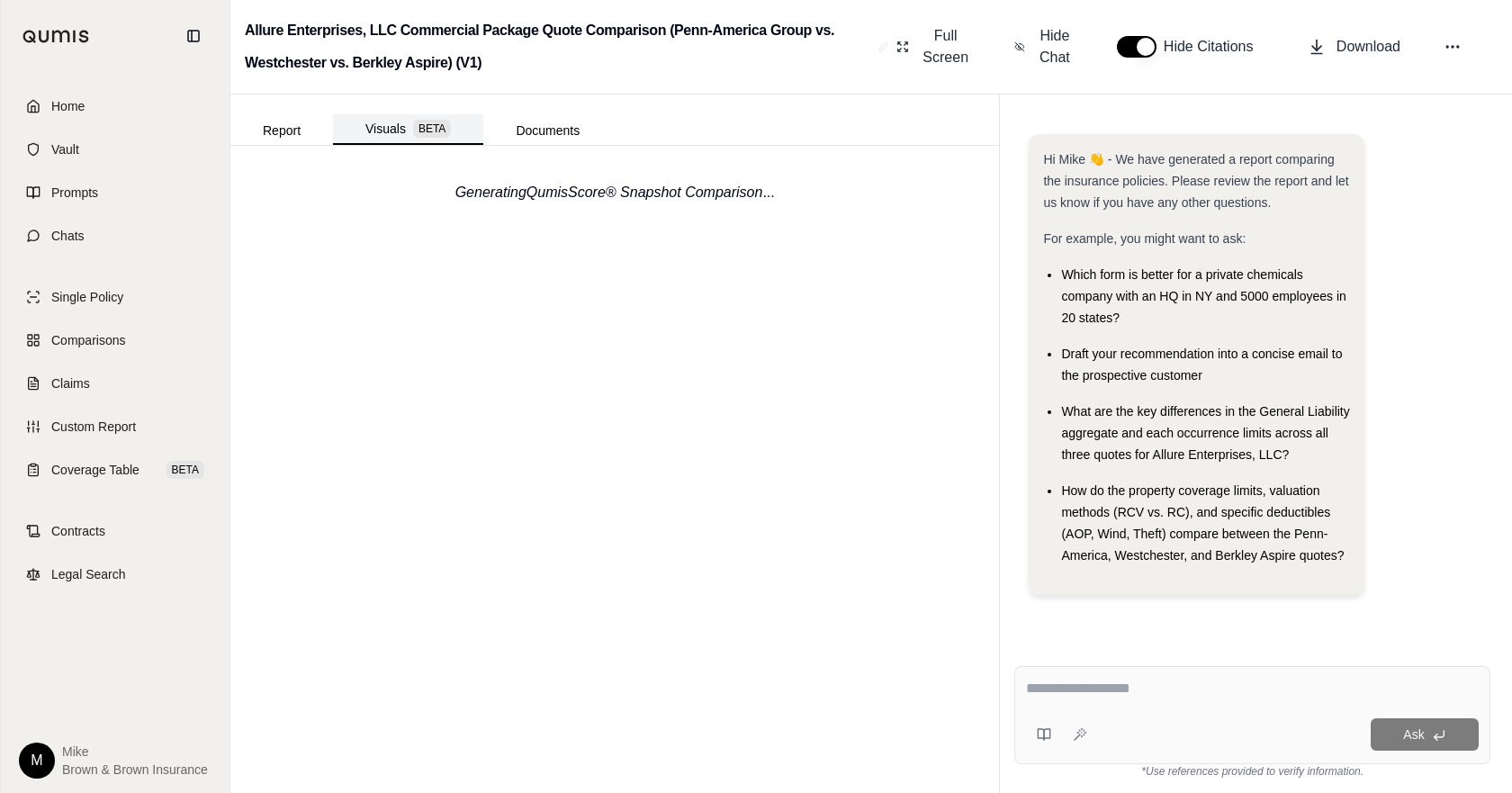 click on "Visuals BETA" at bounding box center (408, 130) 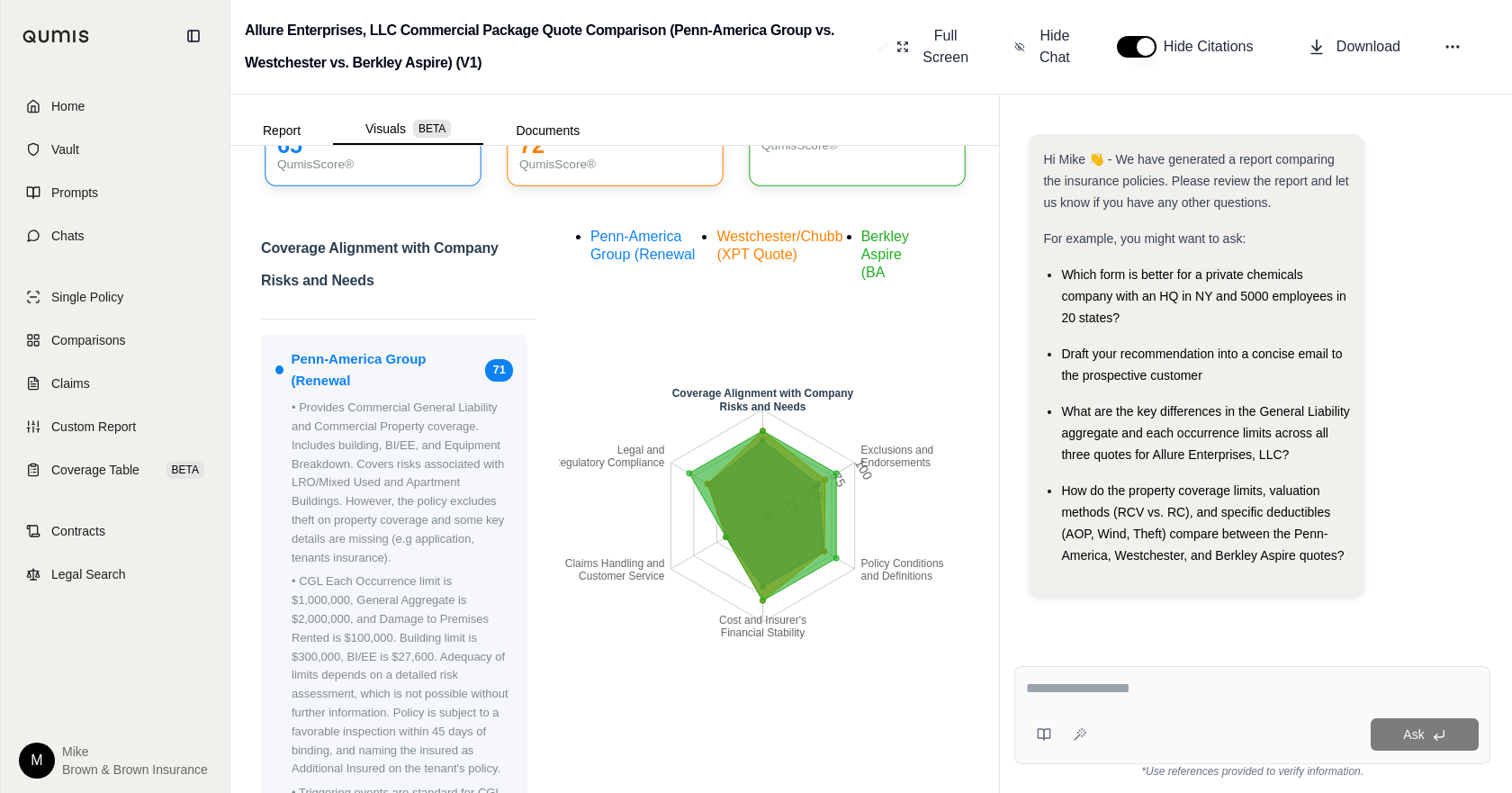 scroll, scrollTop: 90, scrollLeft: 0, axis: vertical 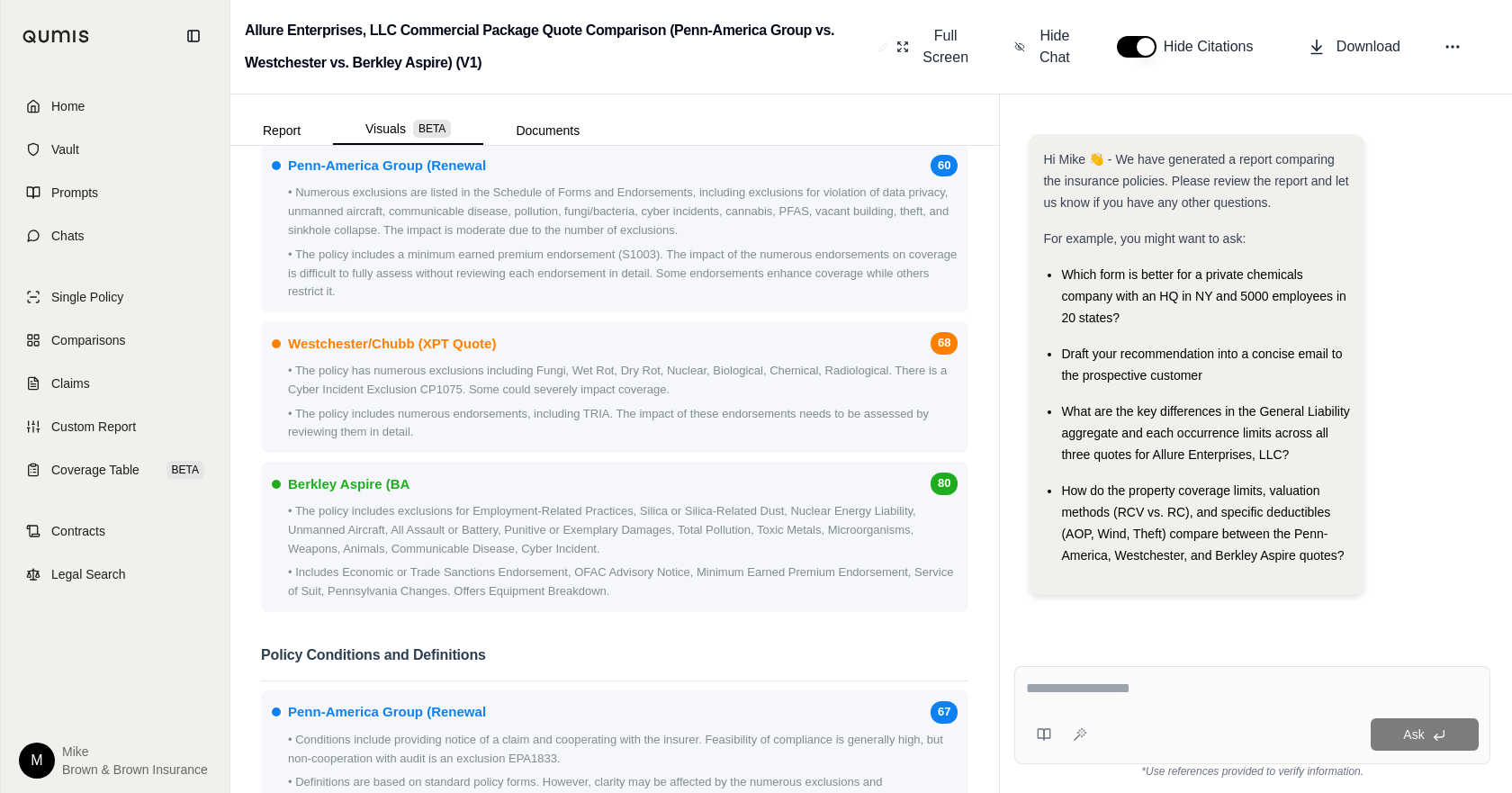 click at bounding box center (1252, 689) 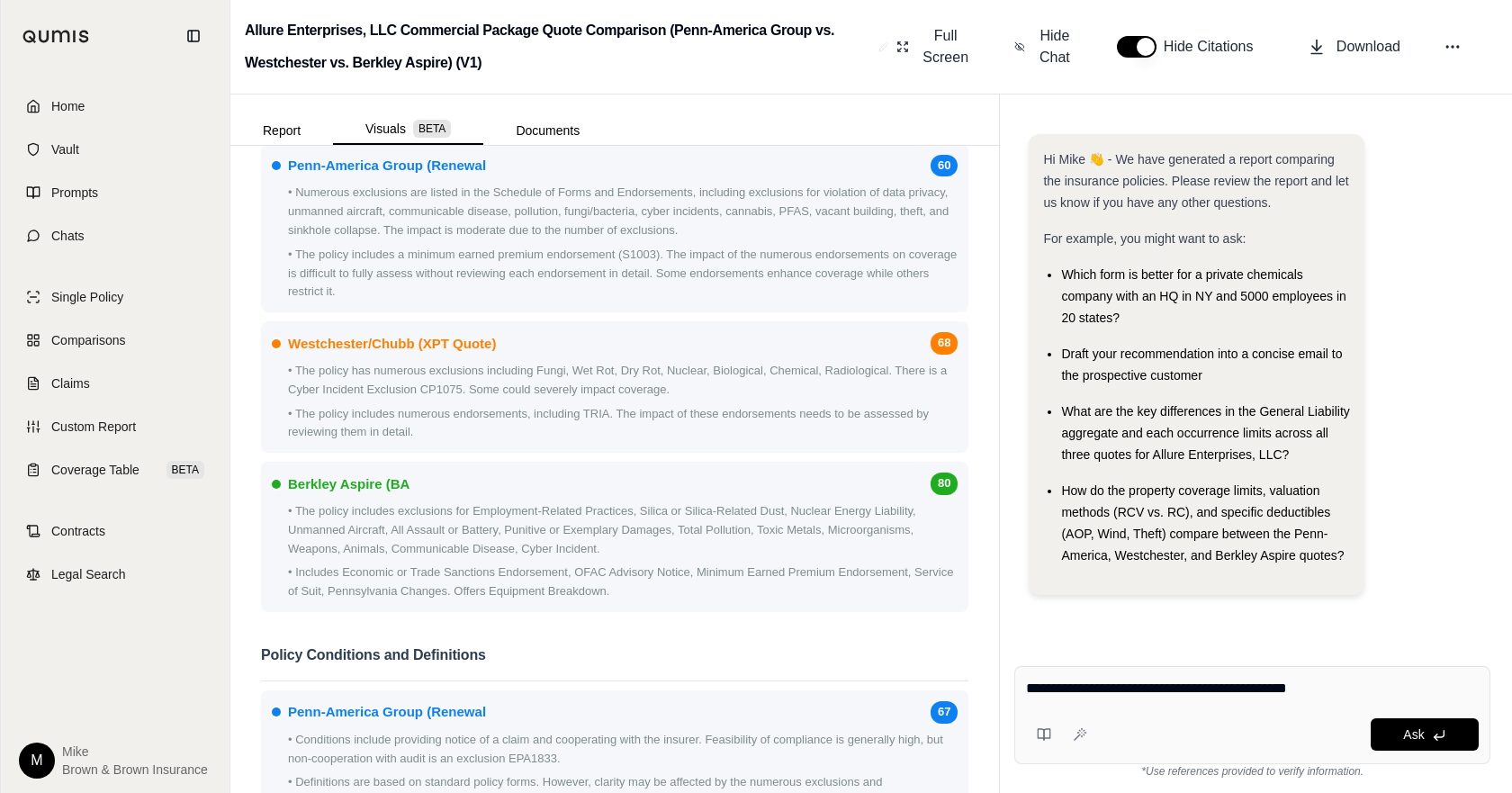 type on "**********" 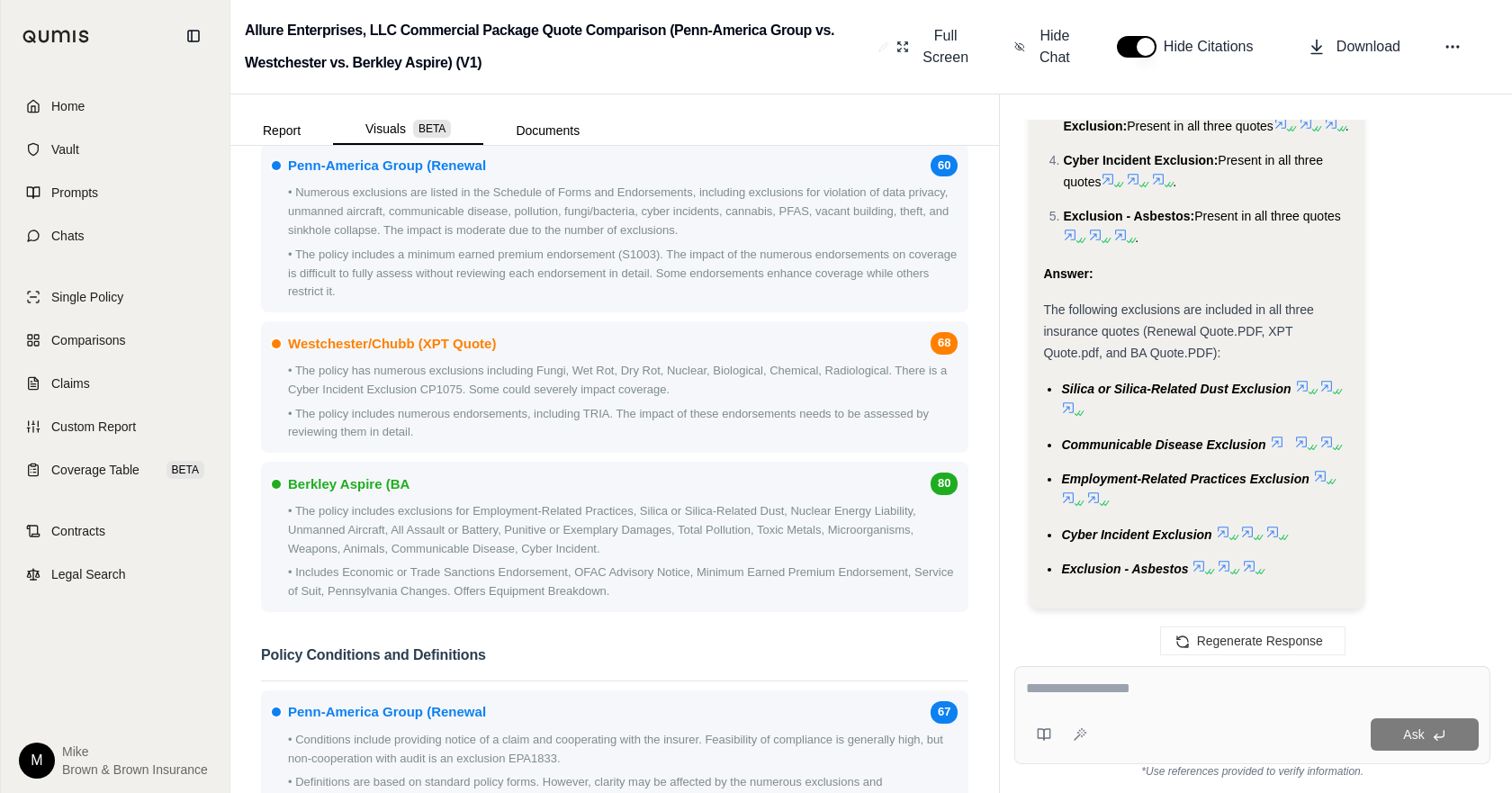 scroll, scrollTop: 4266, scrollLeft: 0, axis: vertical 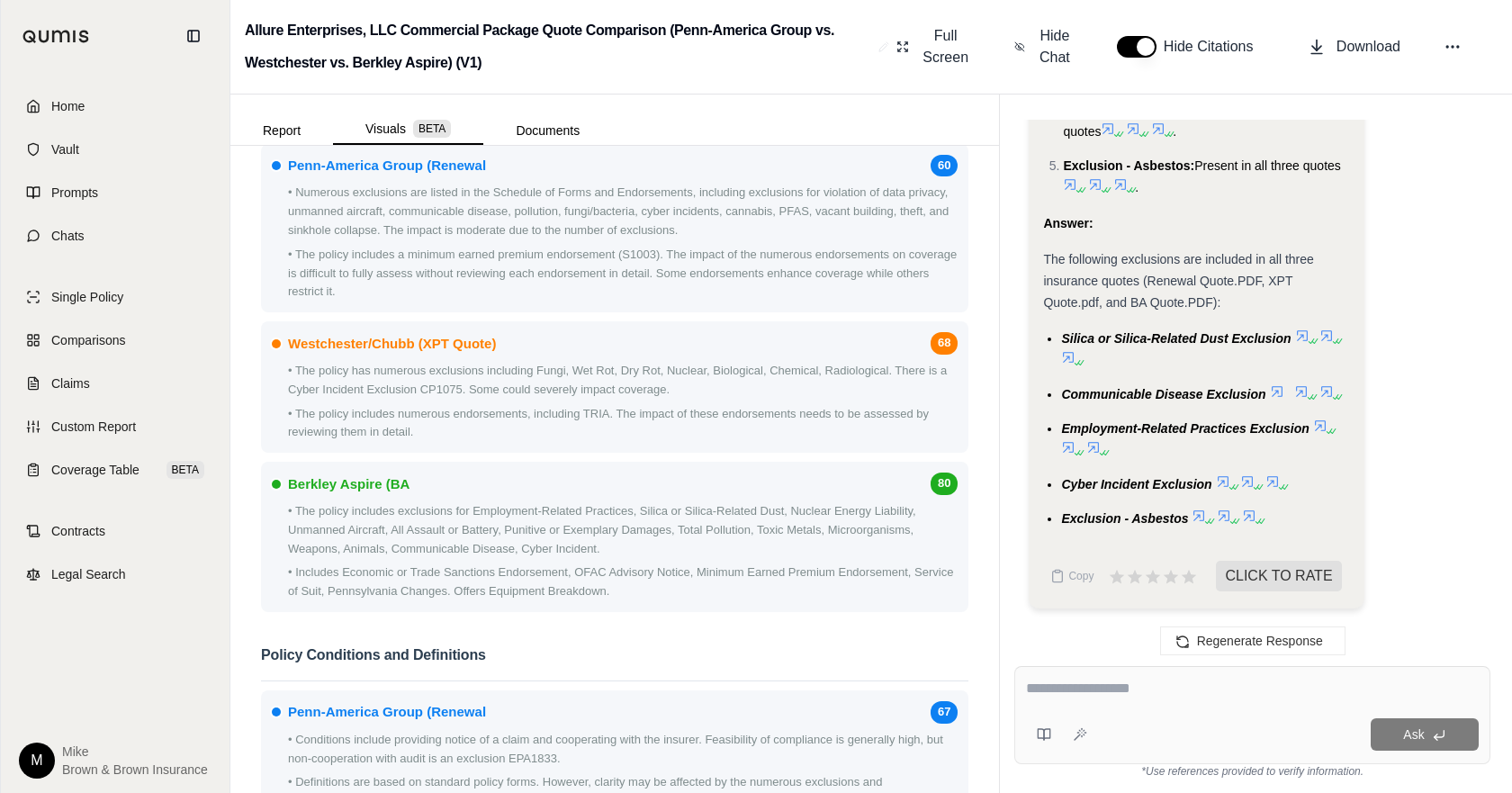 click on "Ask" at bounding box center (1252, 715) 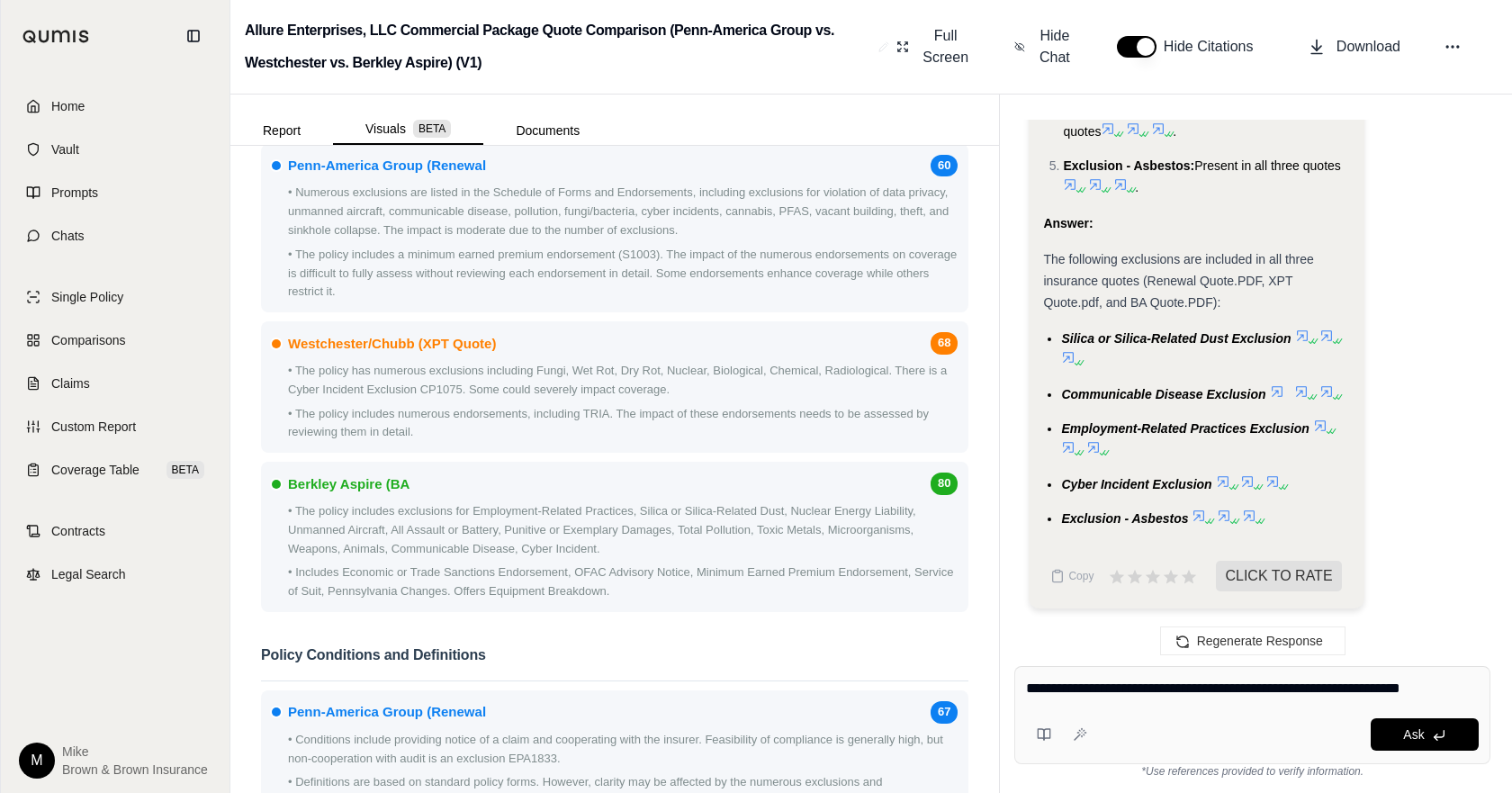 type on "**********" 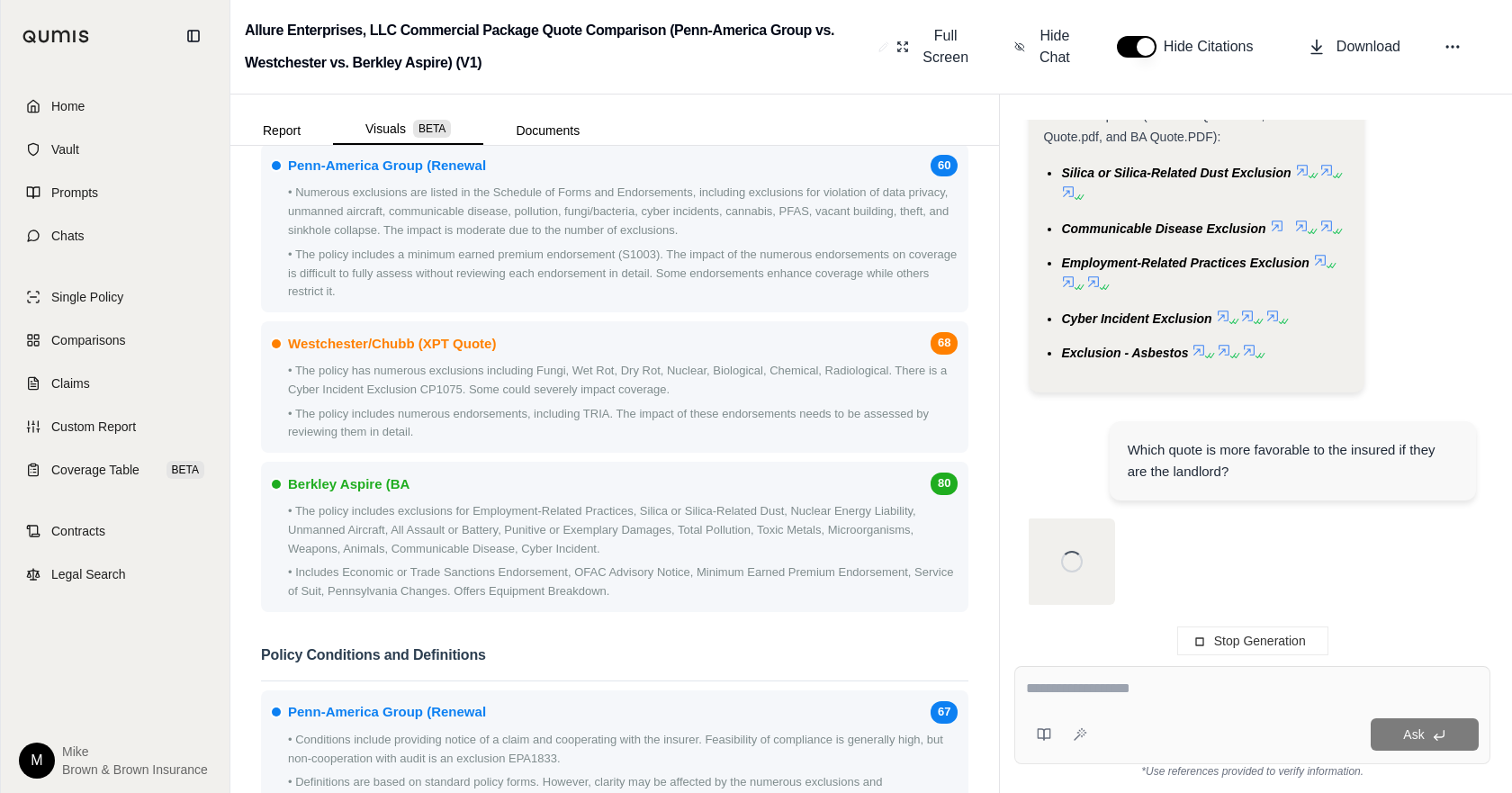 scroll, scrollTop: 4482, scrollLeft: 0, axis: vertical 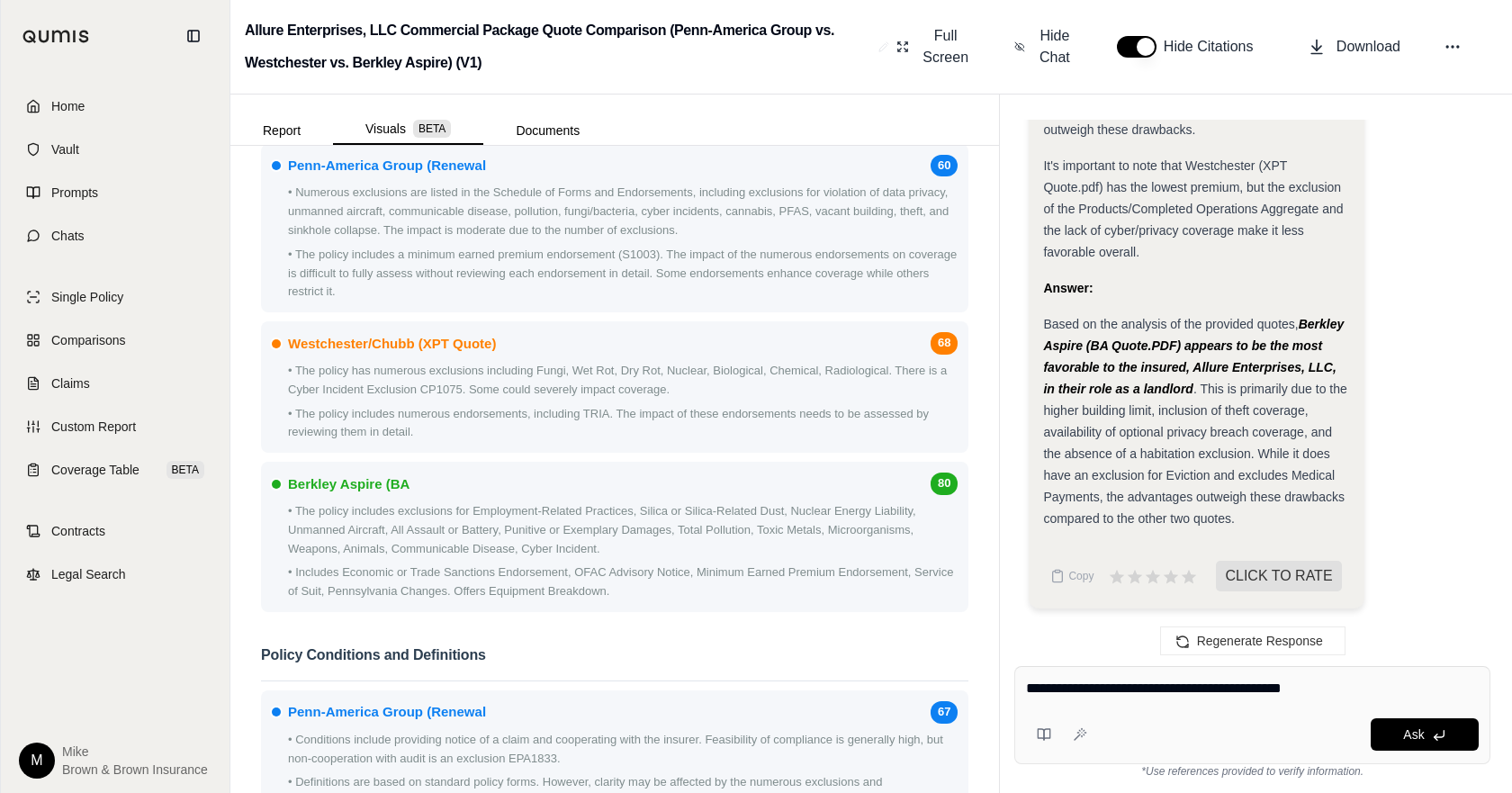 type on "**********" 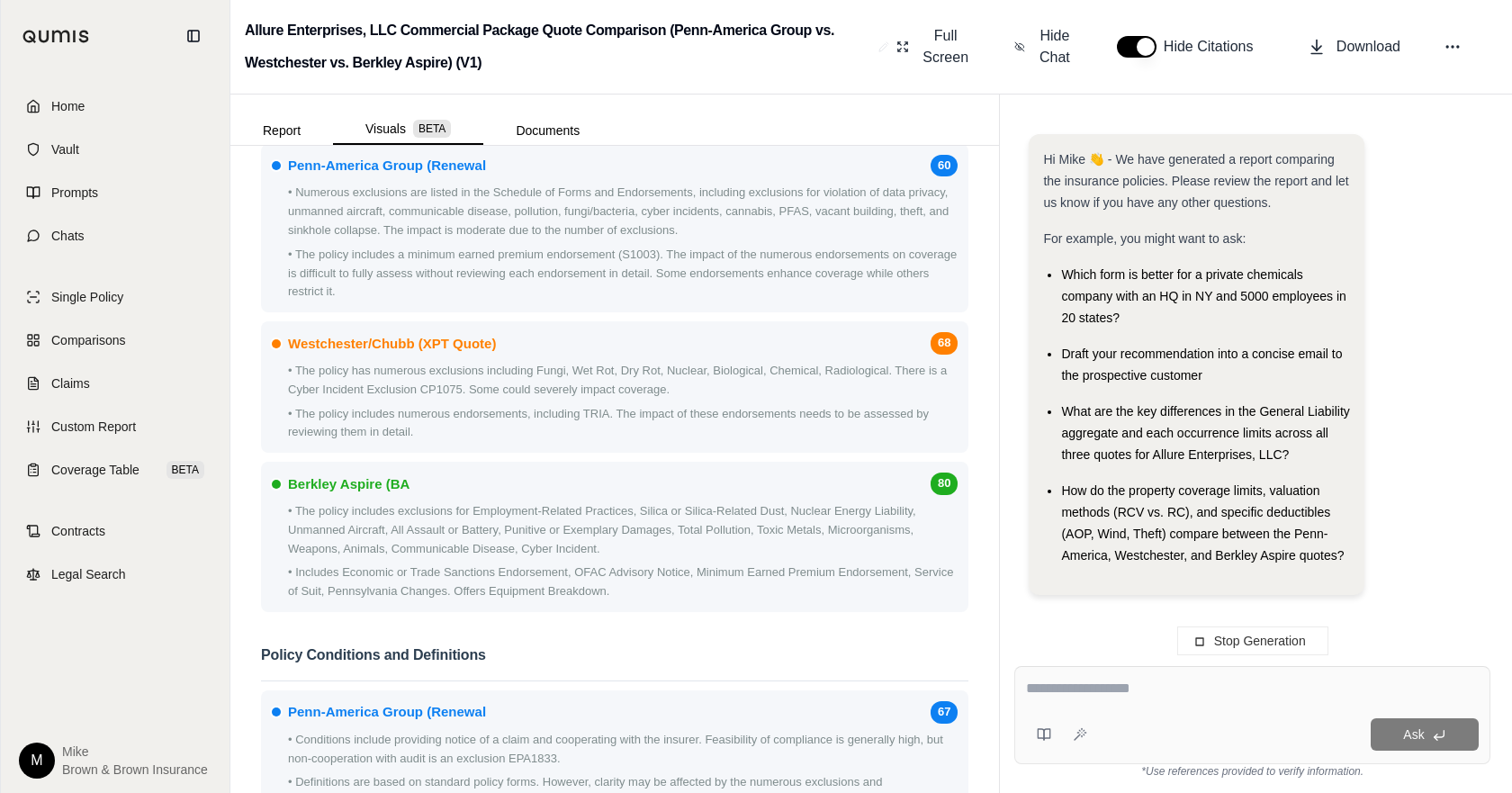 scroll, scrollTop: 7245, scrollLeft: 0, axis: vertical 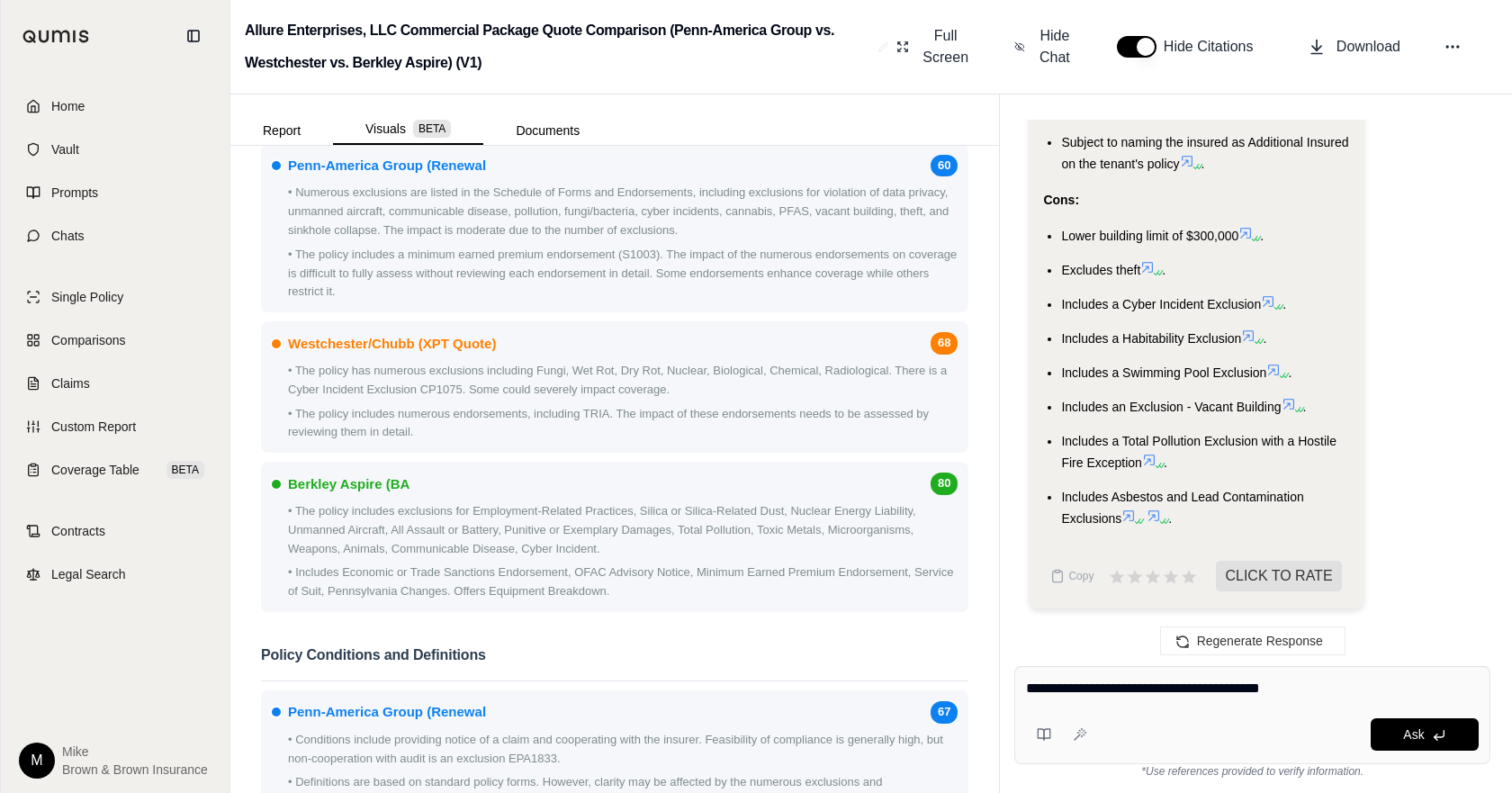 type on "**********" 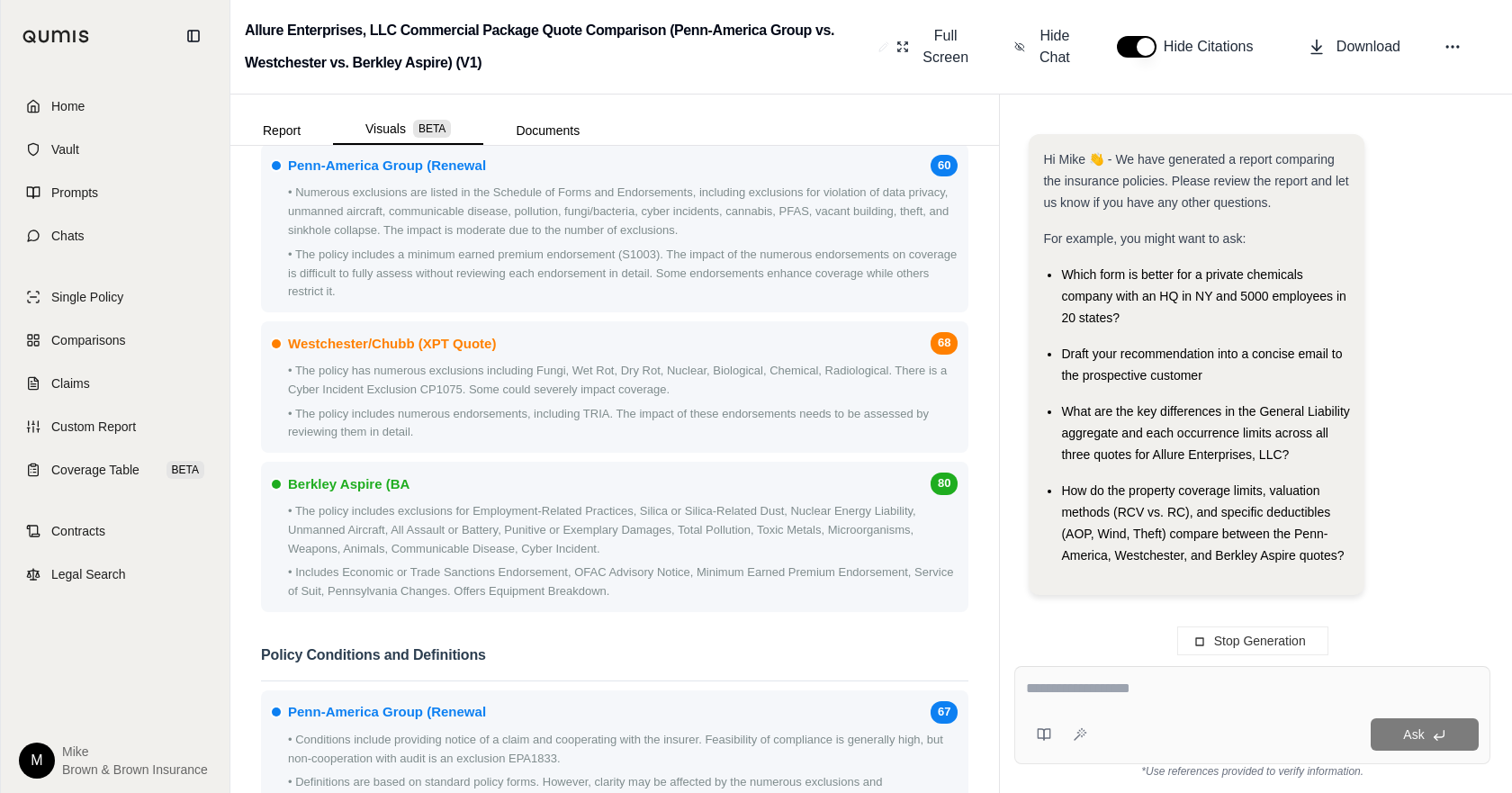 scroll, scrollTop: 0, scrollLeft: 0, axis: both 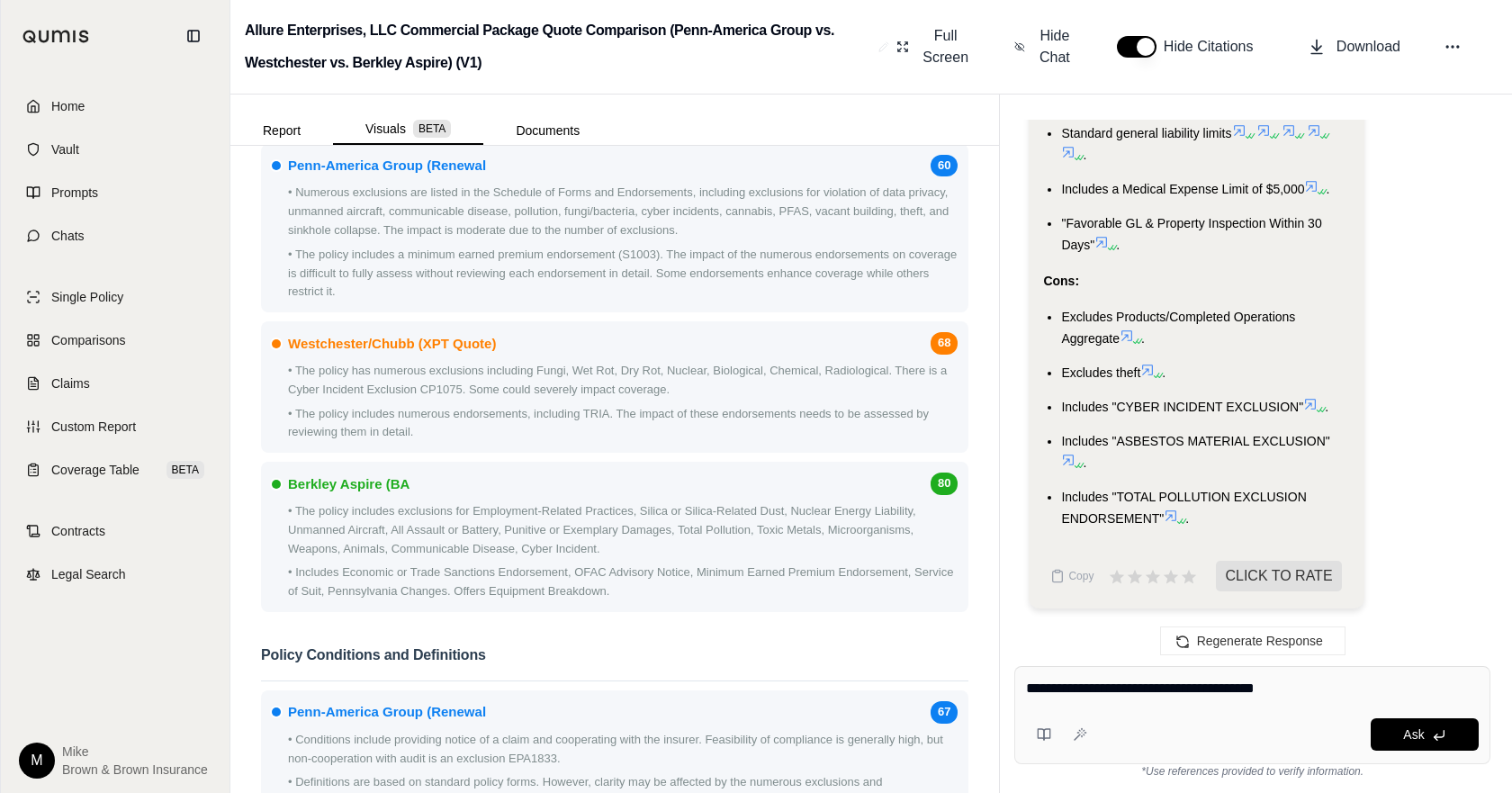 type on "**********" 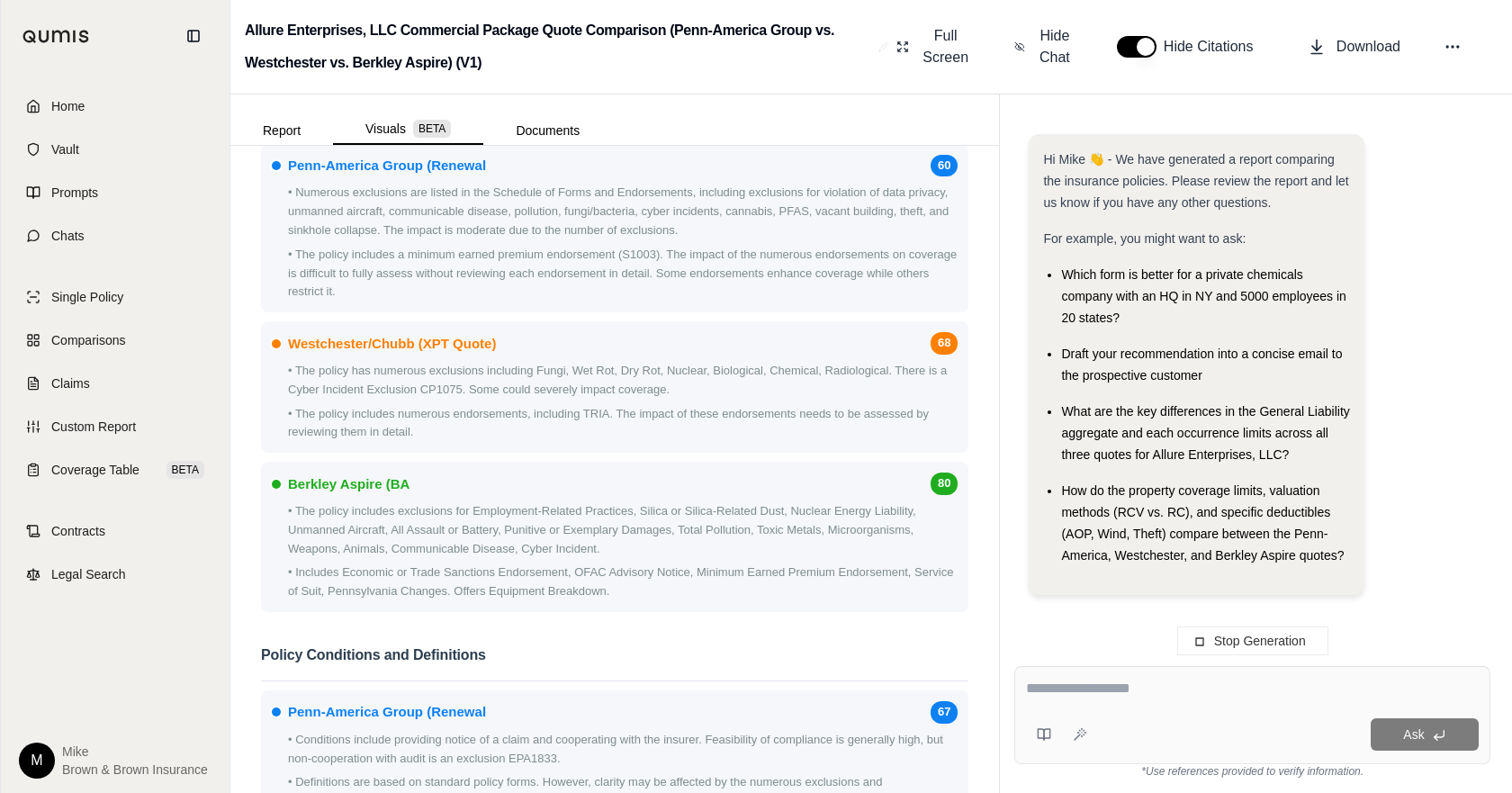 scroll, scrollTop: 0, scrollLeft: 0, axis: both 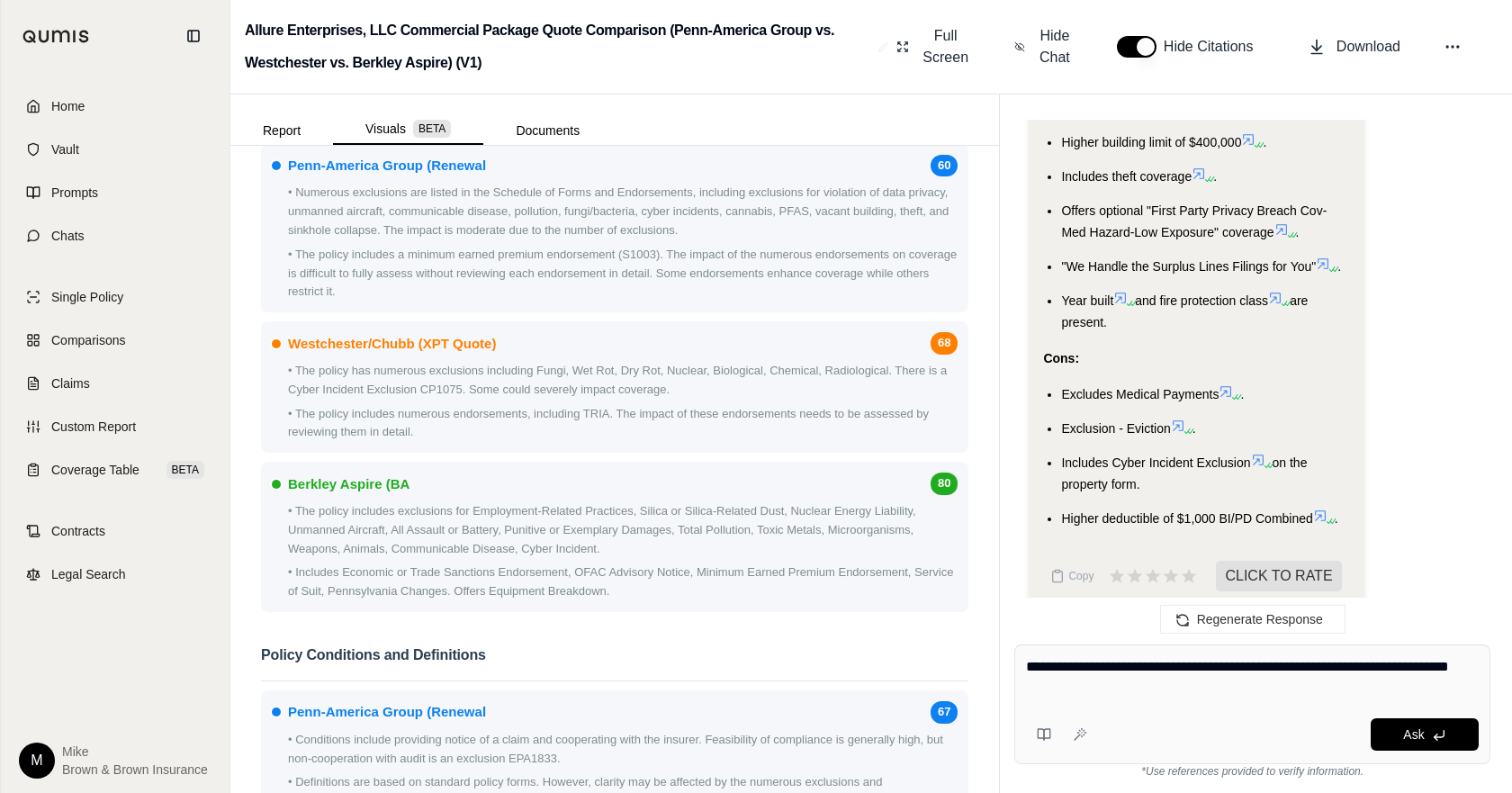 type on "**********" 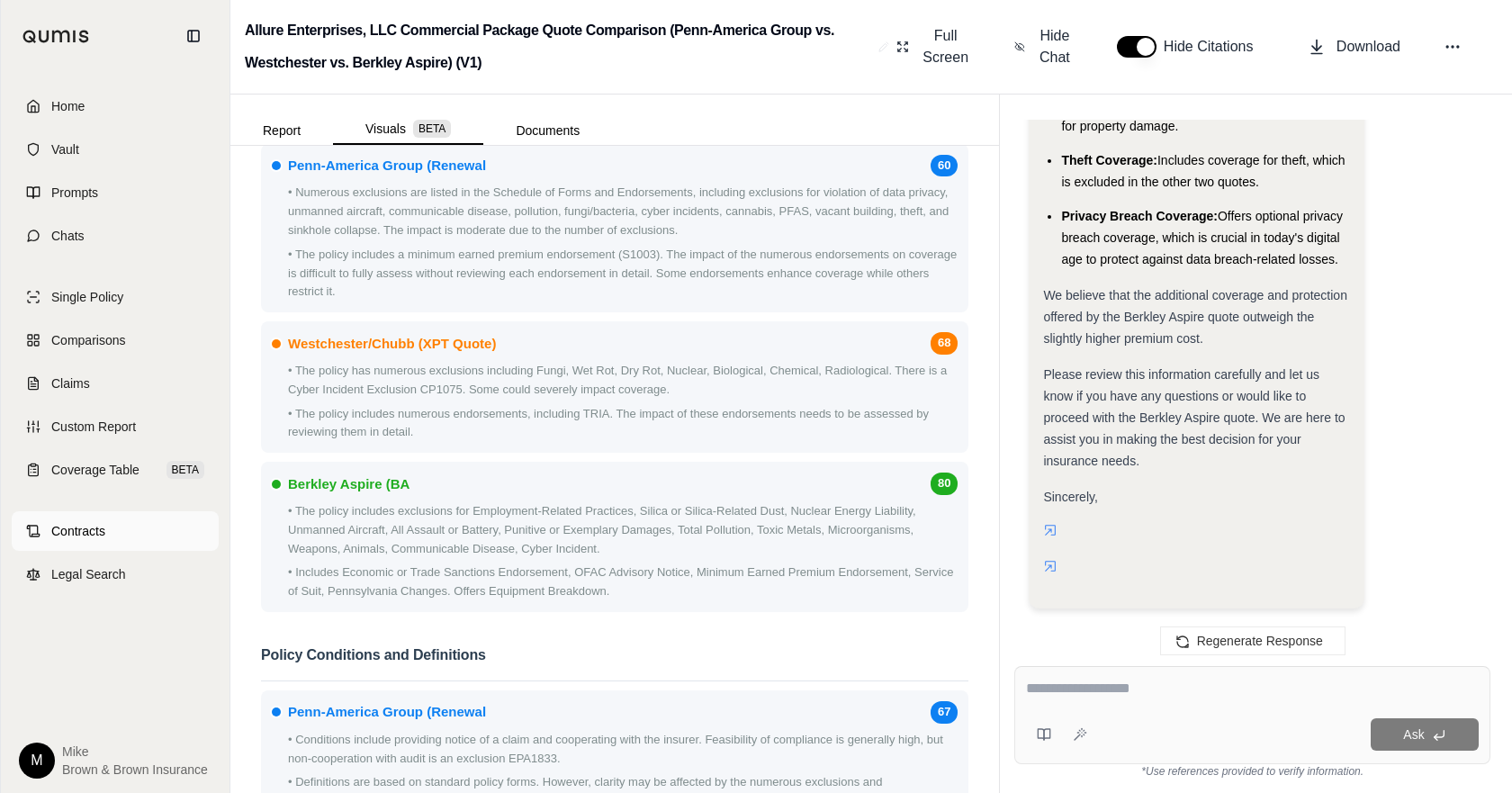 scroll, scrollTop: 17481, scrollLeft: 0, axis: vertical 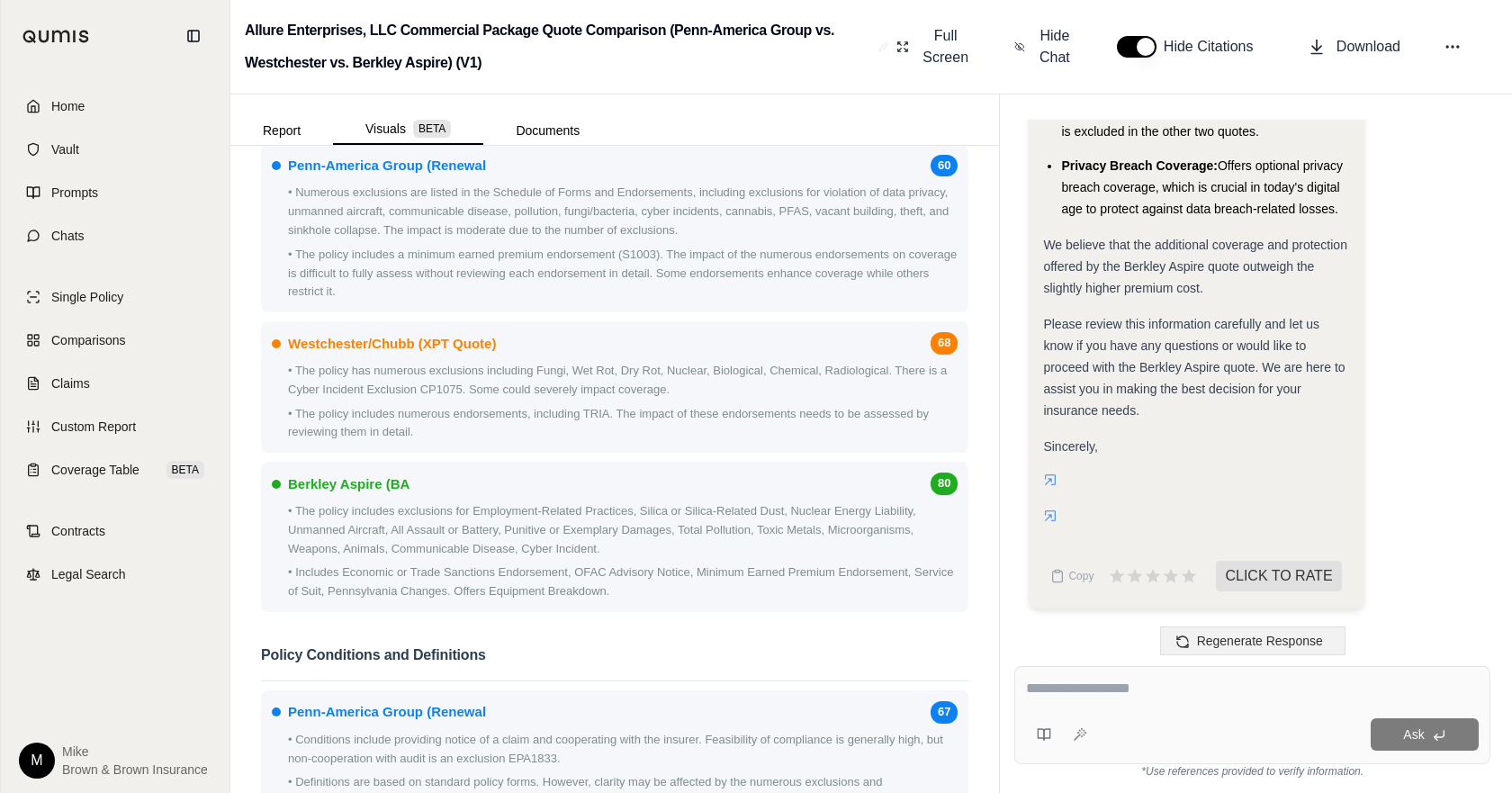 drag, startPoint x: 1210, startPoint y: 686, endPoint x: 1268, endPoint y: 649, distance: 68.7968 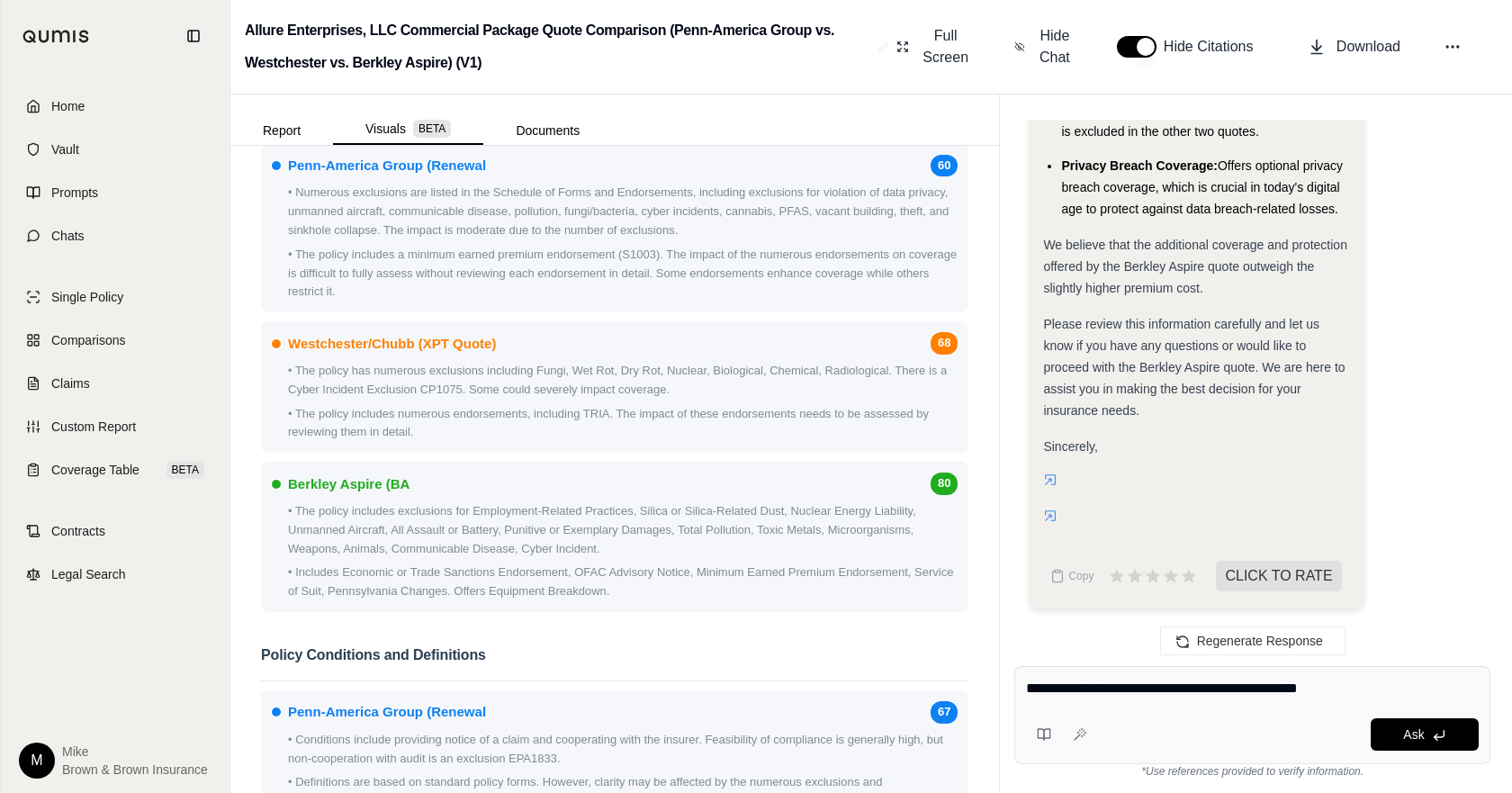 click on "**********" at bounding box center [1252, 689] 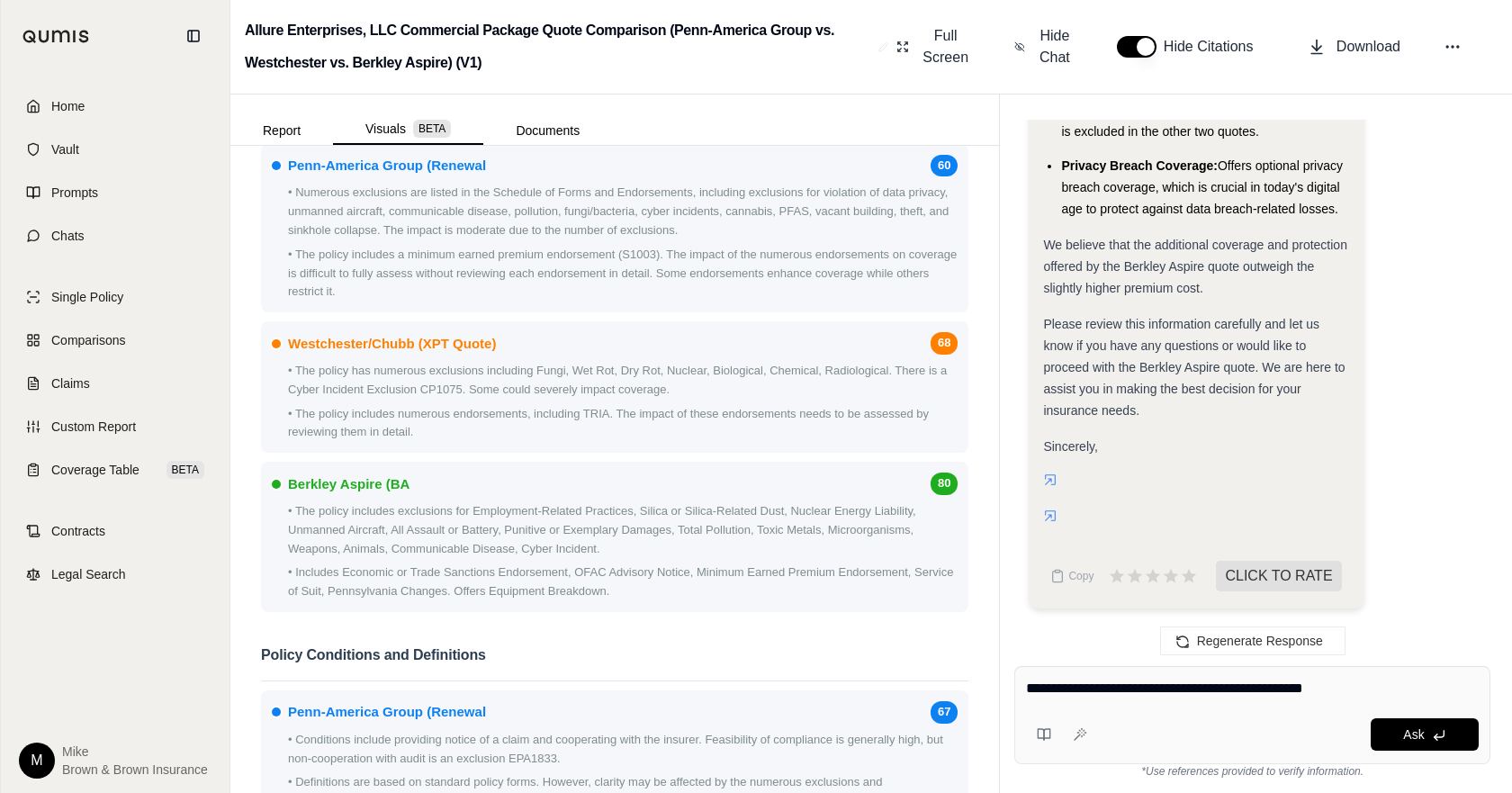click on "**********" at bounding box center (1252, 689) 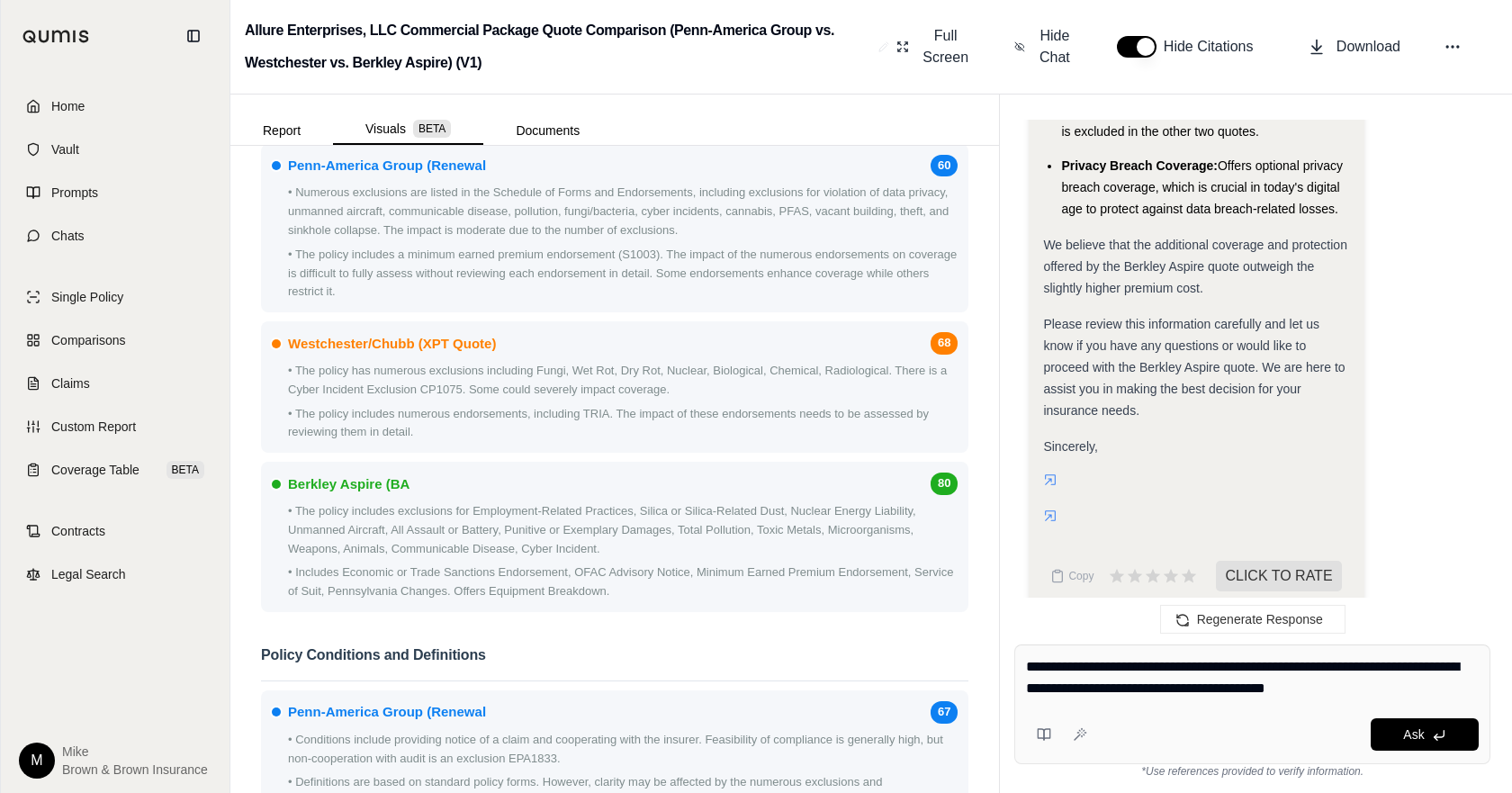 type on "**********" 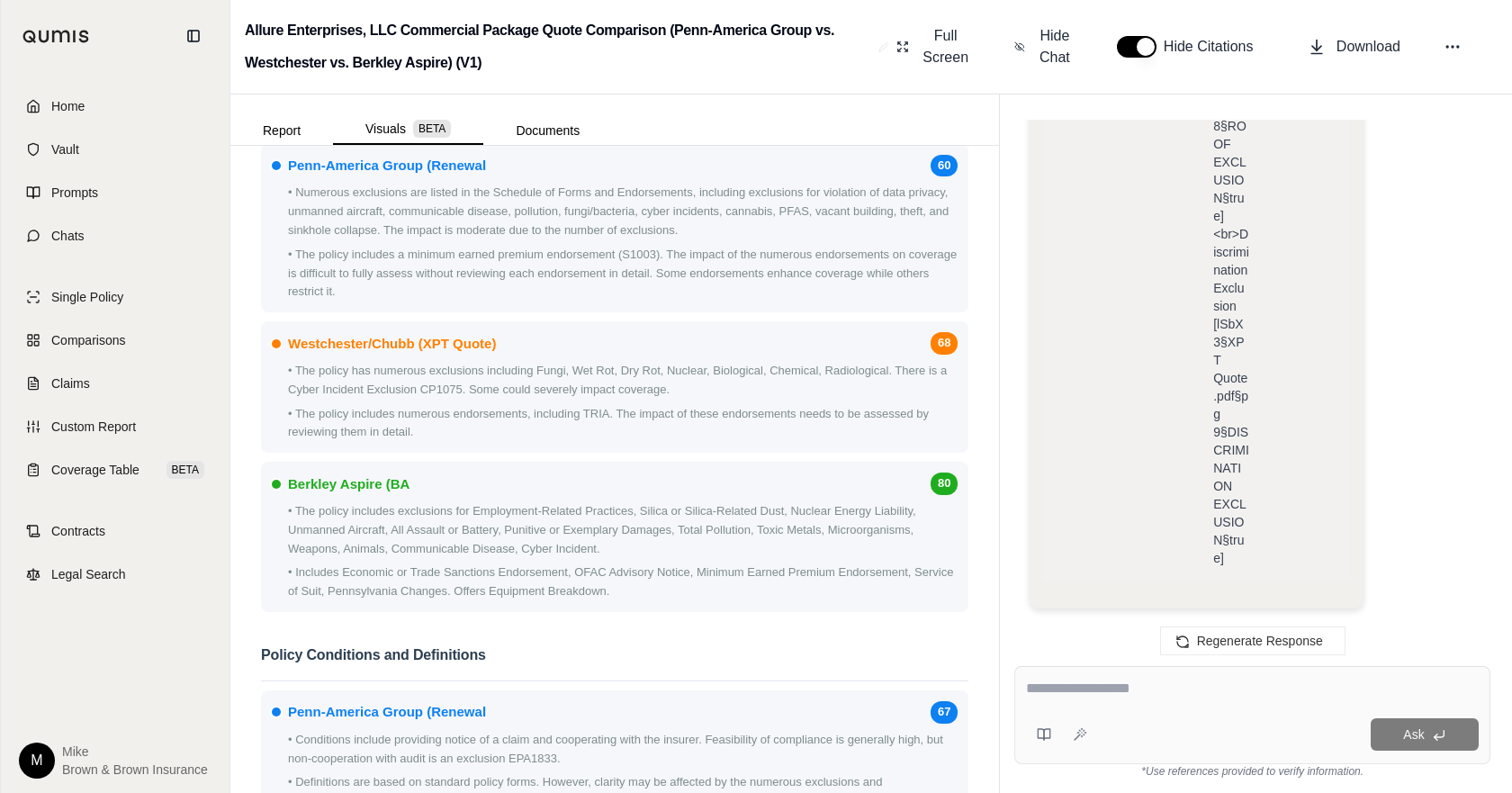scroll, scrollTop: 29291, scrollLeft: 0, axis: vertical 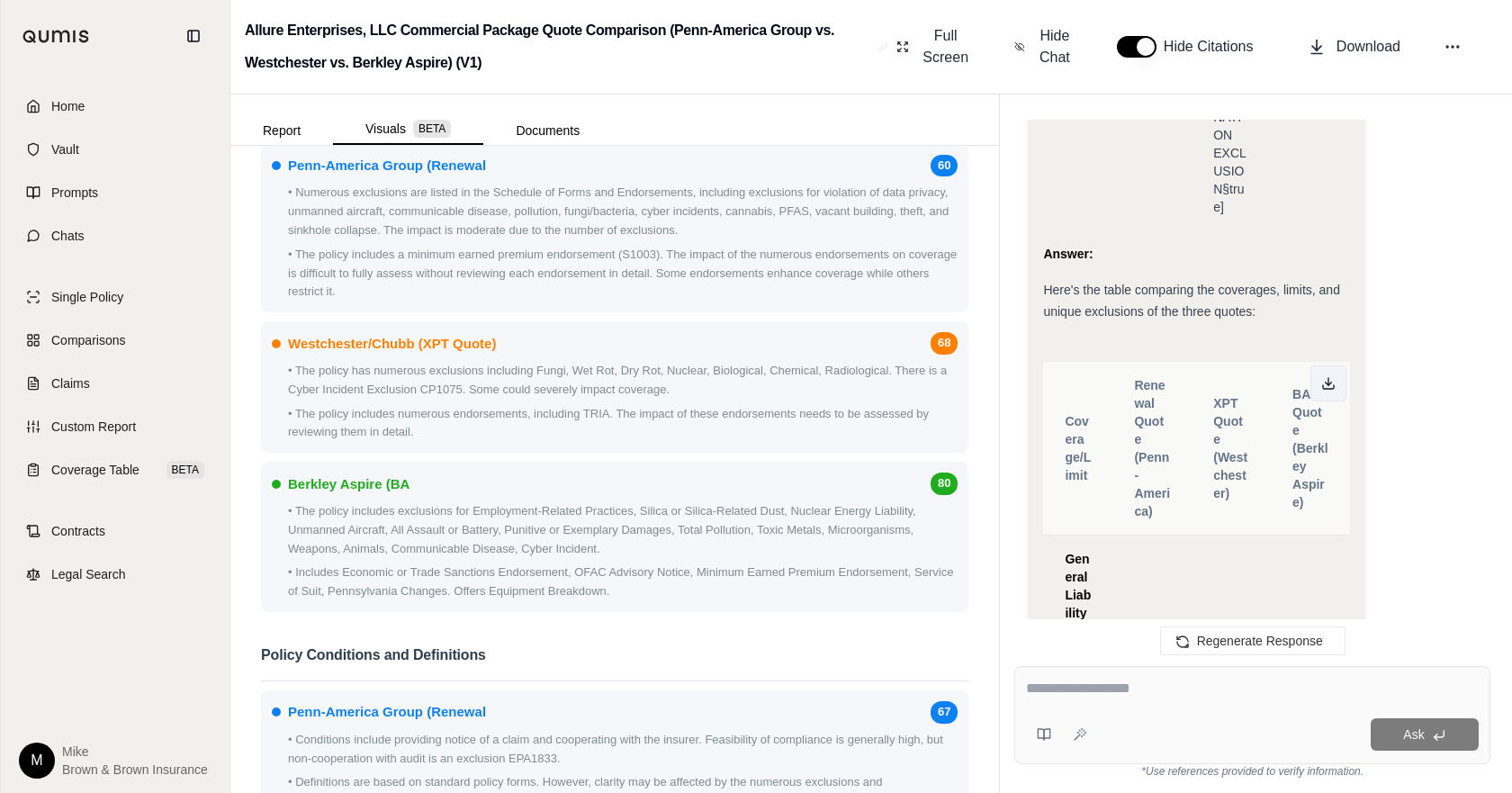 click 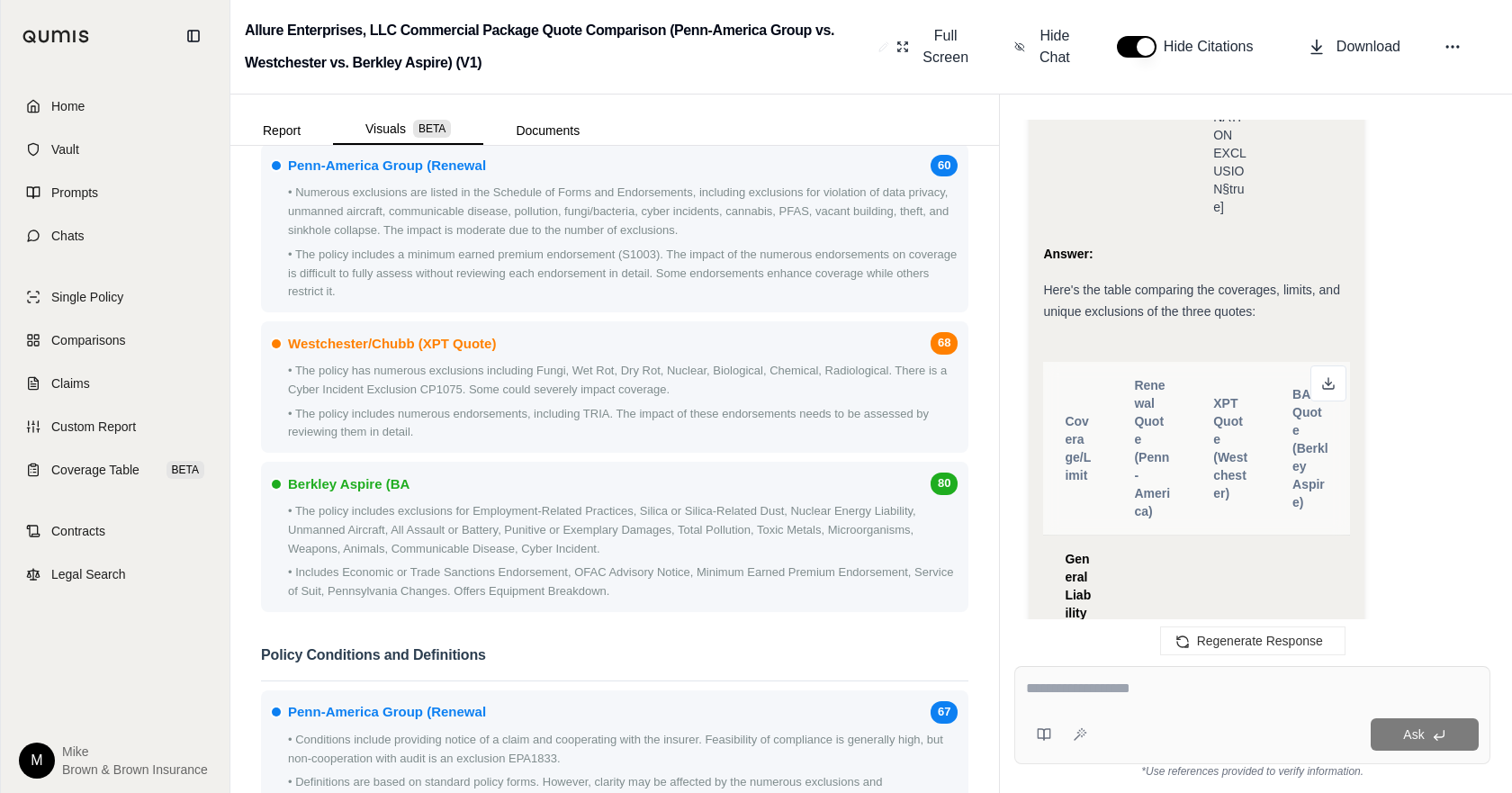click at bounding box center (1252, 691) 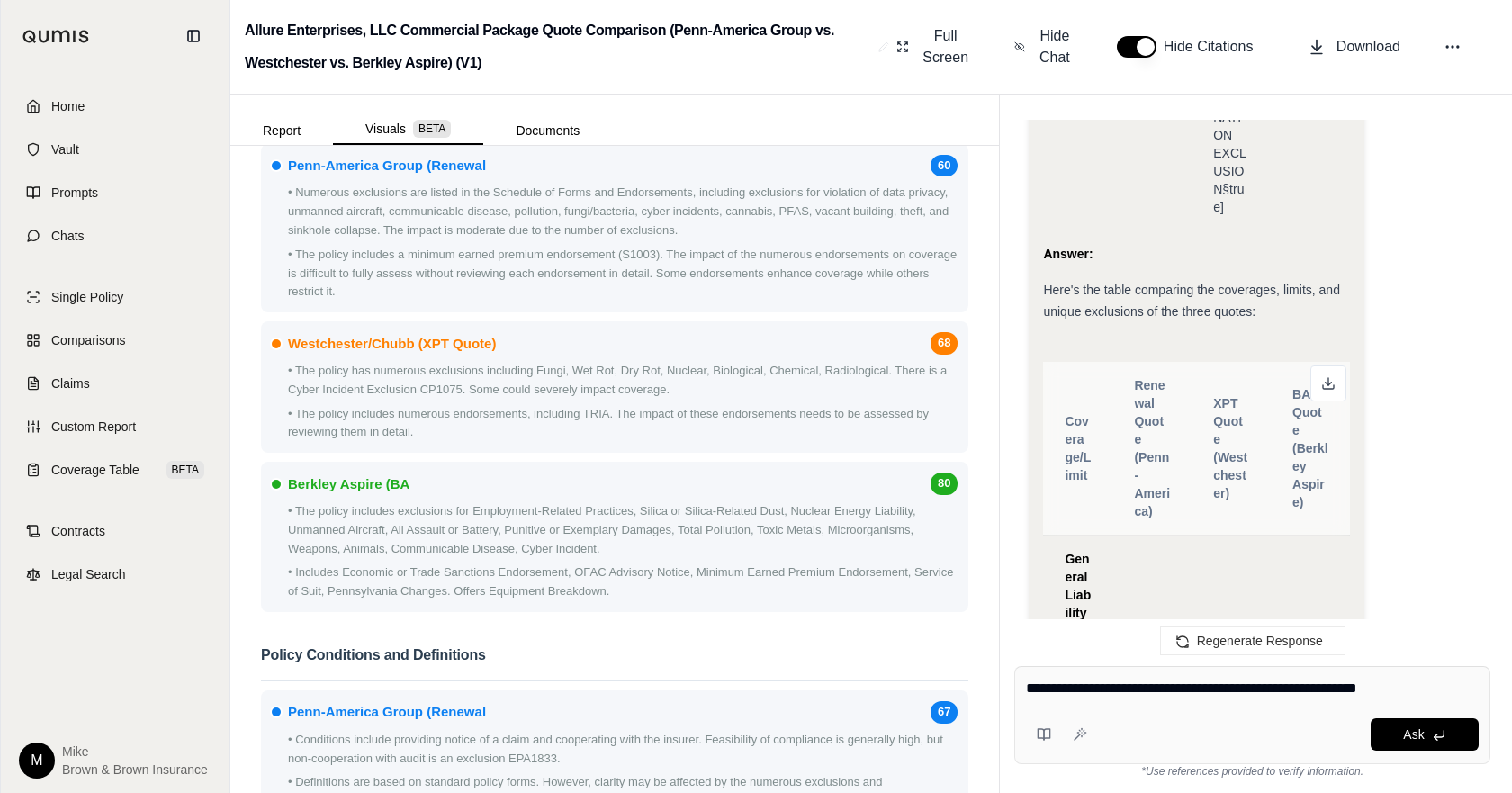 type on "**********" 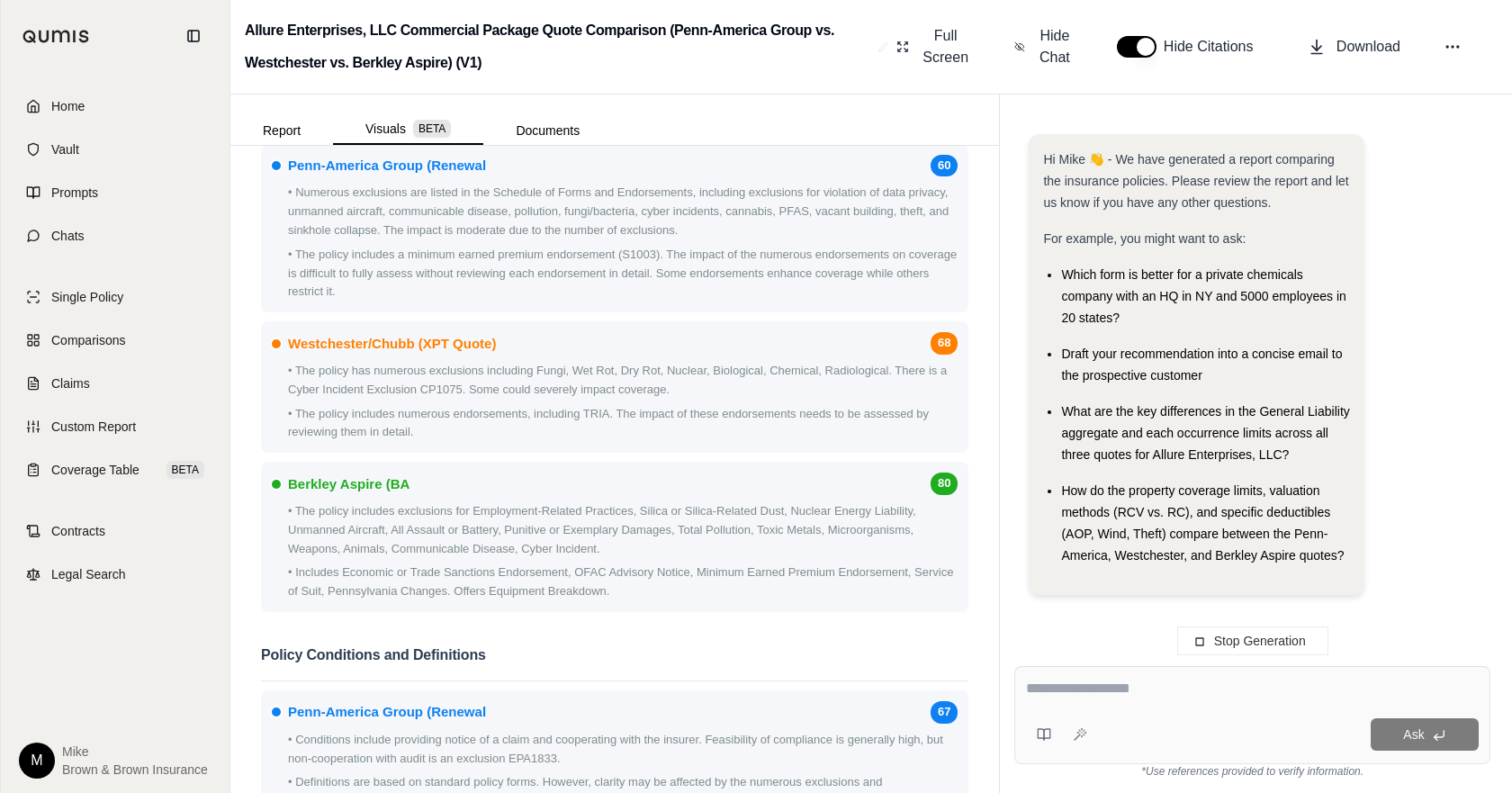 scroll, scrollTop: 0, scrollLeft: 0, axis: both 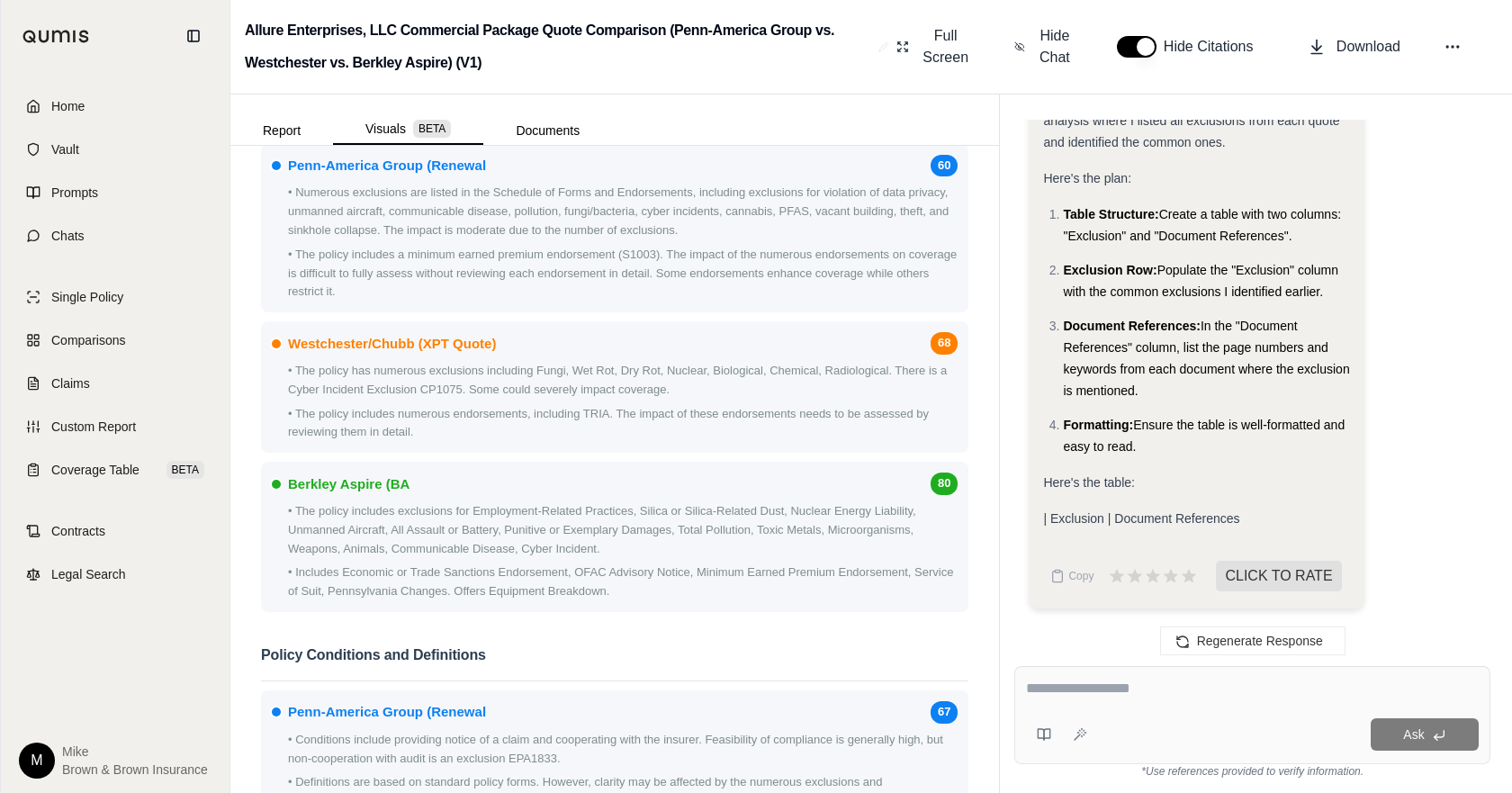 click on "| Exclusion                                  | Document References" at bounding box center (1141, 518) 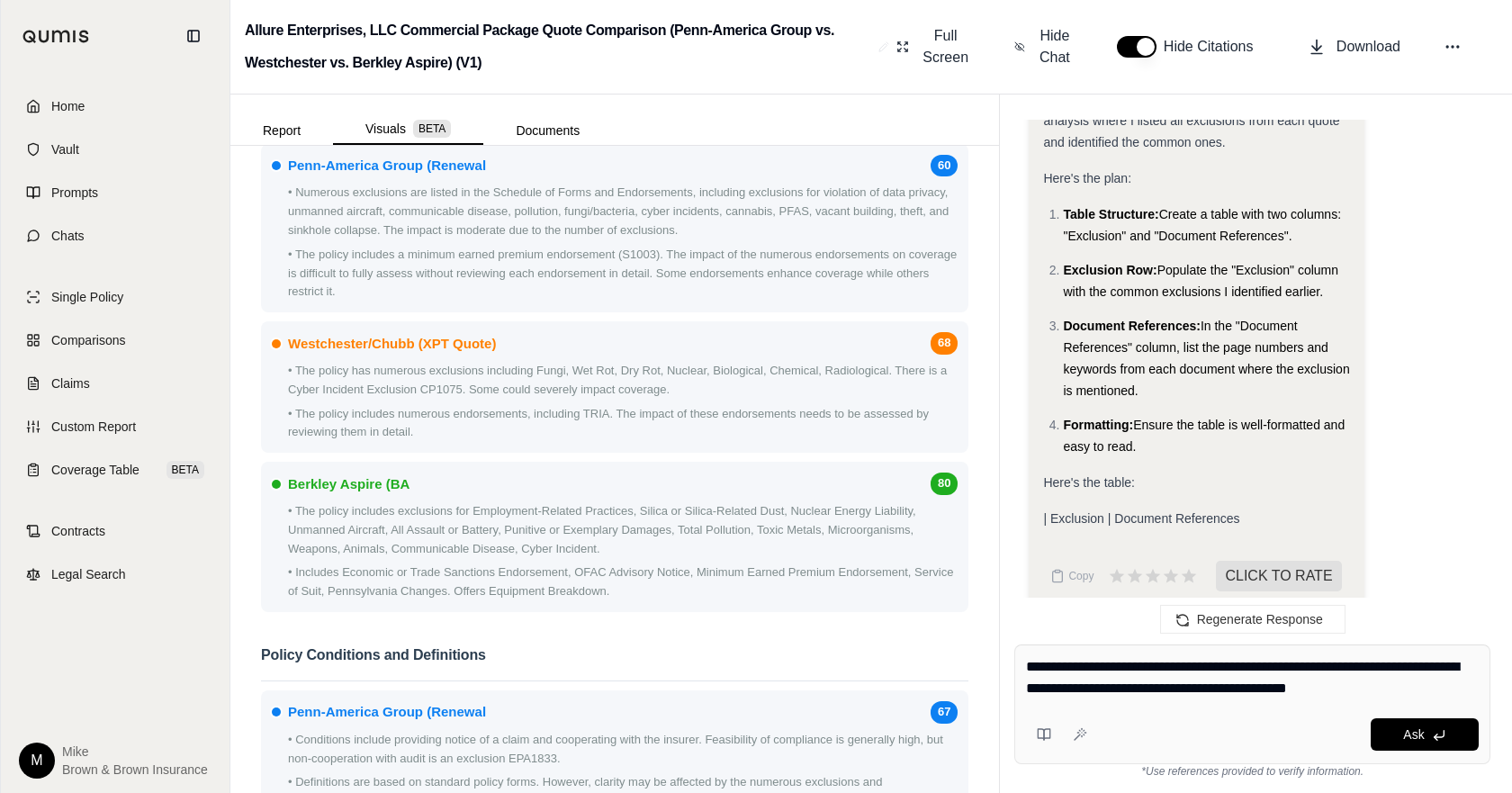 type on "**********" 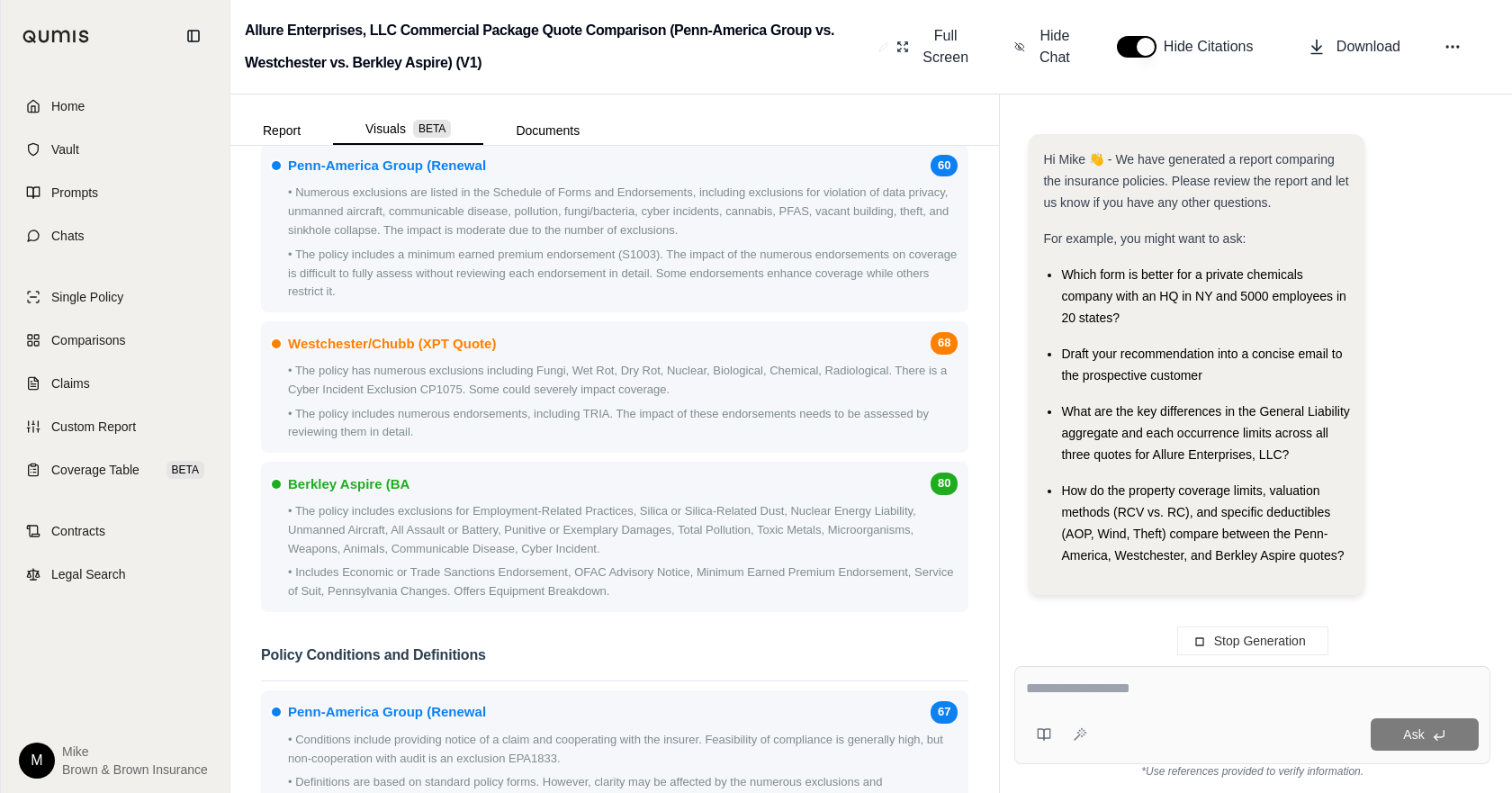 scroll, scrollTop: 0, scrollLeft: 0, axis: both 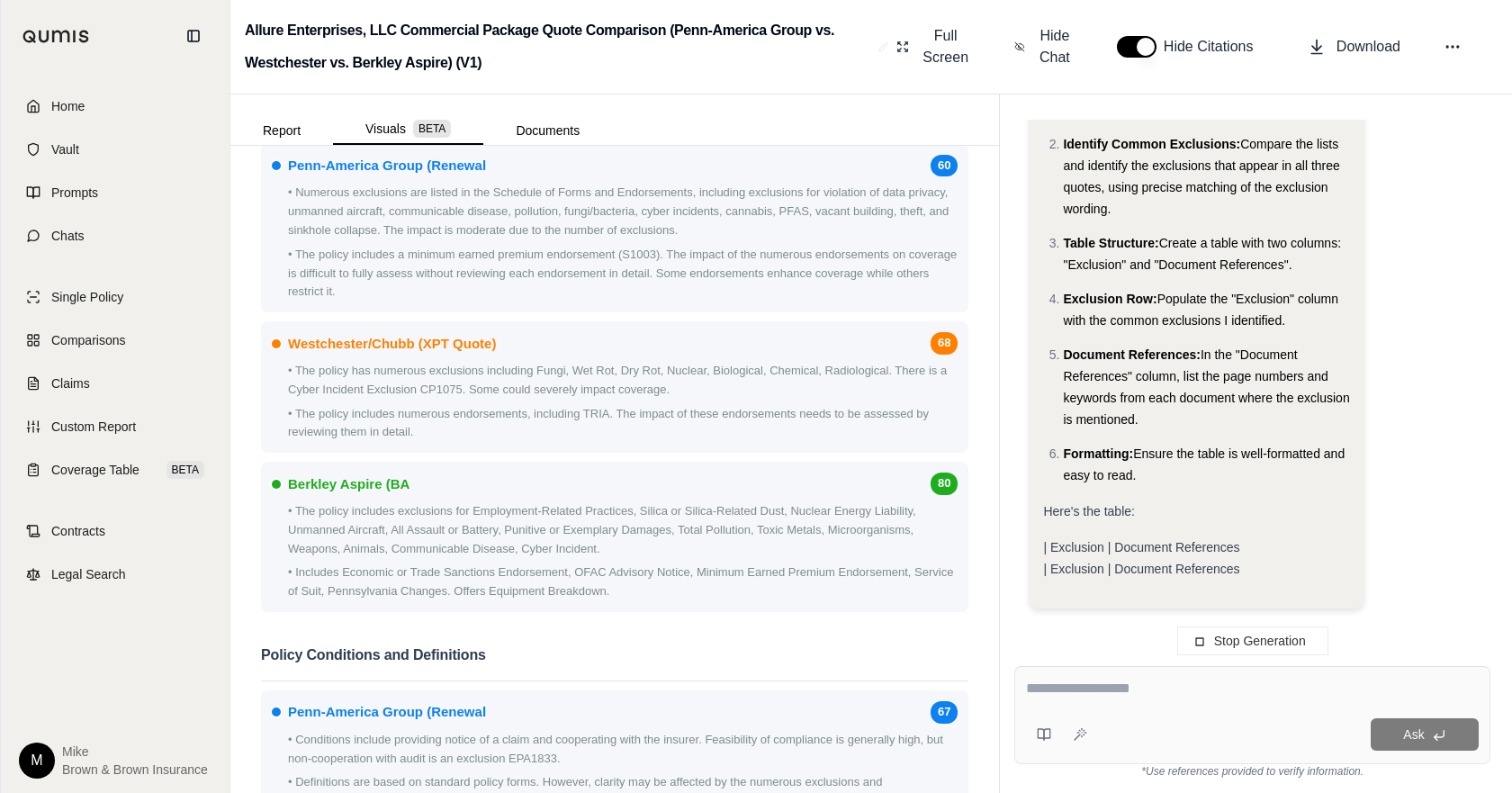 click on "| Exclusion                                  | Document References | Exclusion                                  | Document References" at bounding box center (1196, 558) 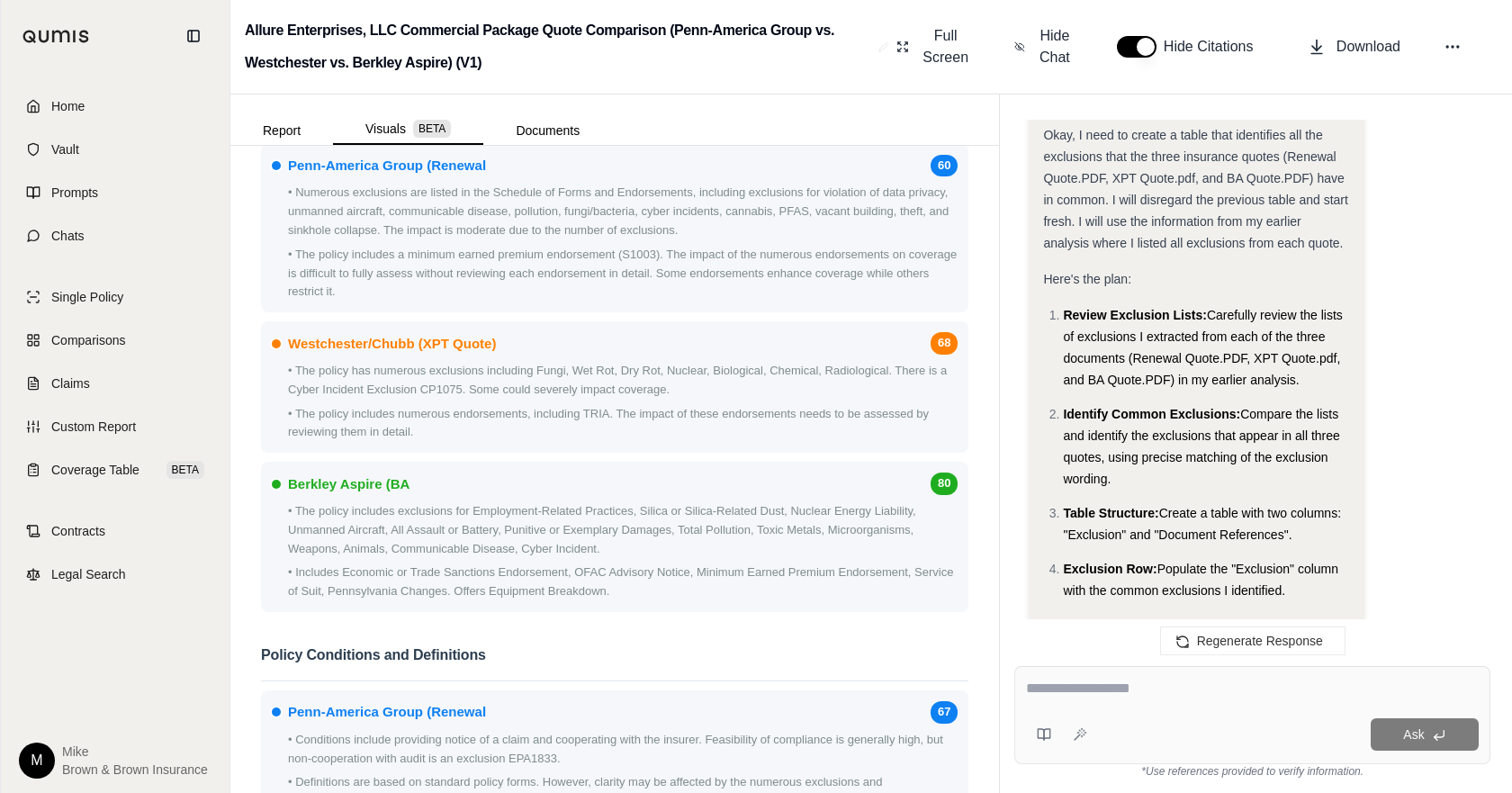 scroll, scrollTop: 0, scrollLeft: 0, axis: both 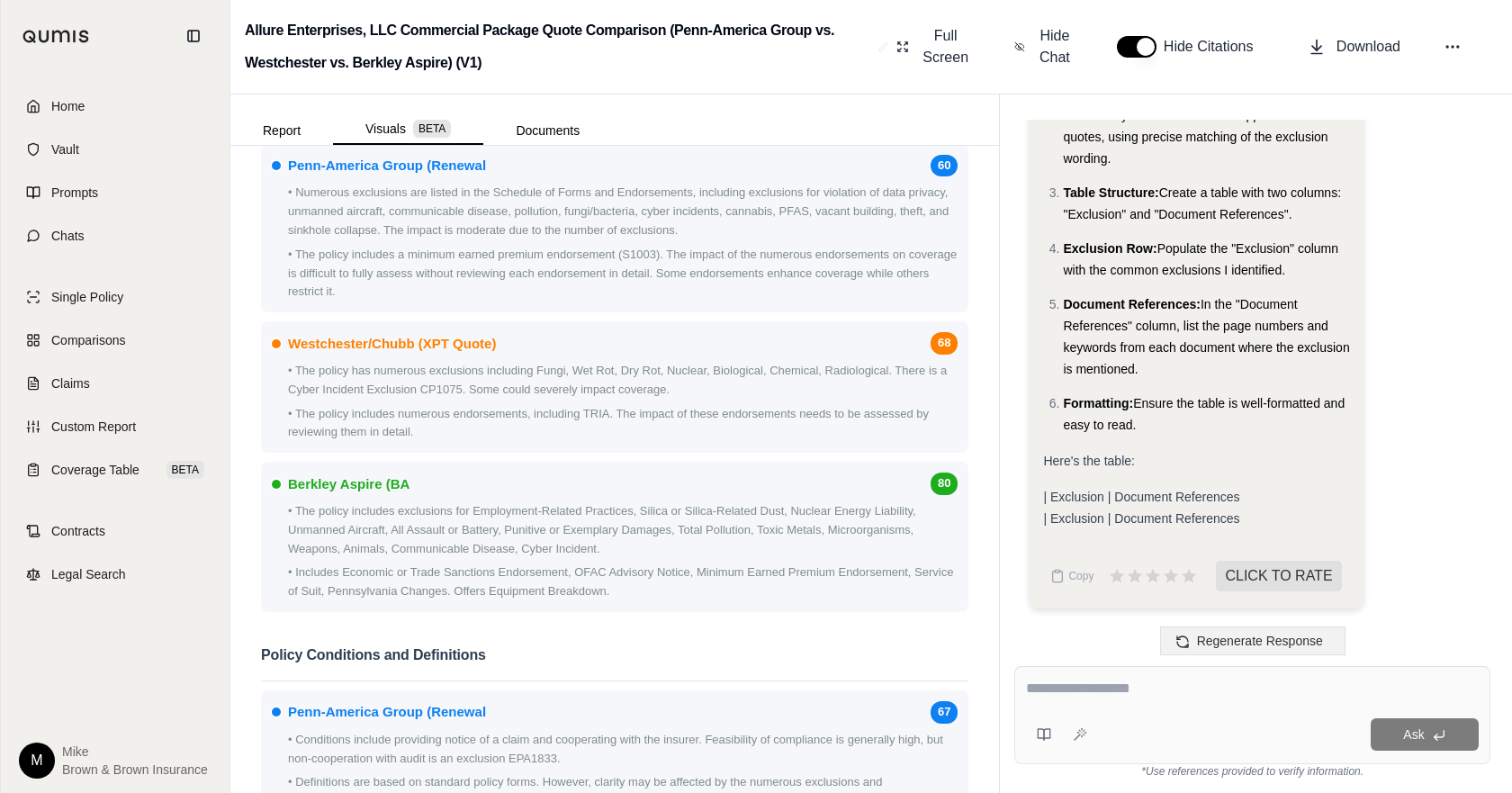 click on "Regenerate Response" at bounding box center [1260, 641] 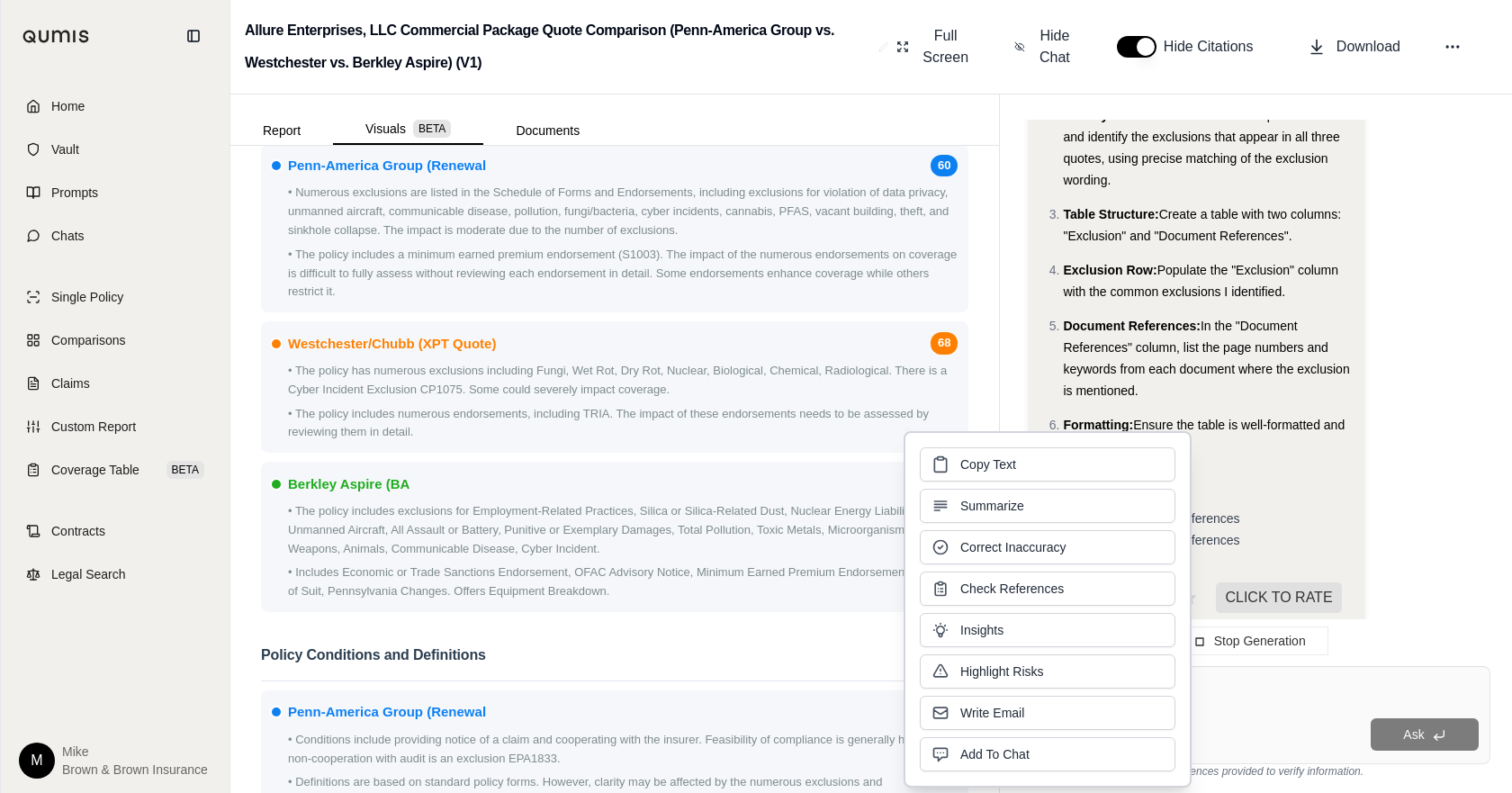 scroll, scrollTop: 31408, scrollLeft: 0, axis: vertical 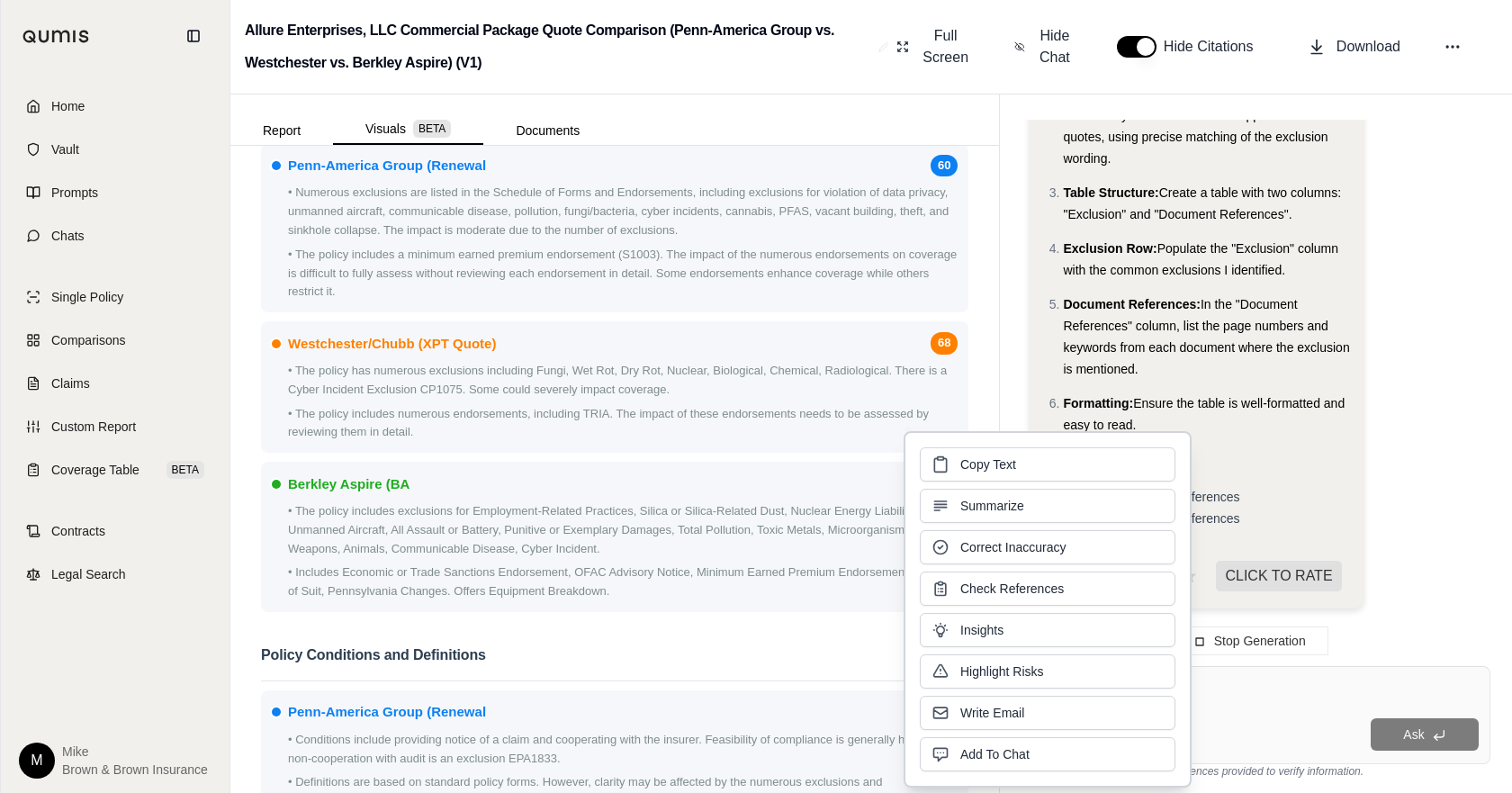 click on "| Exclusion                                  | Document References | Exclusion                                  | Document References" at bounding box center (1196, 508) 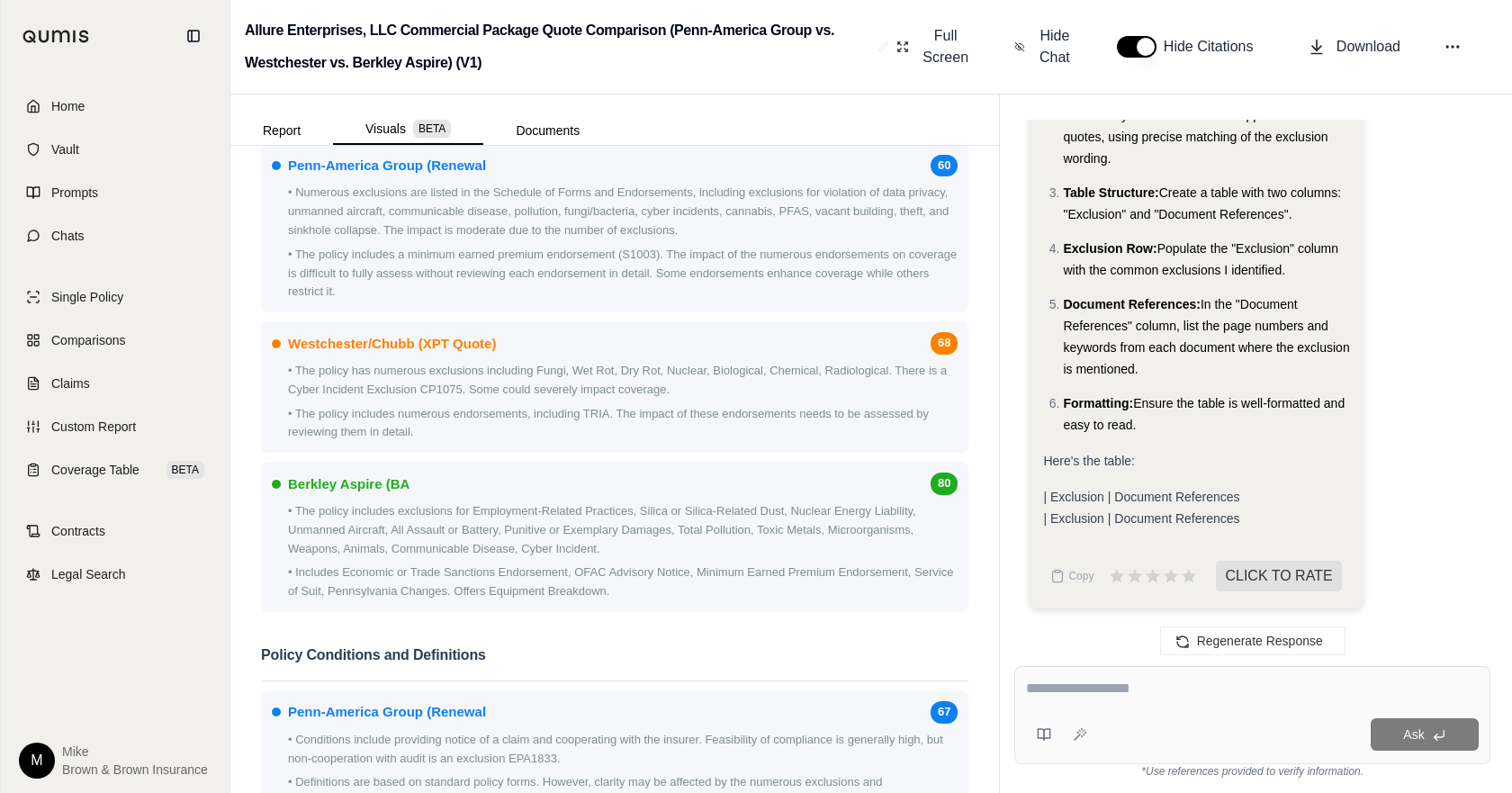 scroll, scrollTop: 31408, scrollLeft: 0, axis: vertical 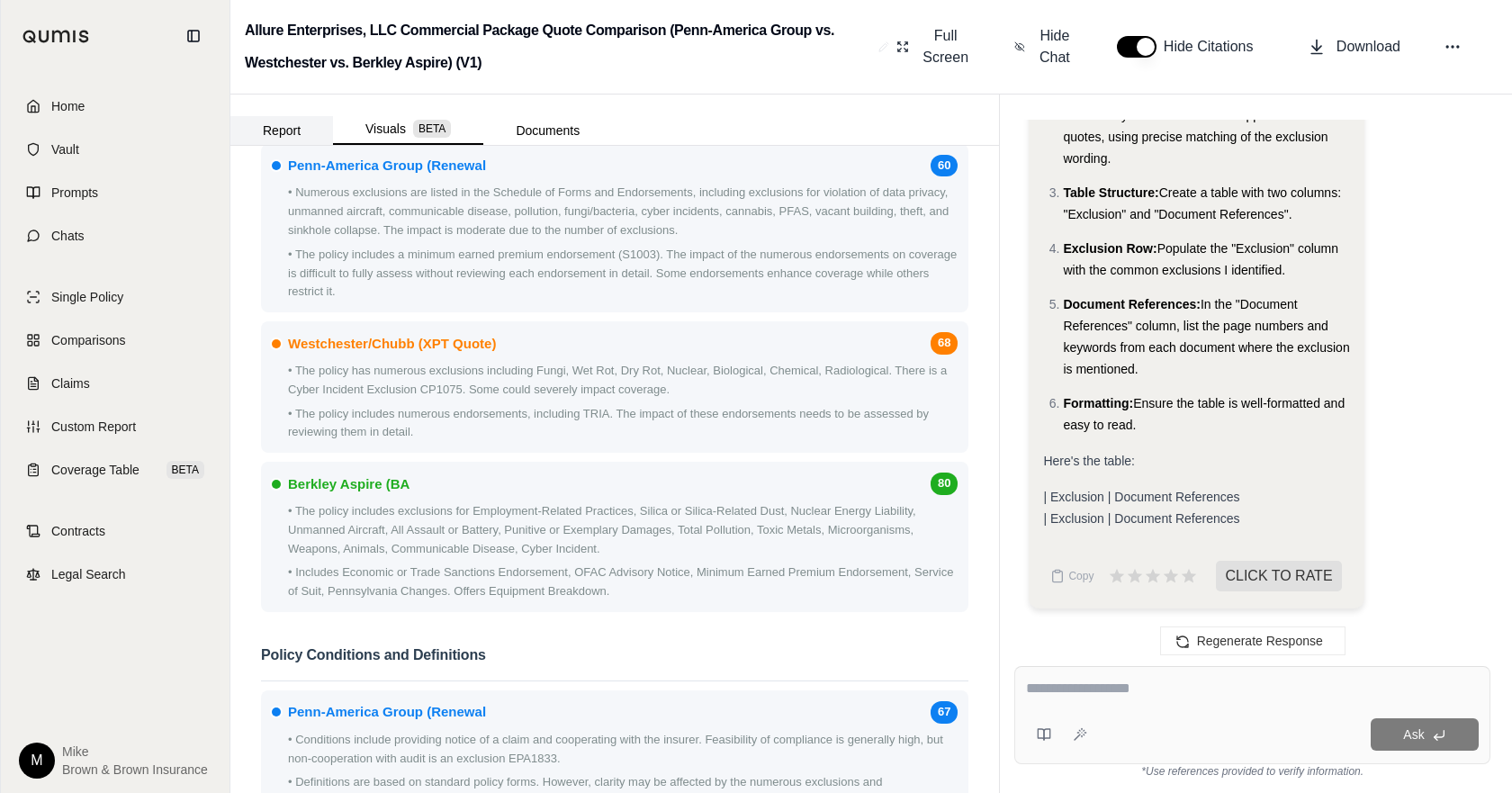 click on "Report" at bounding box center (282, 131) 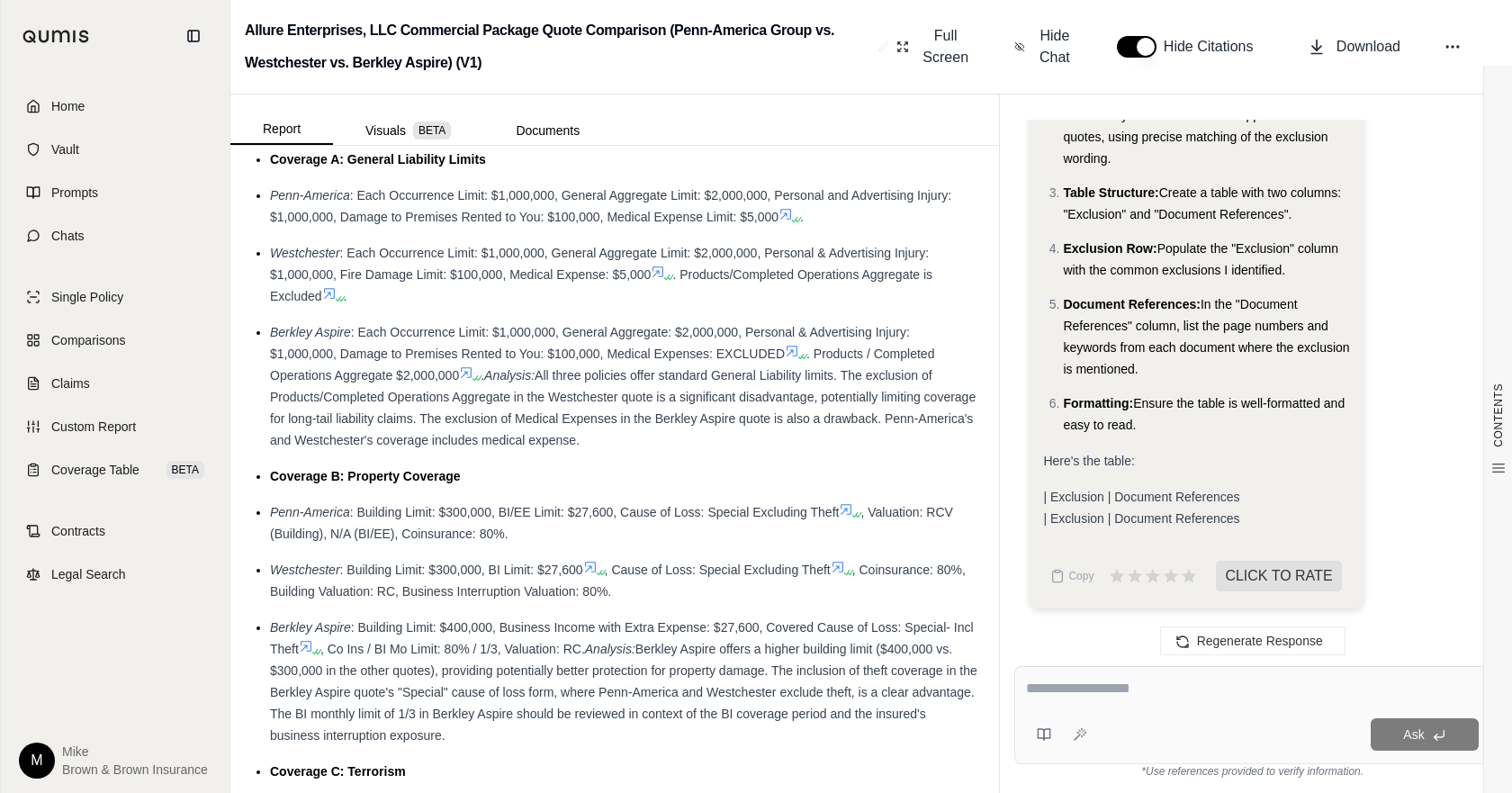 scroll, scrollTop: 0, scrollLeft: 0, axis: both 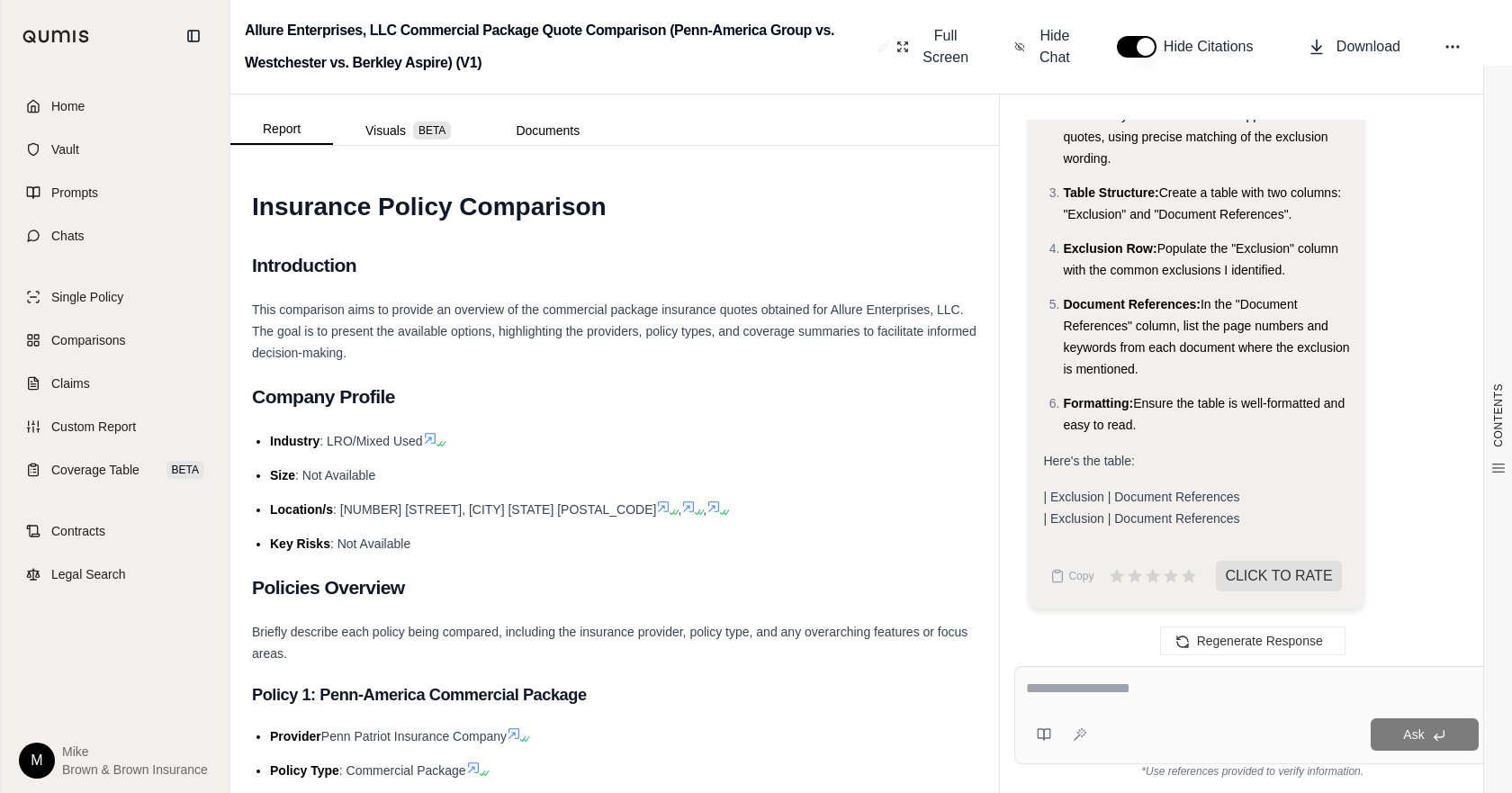click at bounding box center [1252, 689] 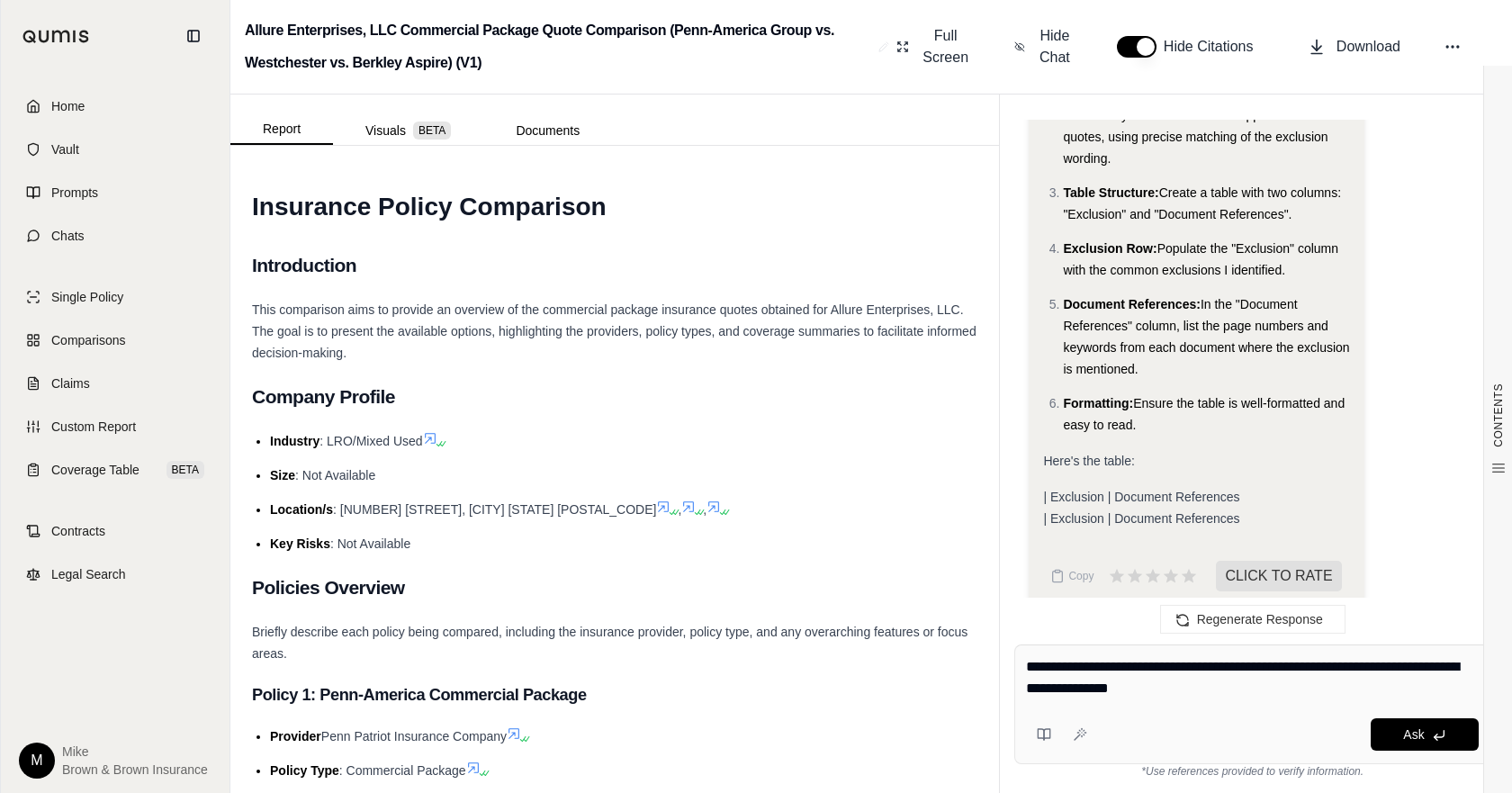 type on "**********" 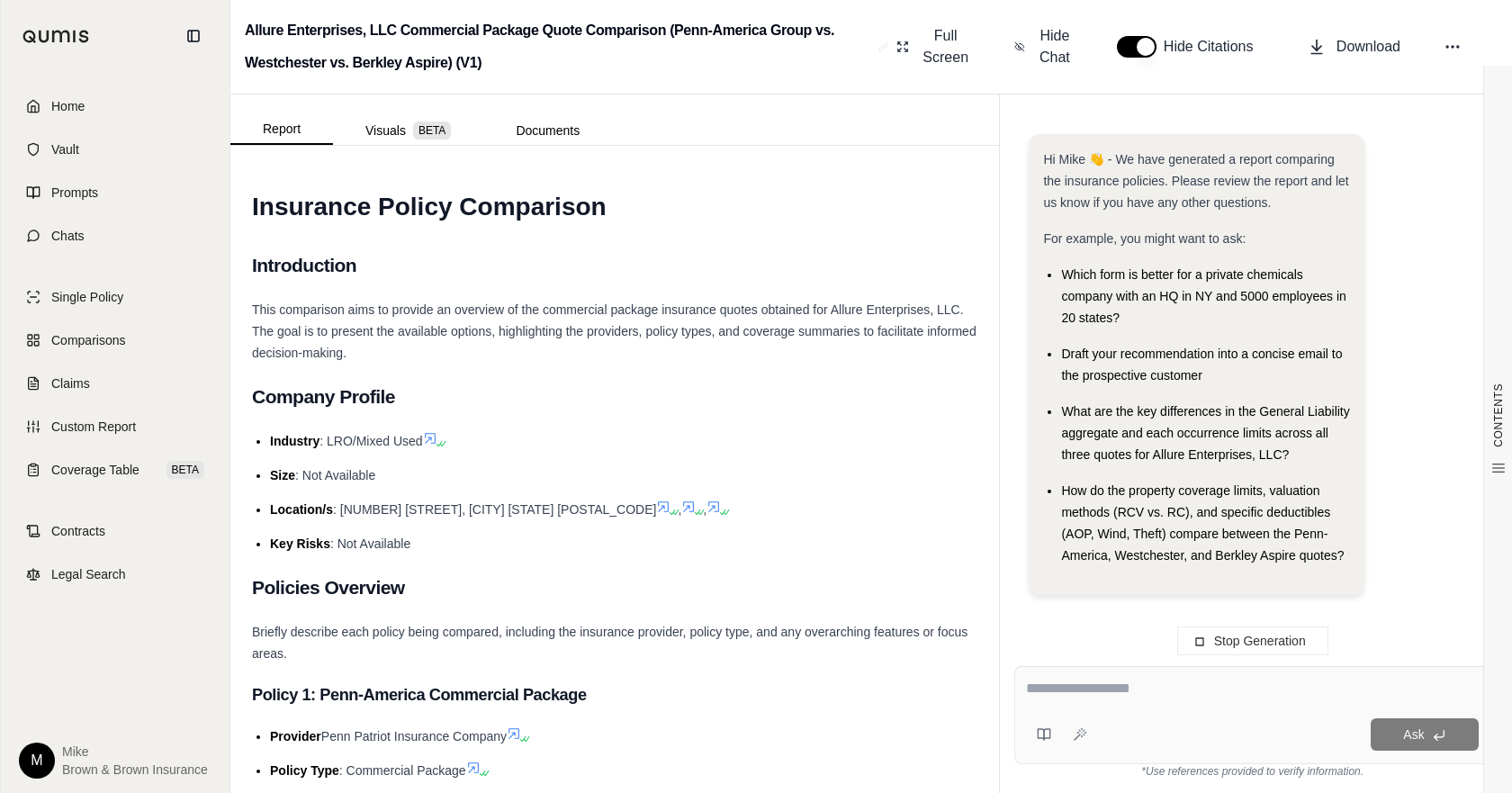 scroll, scrollTop: 0, scrollLeft: 0, axis: both 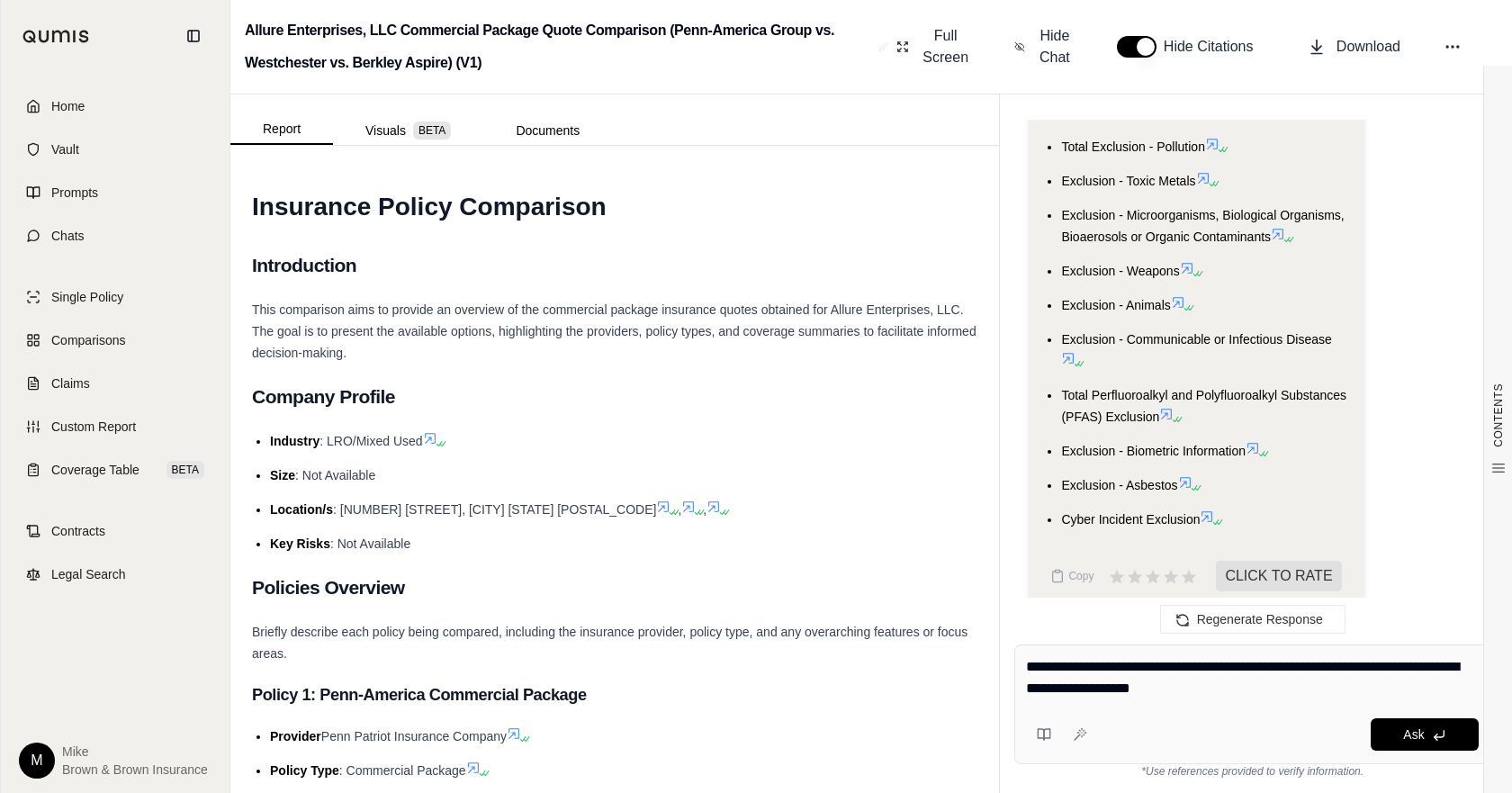 type on "**********" 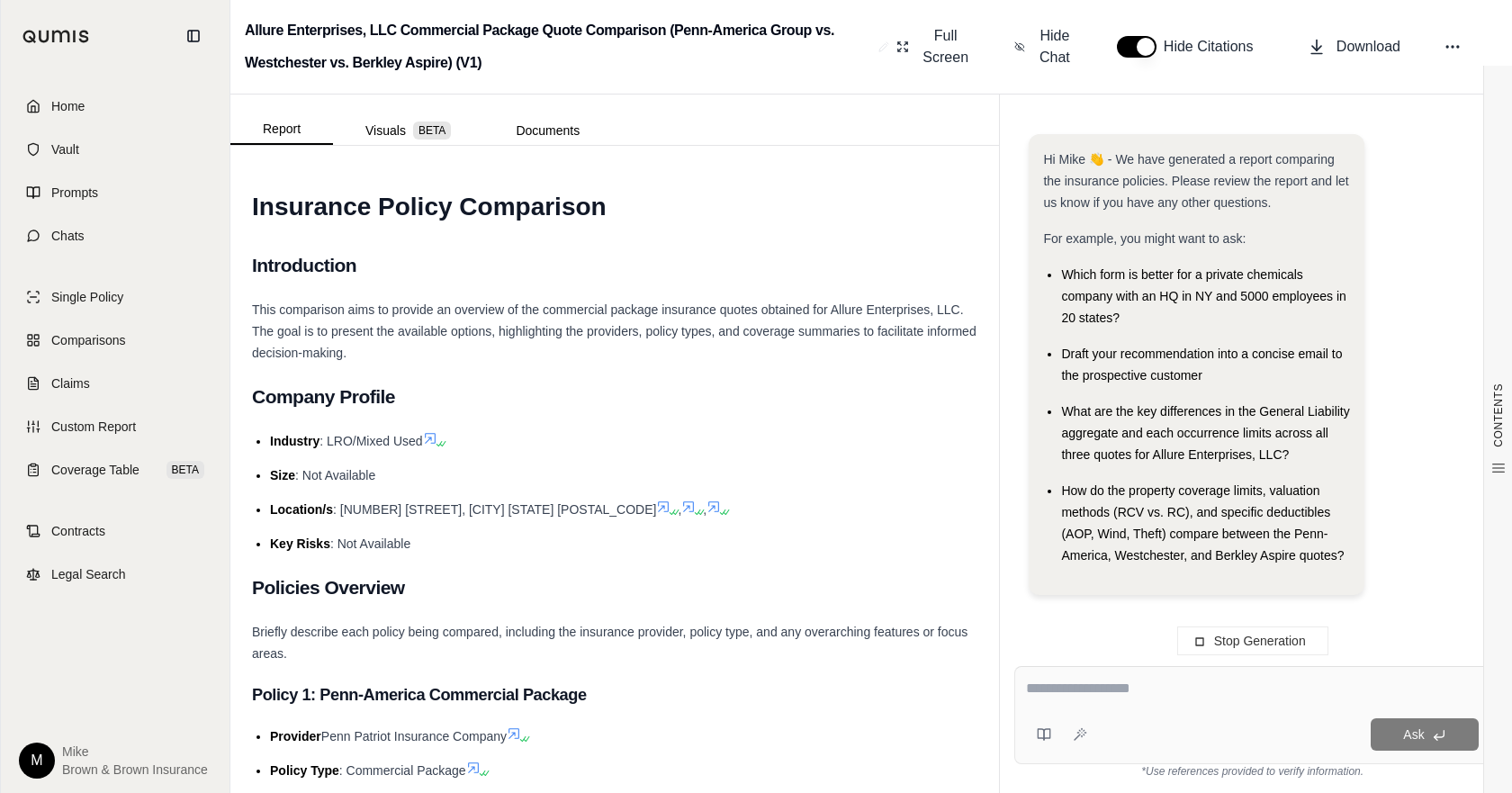 scroll, scrollTop: 0, scrollLeft: 0, axis: both 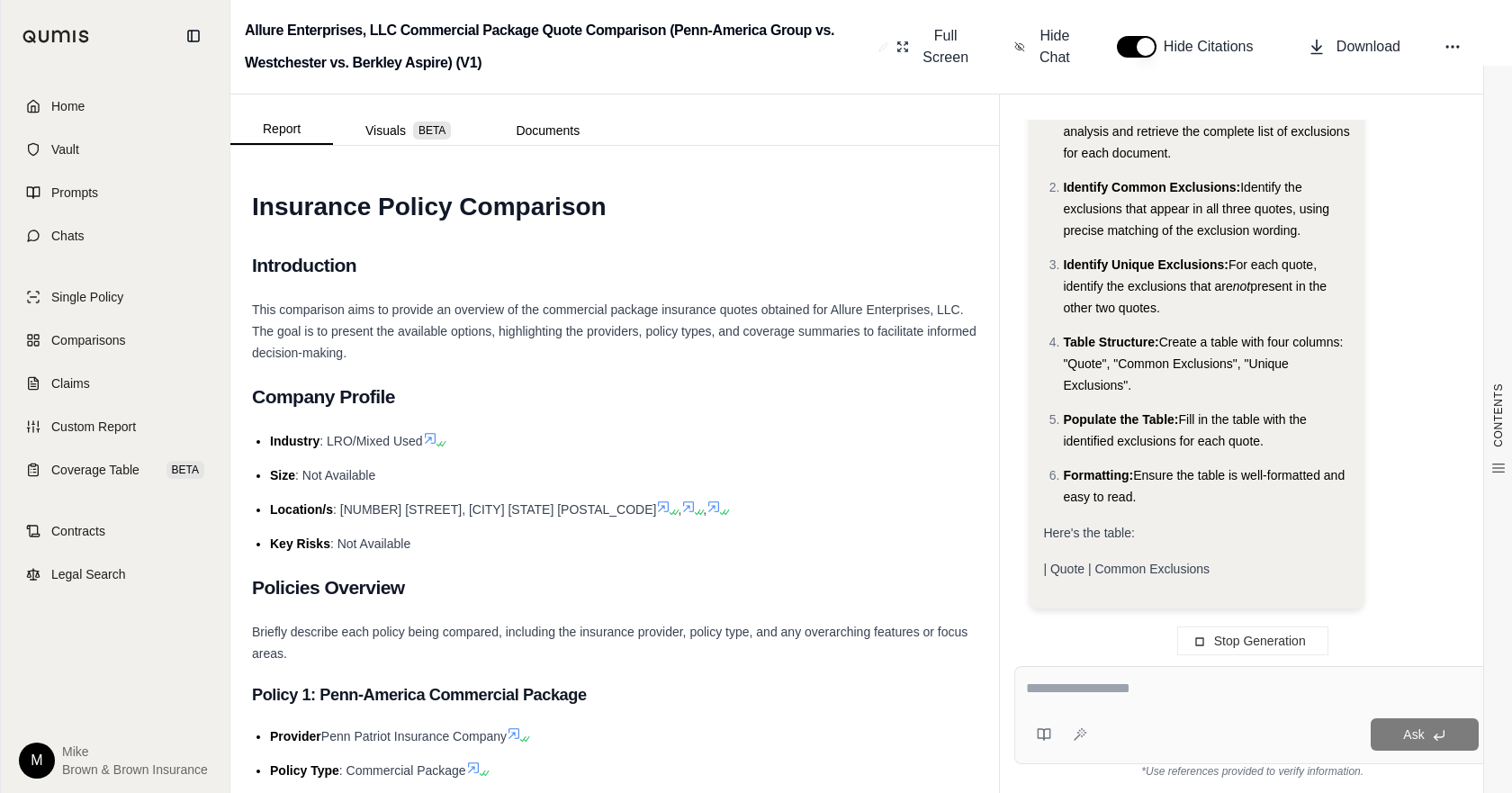 click on "Here's the table:" at bounding box center (1089, 533) 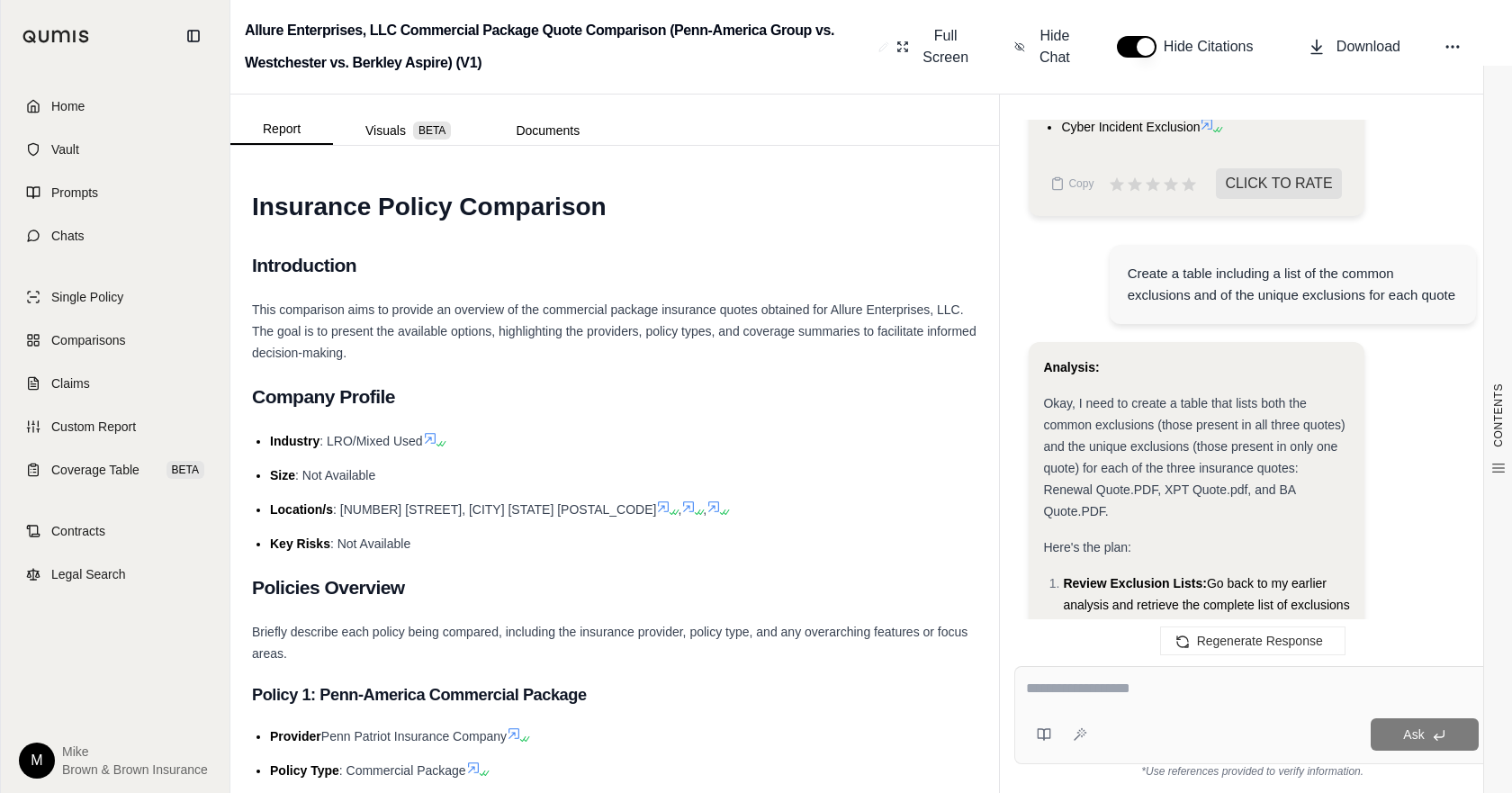 scroll, scrollTop: 38051, scrollLeft: 0, axis: vertical 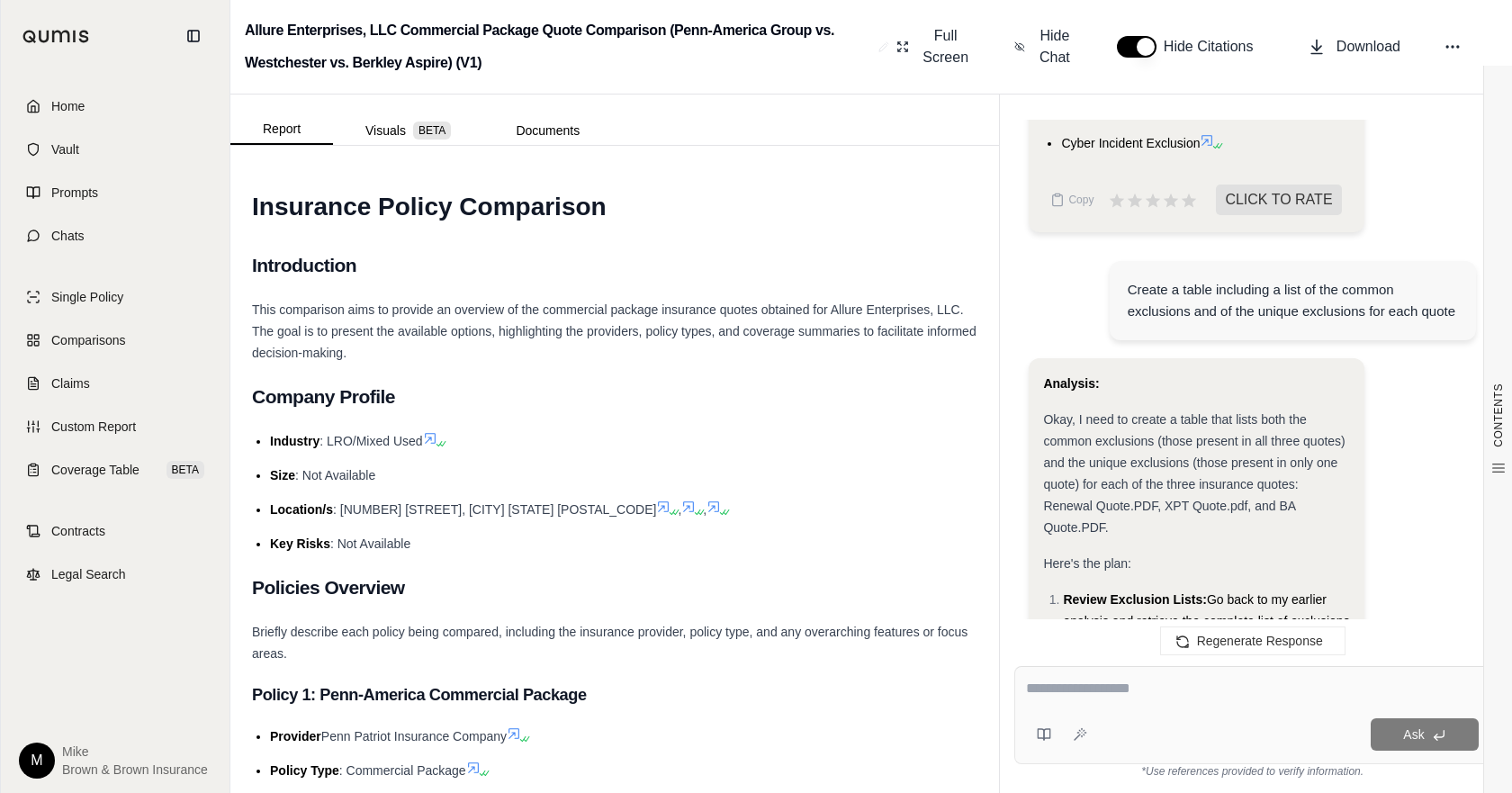 click at bounding box center (1252, 689) 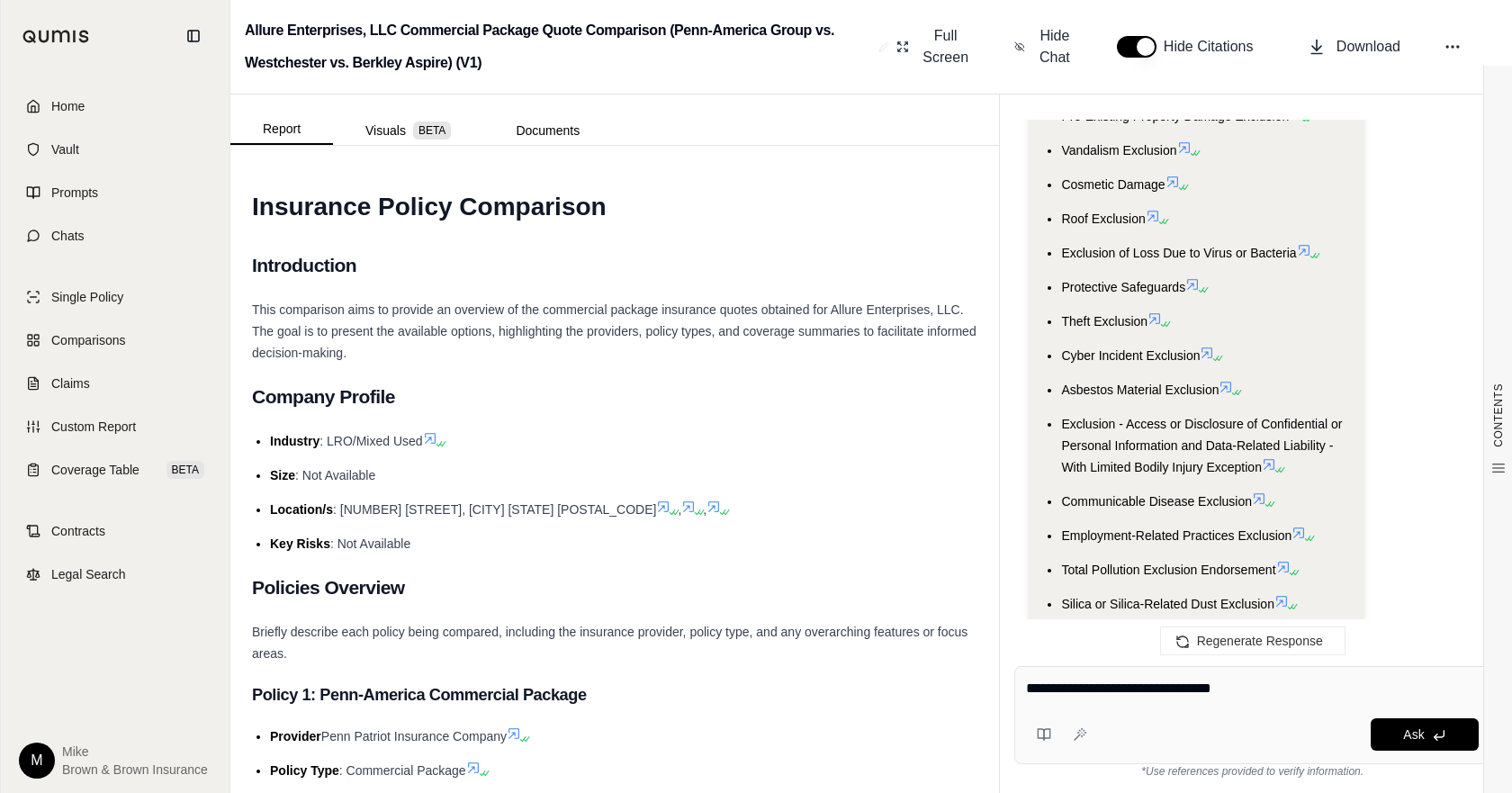 scroll, scrollTop: 33461, scrollLeft: 0, axis: vertical 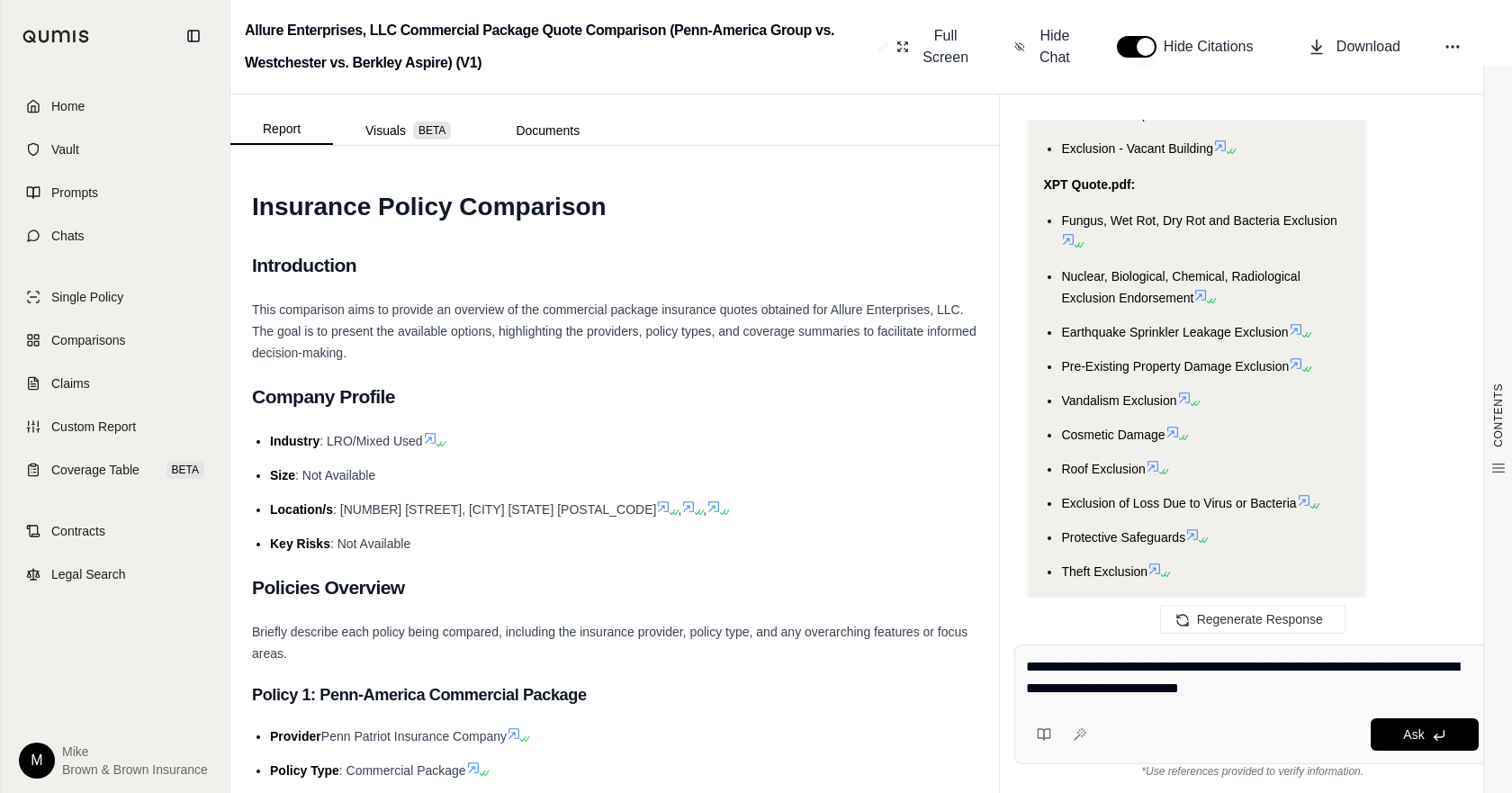 type on "**********" 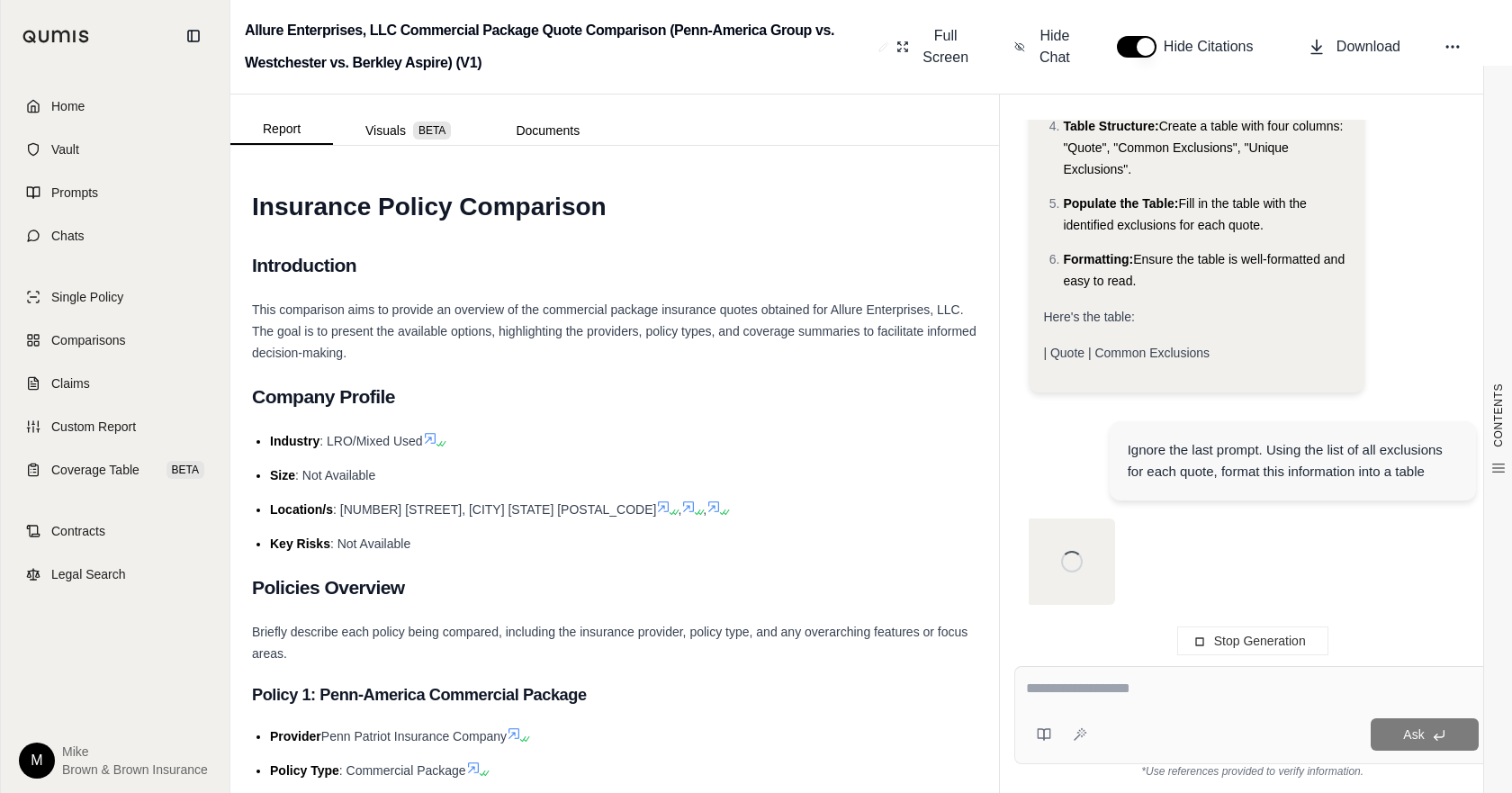 scroll, scrollTop: 38253, scrollLeft: 0, axis: vertical 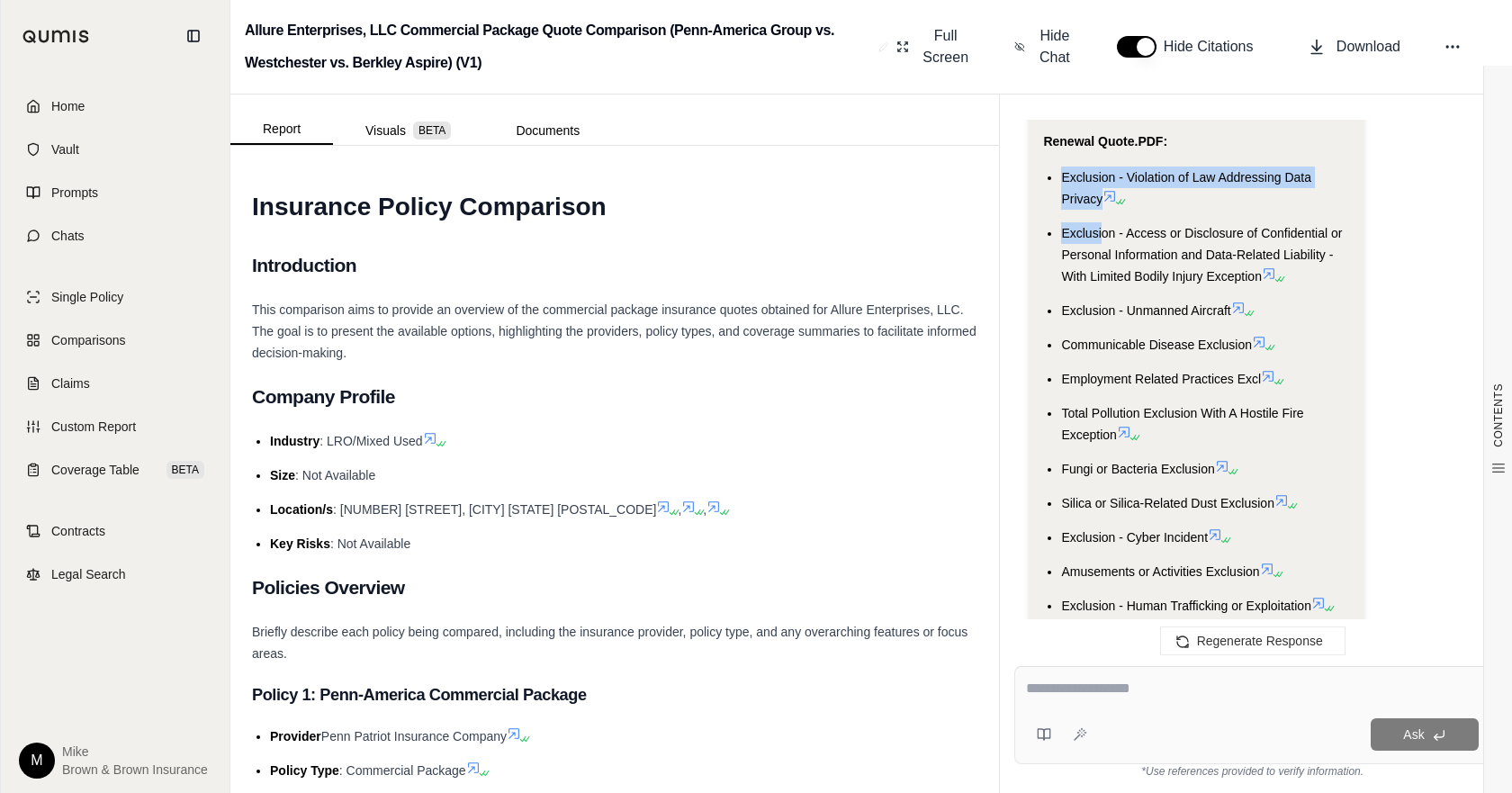 drag, startPoint x: 1059, startPoint y: 174, endPoint x: 1101, endPoint y: 239, distance: 77.38863 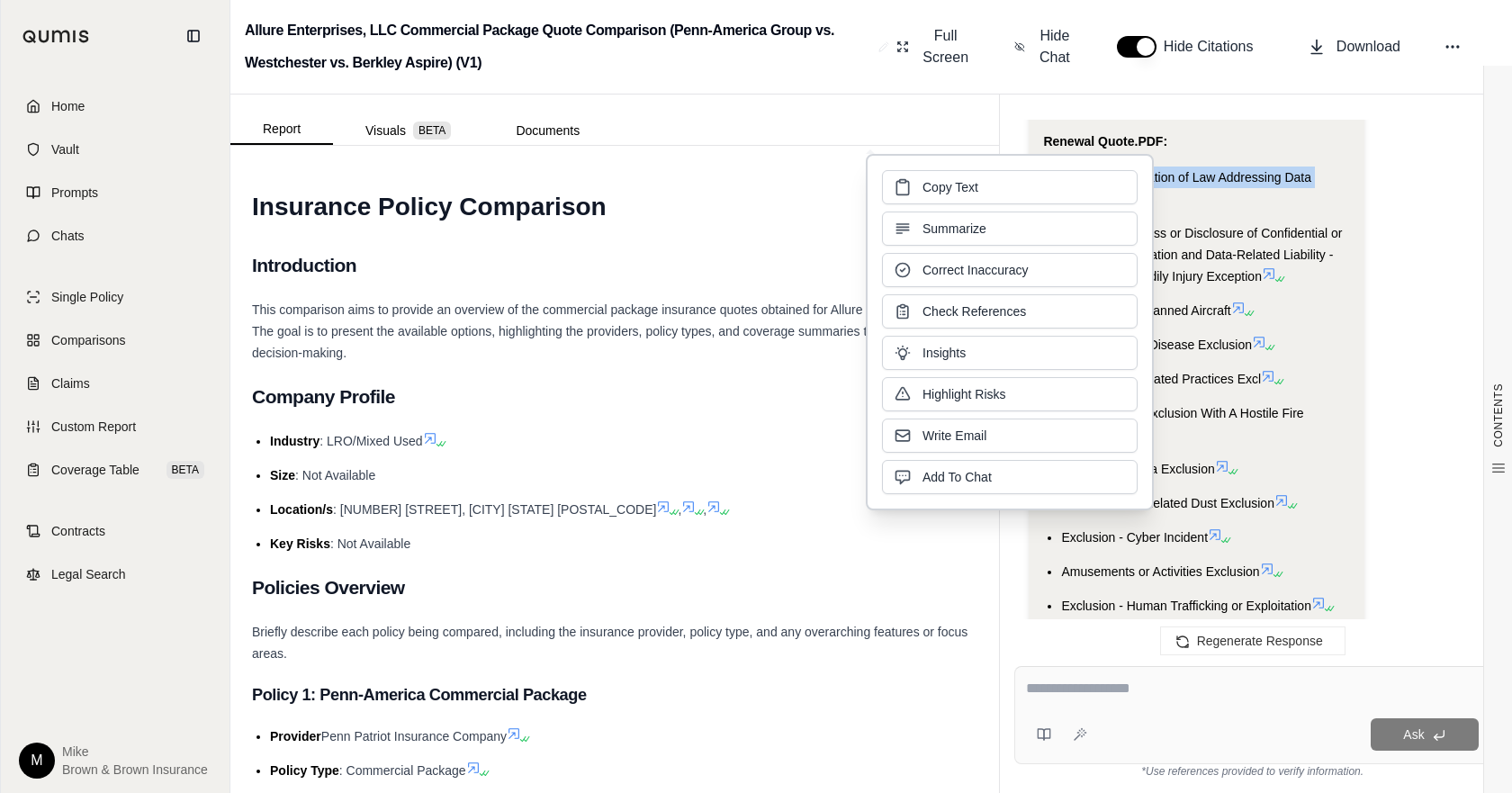 click on "Summarize" at bounding box center [1010, 229] 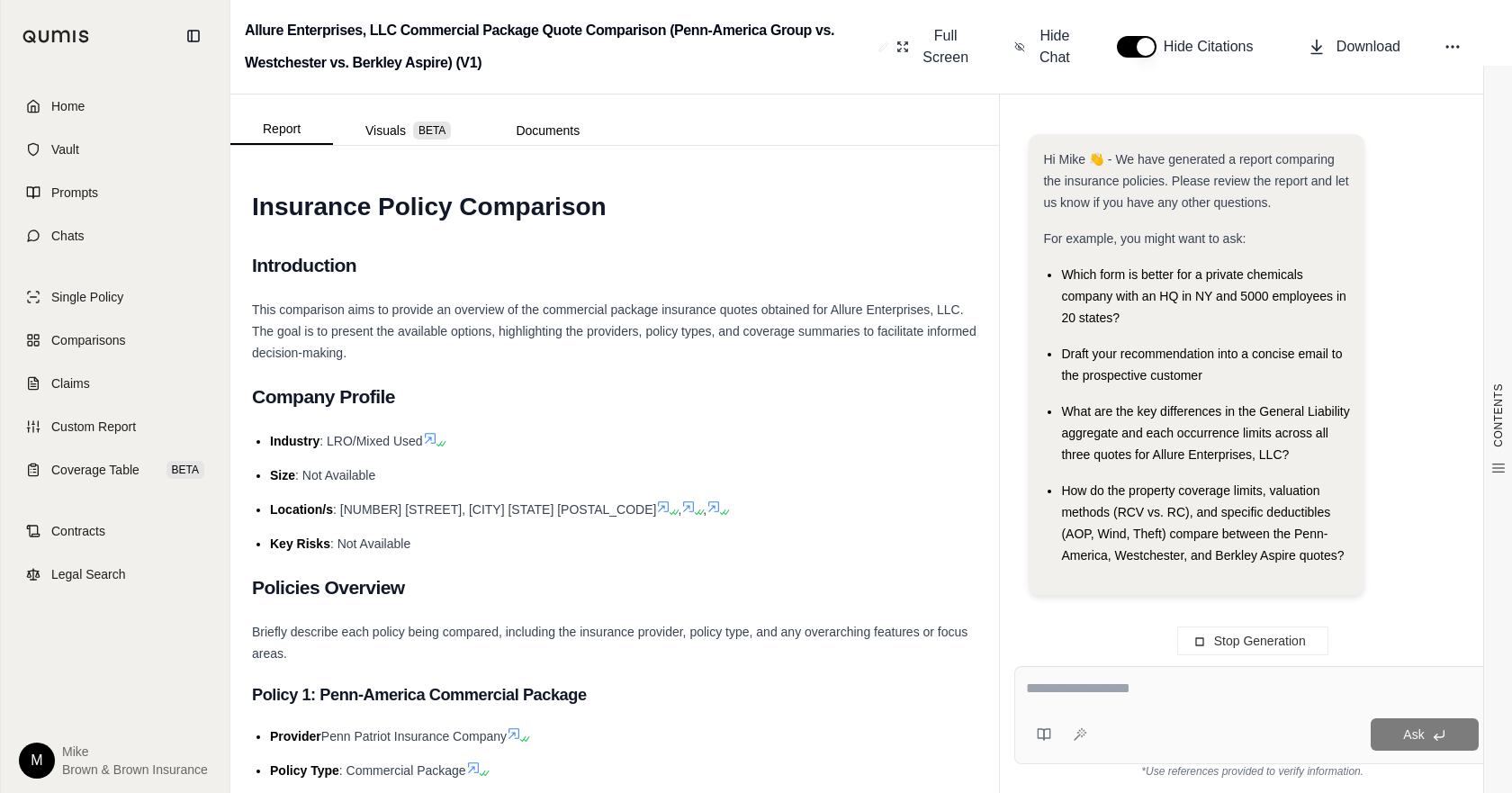 scroll, scrollTop: 39181, scrollLeft: 0, axis: vertical 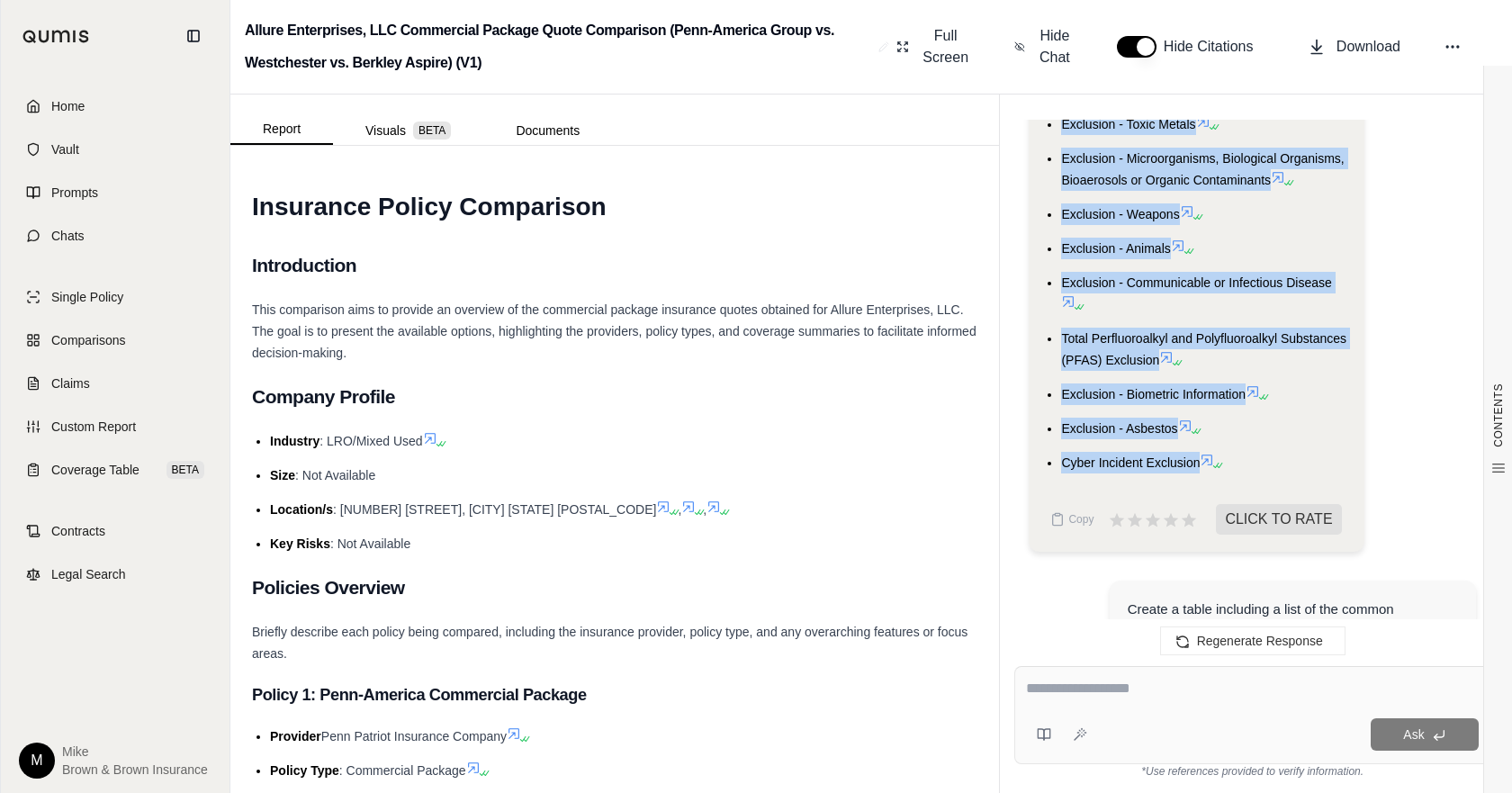 drag, startPoint x: 1058, startPoint y: 146, endPoint x: 1198, endPoint y: 465, distance: 348.36906 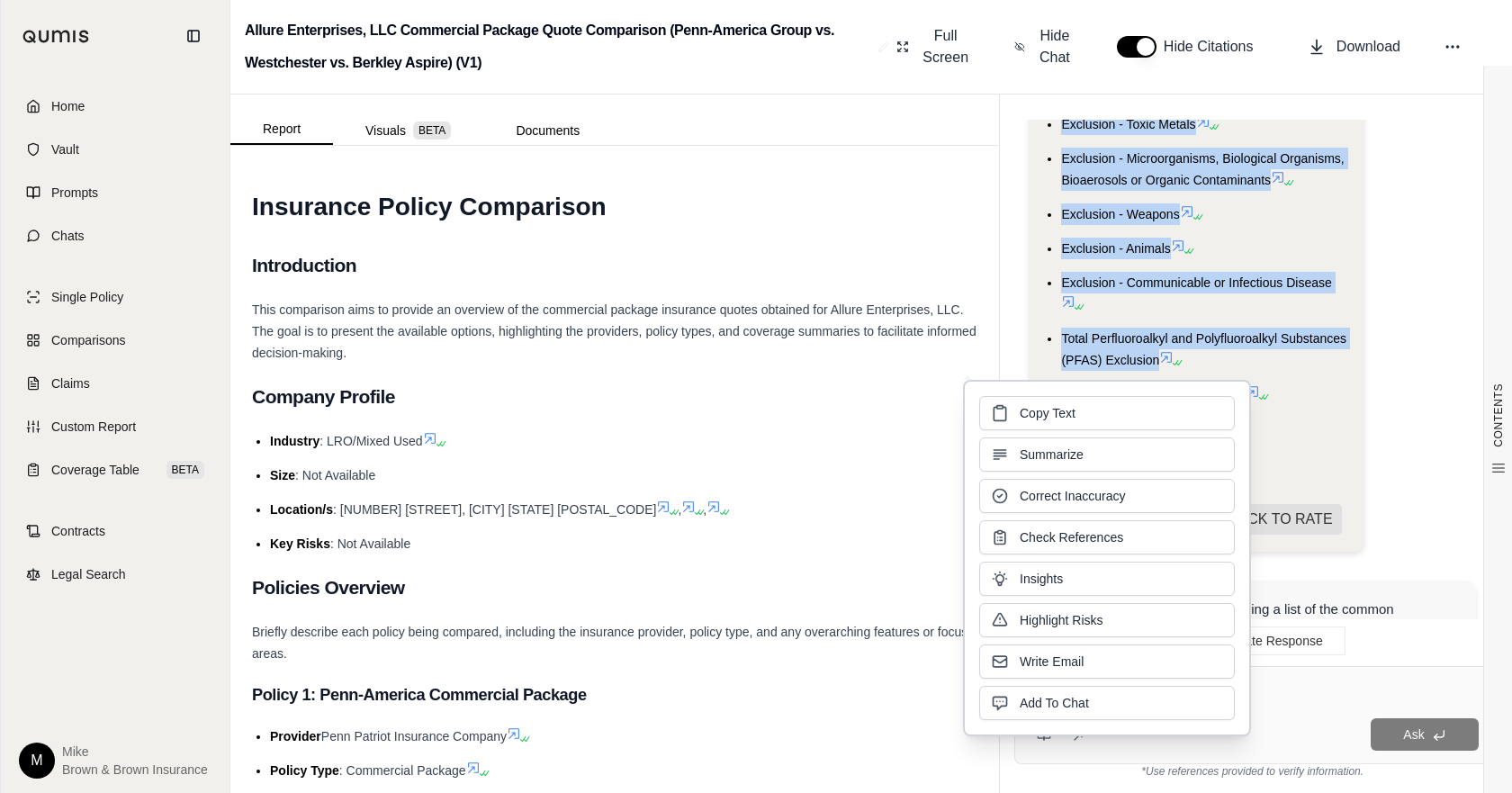 type 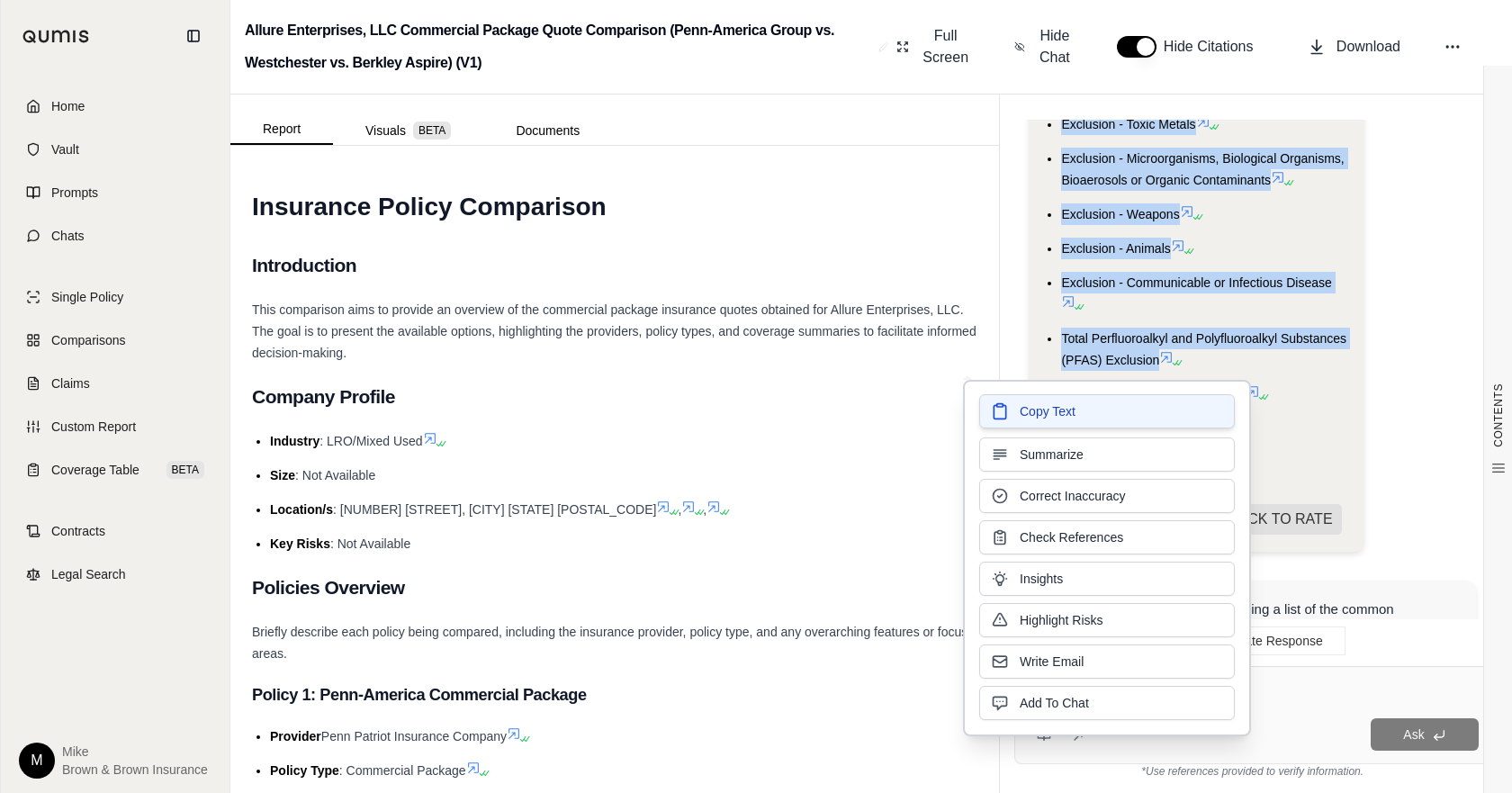 click on "Copy Text" at bounding box center (1107, 411) 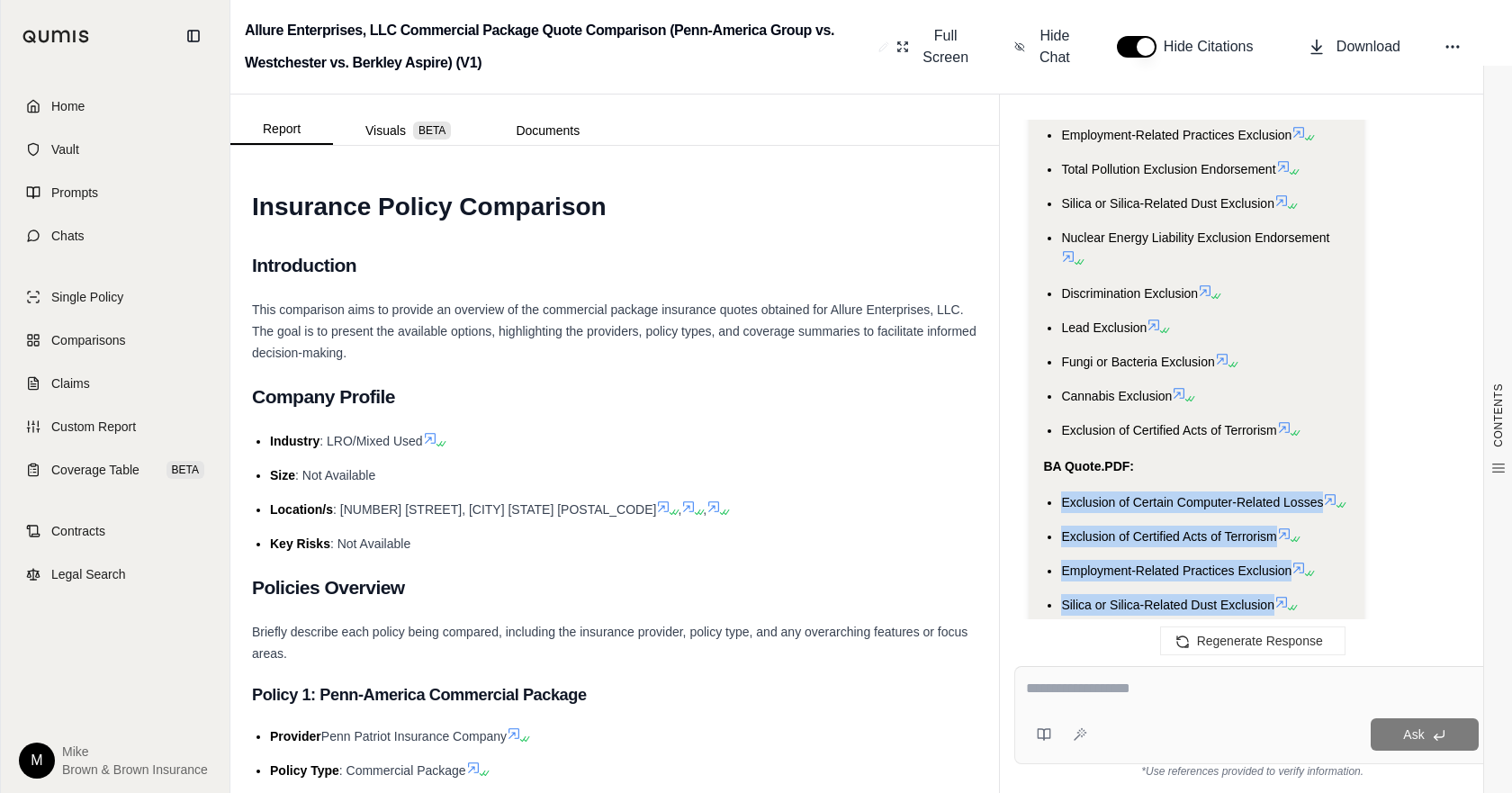 scroll, scrollTop: 36922, scrollLeft: 0, axis: vertical 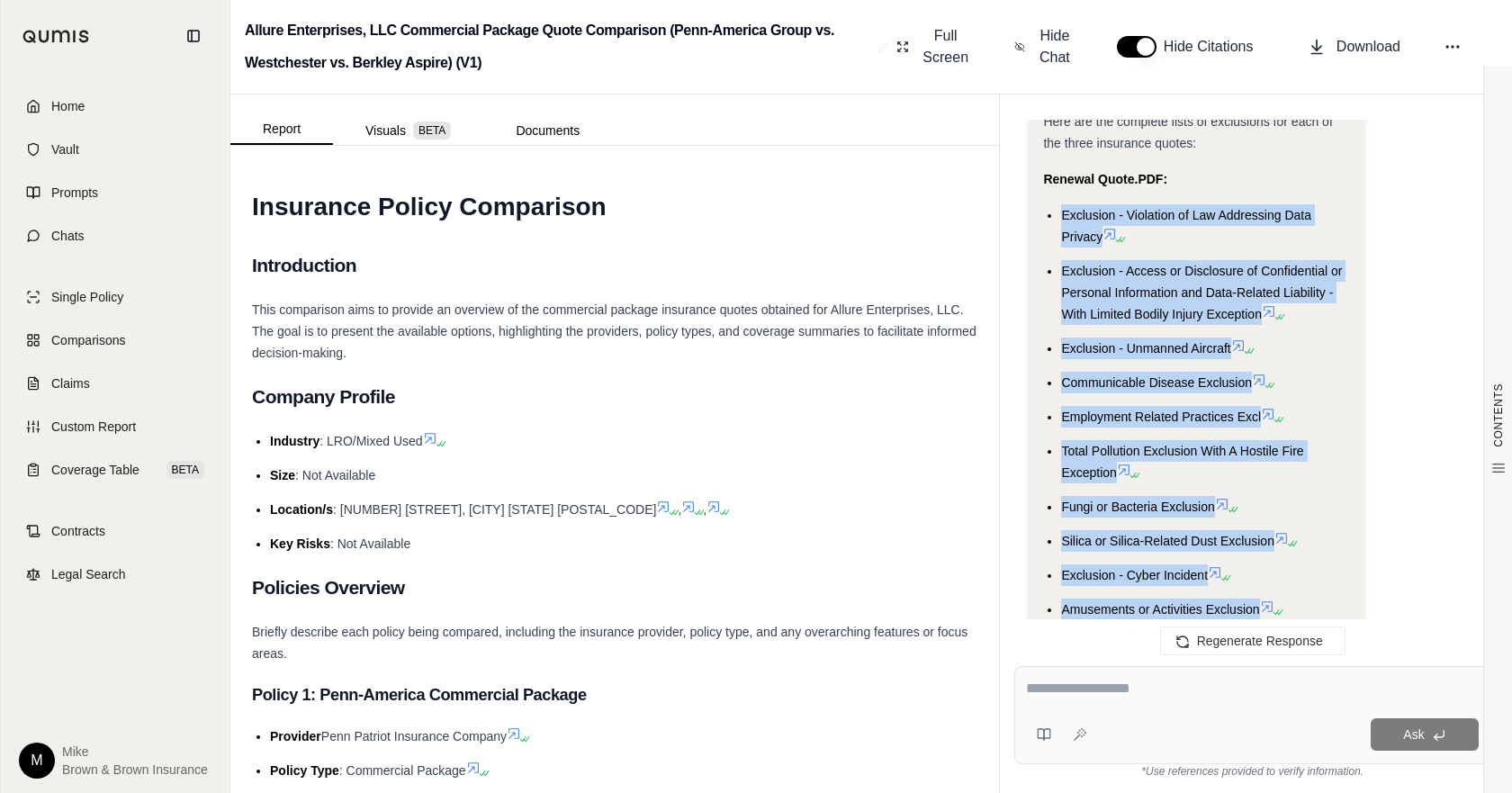 drag, startPoint x: 1274, startPoint y: 474, endPoint x: 1058, endPoint y: 216, distance: 336.4818 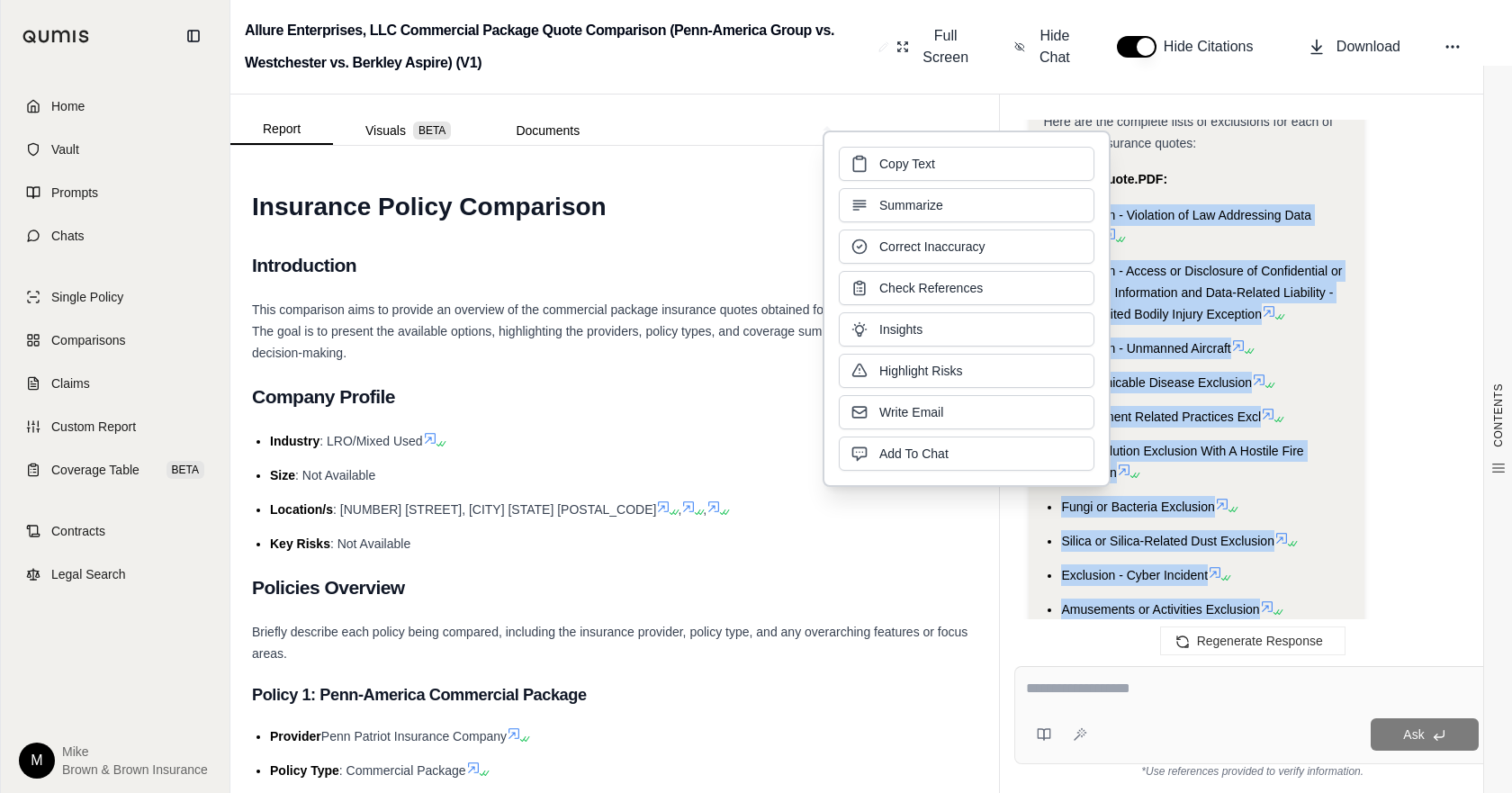 type 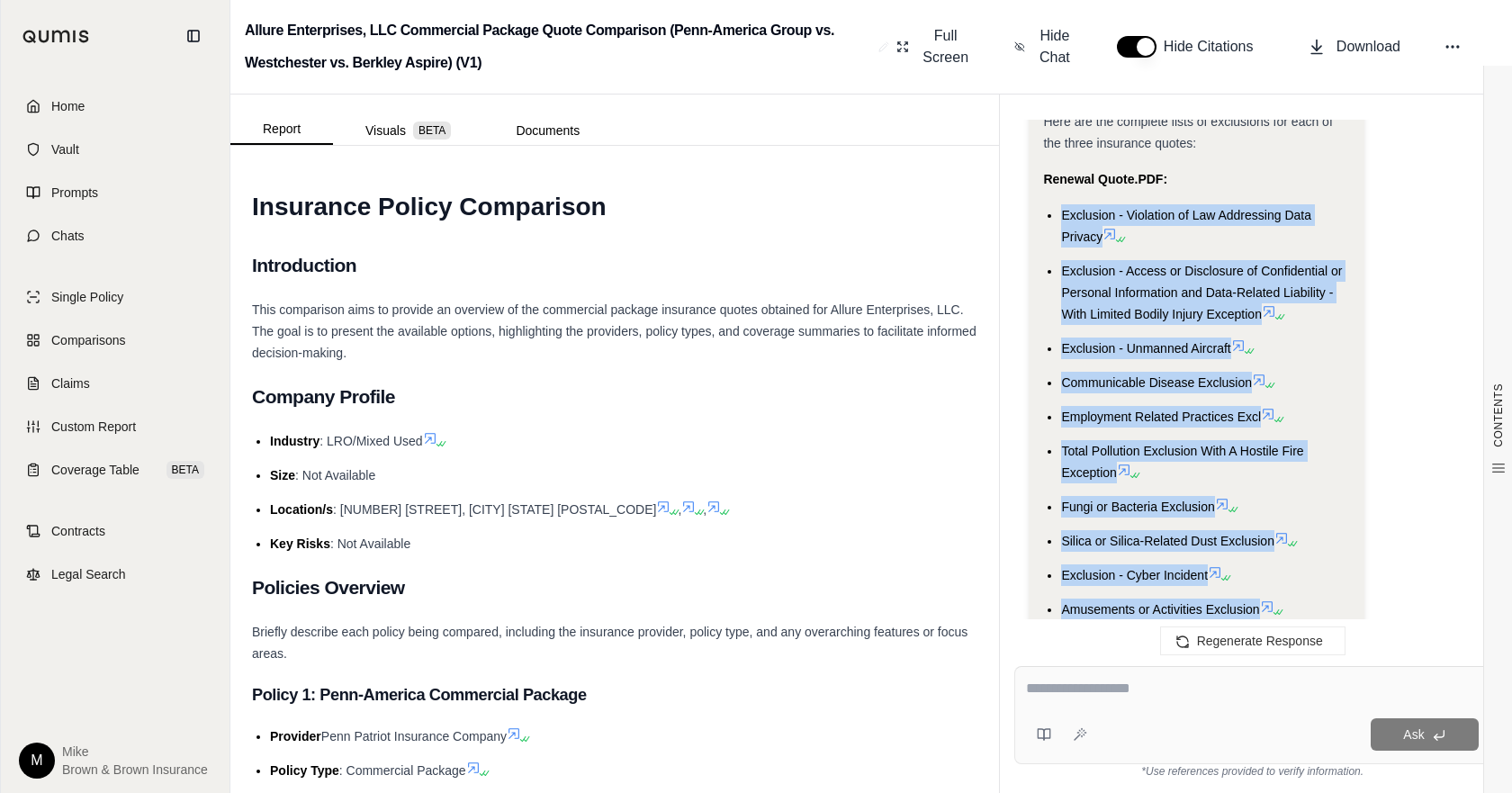 click on "Analysis:
Okay, I need to create a comprehensive list of every exclusion present in each of the three insurance quotes: Renewal Quote.PDF, XPT Quote.pdf, and BA Quote.PDF. I will be relying on my previous analysis where I extracted the exclusions from each document.
Here's the plan:
Review Exclusion Lists:  Go back to my earlier analysis and retrieve the complete list of exclusions for each document.
Organize by Quote:  Organize the exclusions by the quote they belong to (Renewal Quote, XPT Quote, BA Quote).
Present the Lists:  Present the lists clearly and accurately, ensuring no exclusions are missed.
Here are the exclusions for each quote:
Renewal Quote.PDF:
Exclusion - Violation of Law Addressing Data Privacy
Exclusion - Access or Disclosure of Confidential or Personal Information and Data-Related Liability - With Limited Bodily Injury Exception
Exclusion - Unmanned Aircraft
Communicable Disease Exclusion
Employment Related Practices Excl
Fungi or Bacteria Exclusion" at bounding box center [1252, -68] 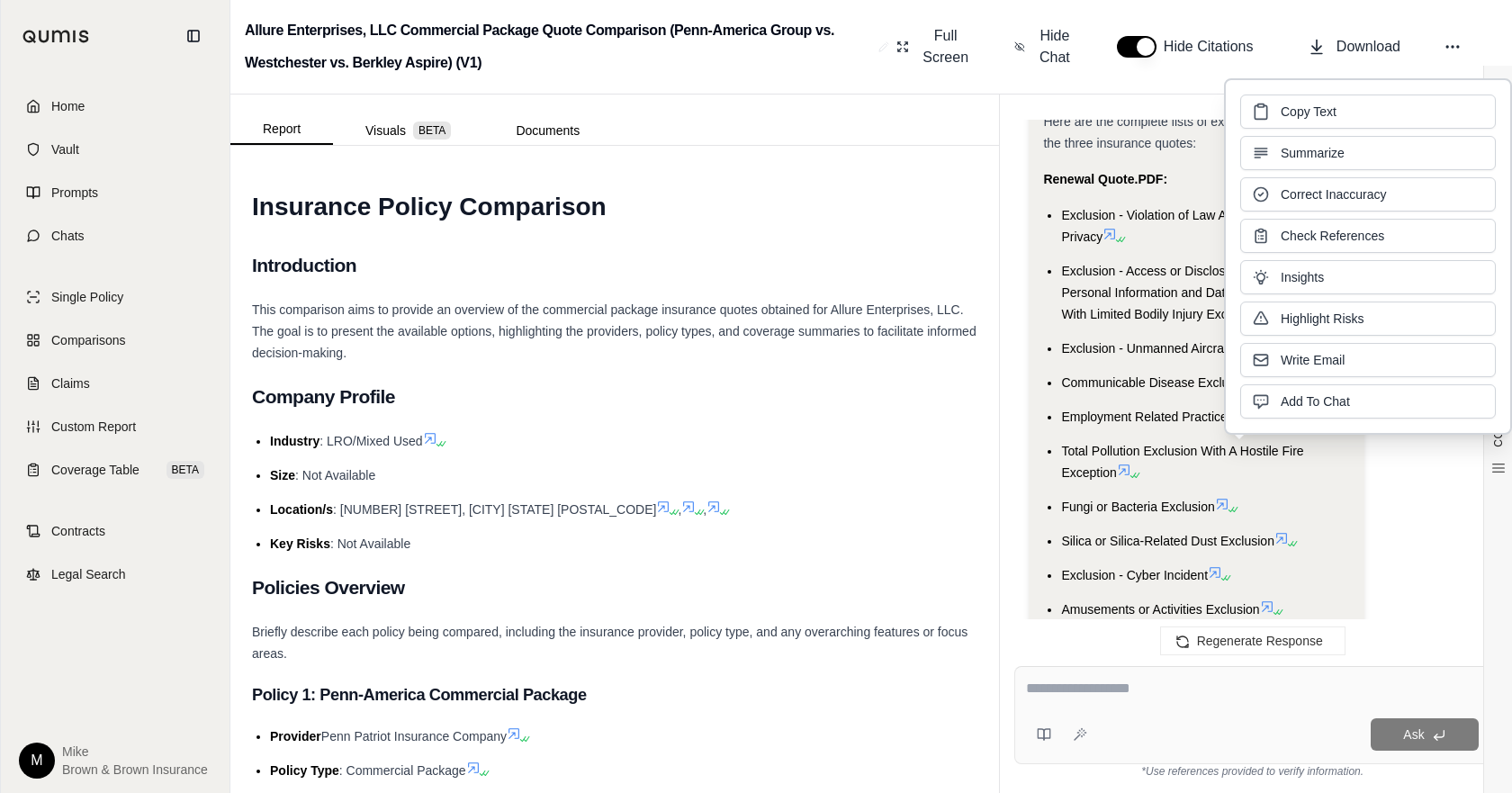 click at bounding box center (1252, 689) 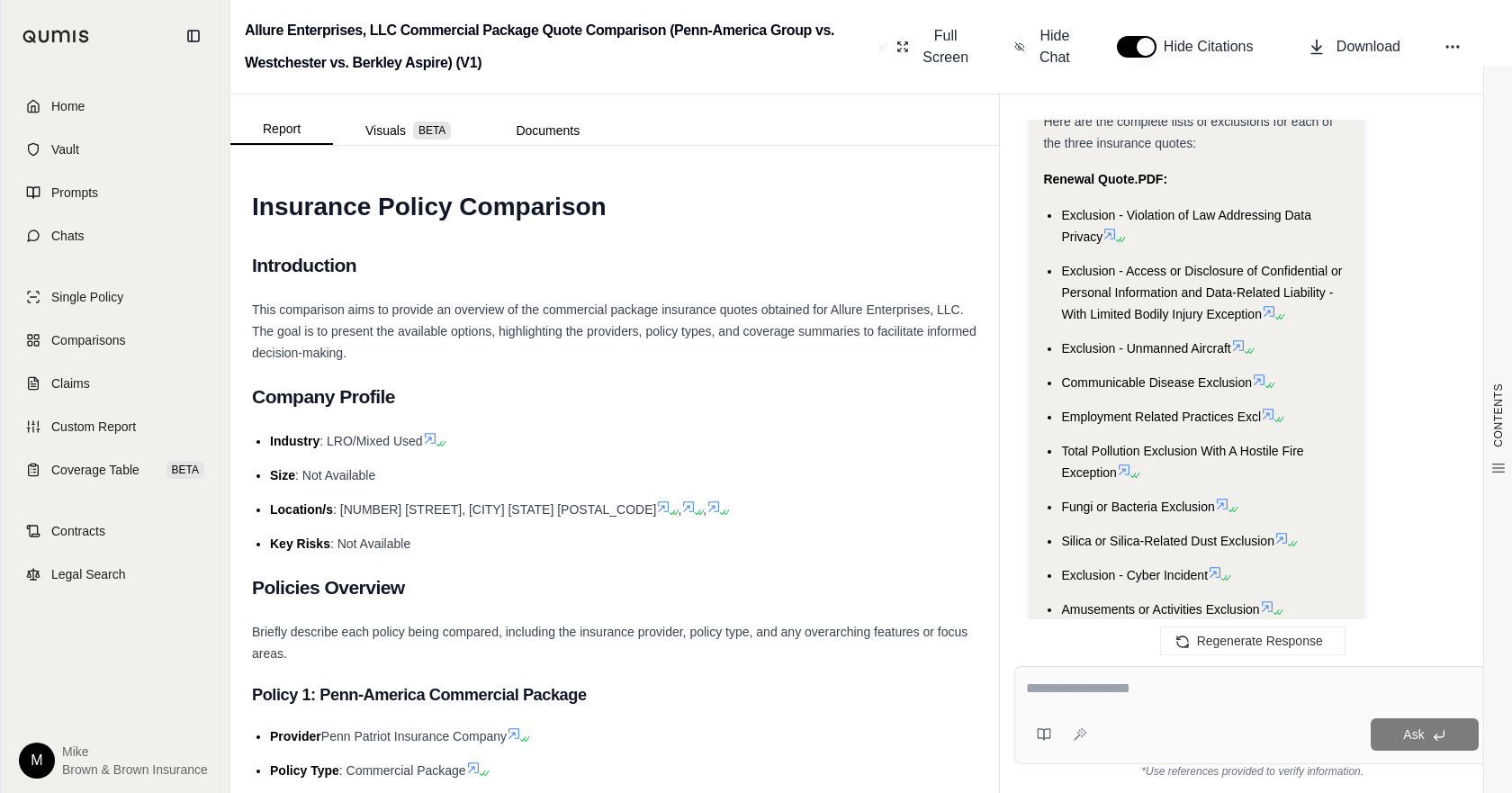 click at bounding box center (1252, 689) 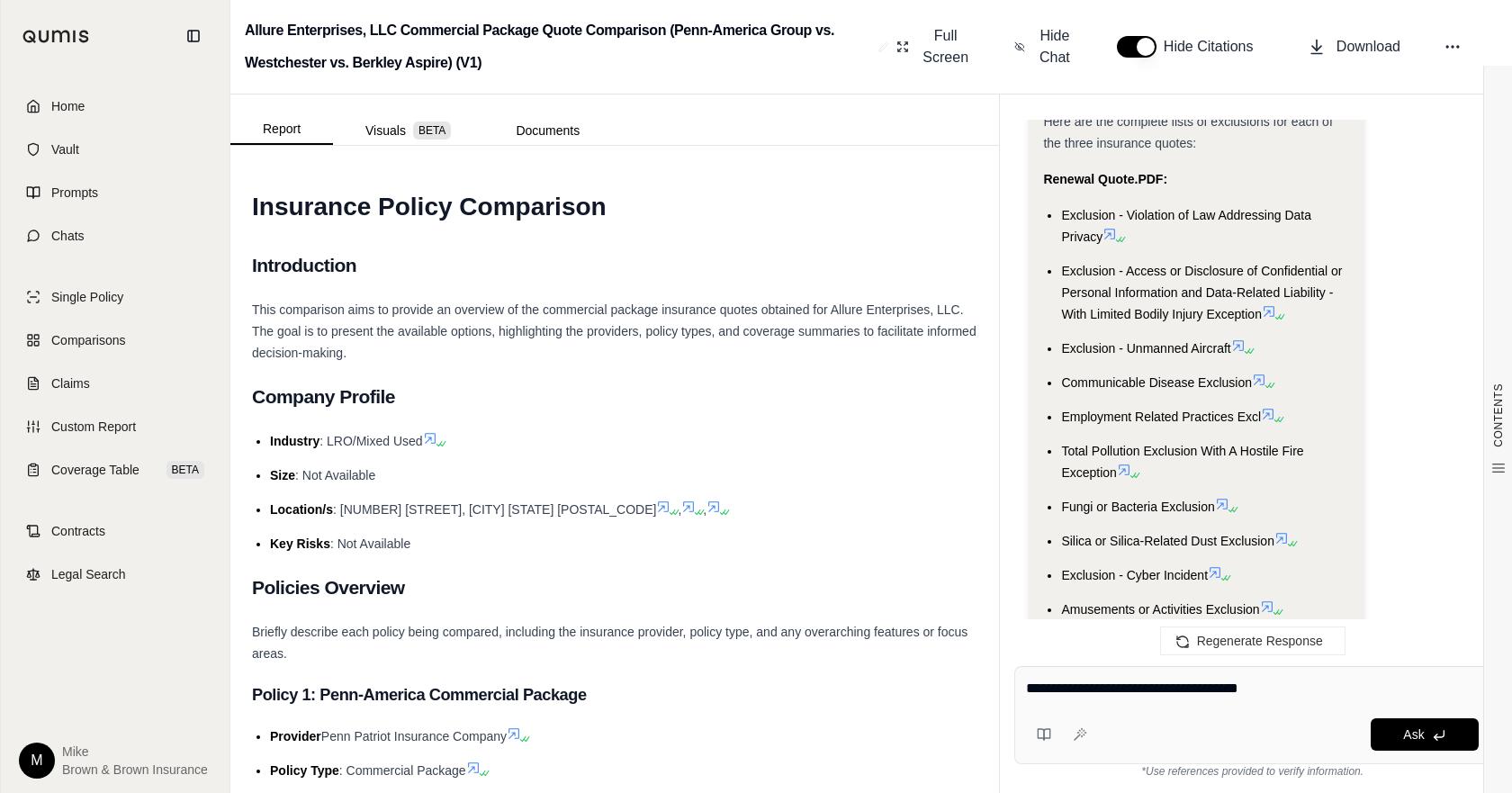 type on "**********" 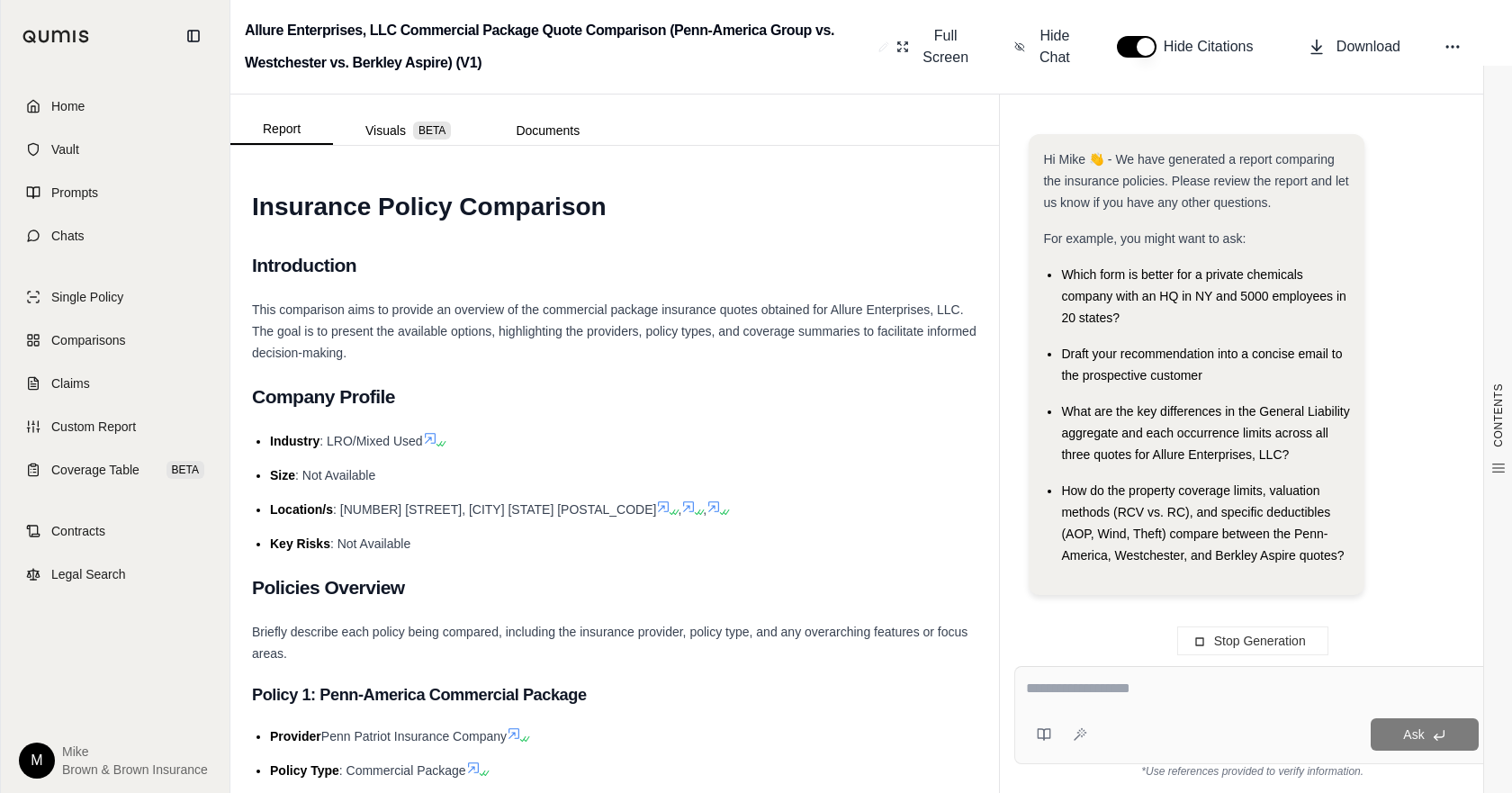 scroll, scrollTop: 0, scrollLeft: 0, axis: both 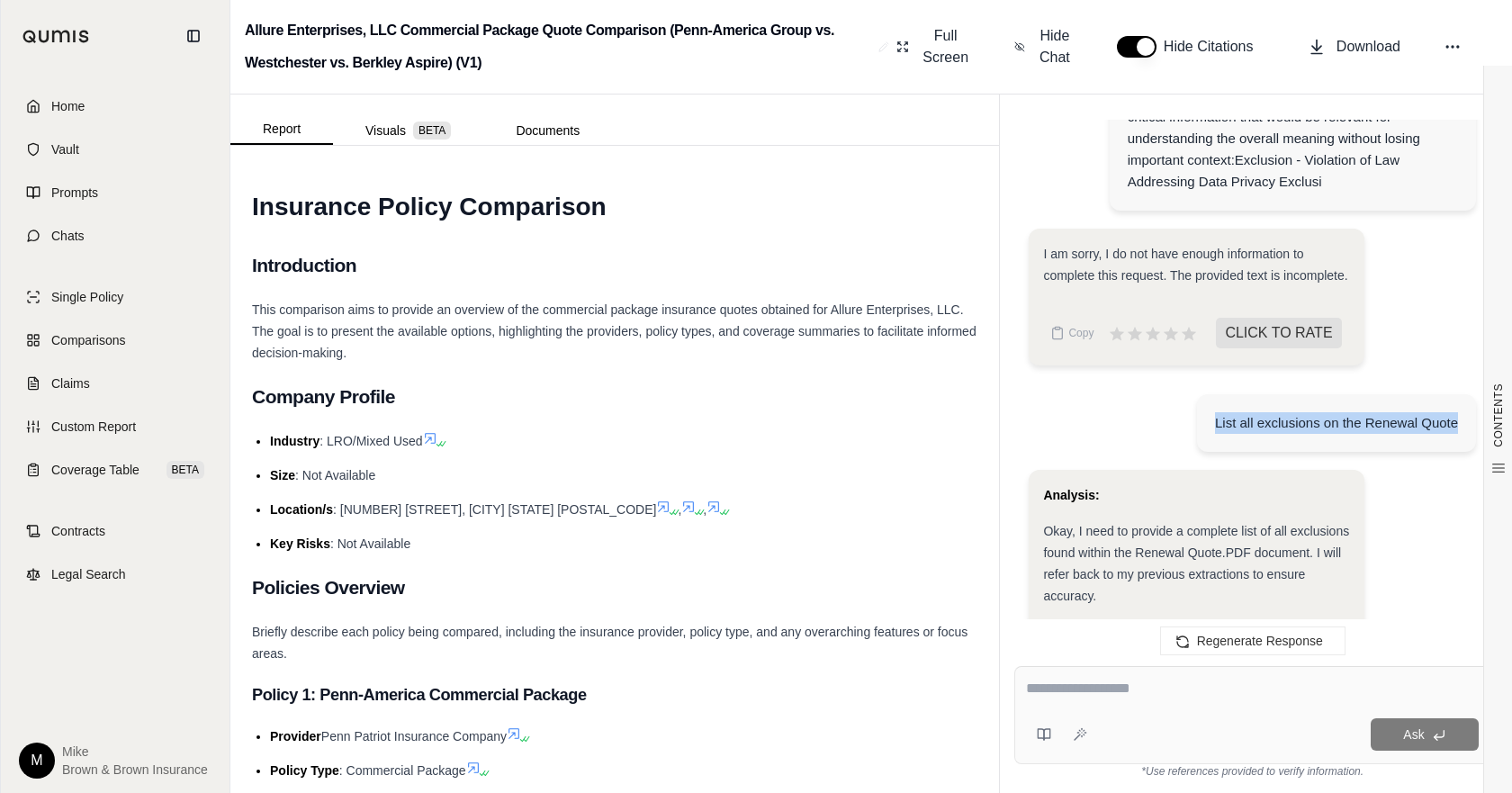 drag, startPoint x: 1464, startPoint y: 418, endPoint x: 1168, endPoint y: 419, distance: 296.00169 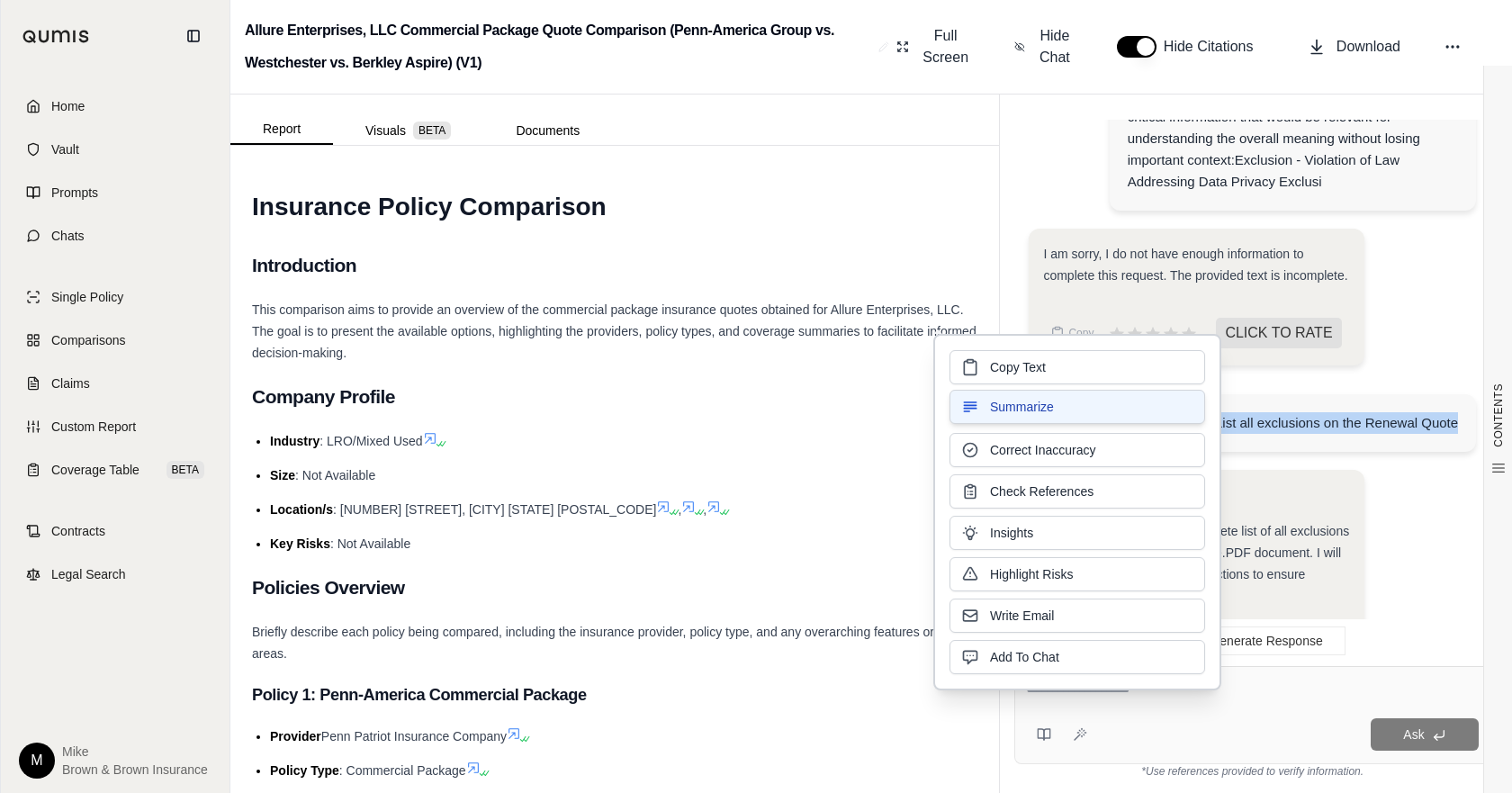 type 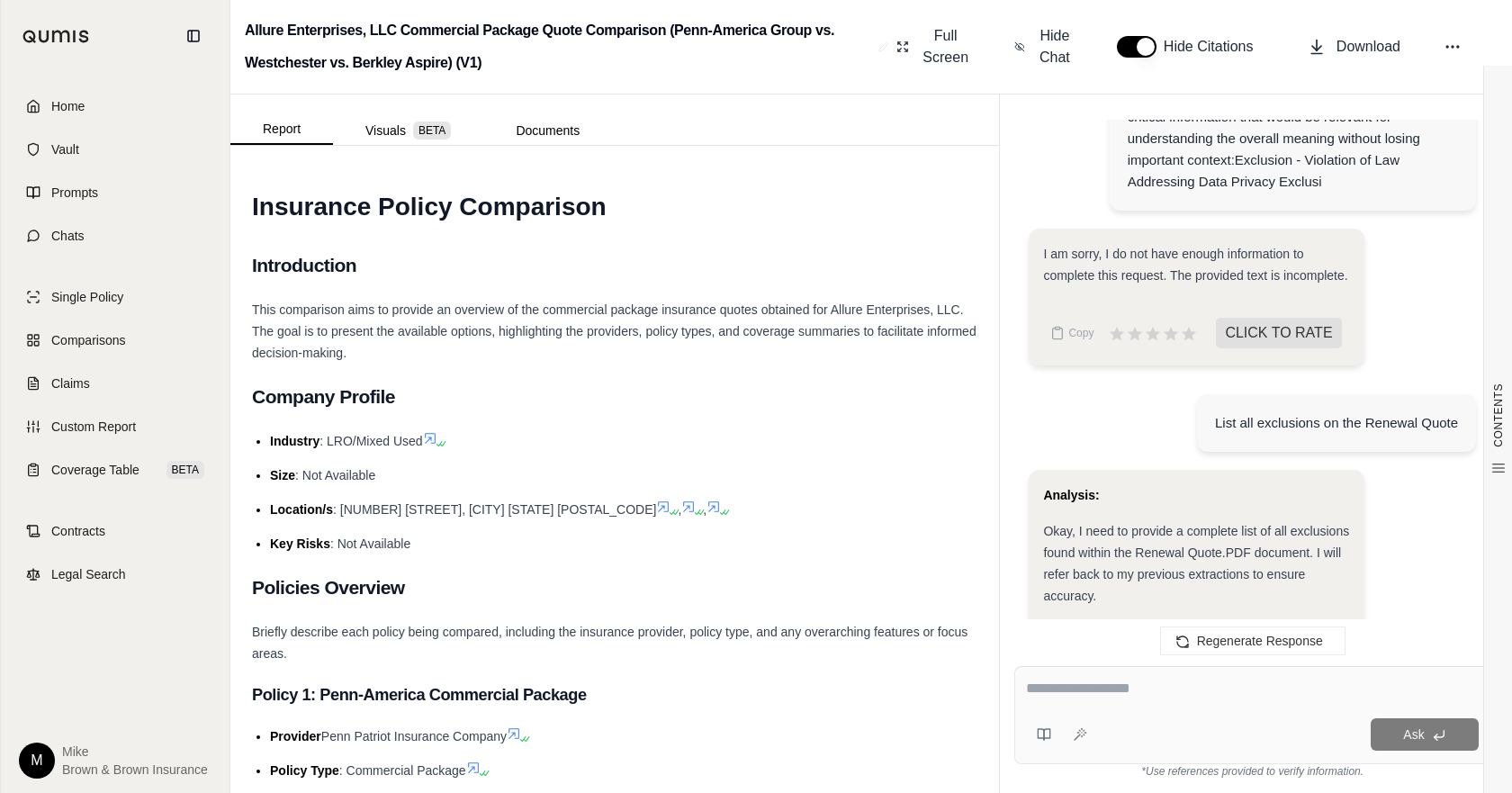 click at bounding box center (1252, 689) 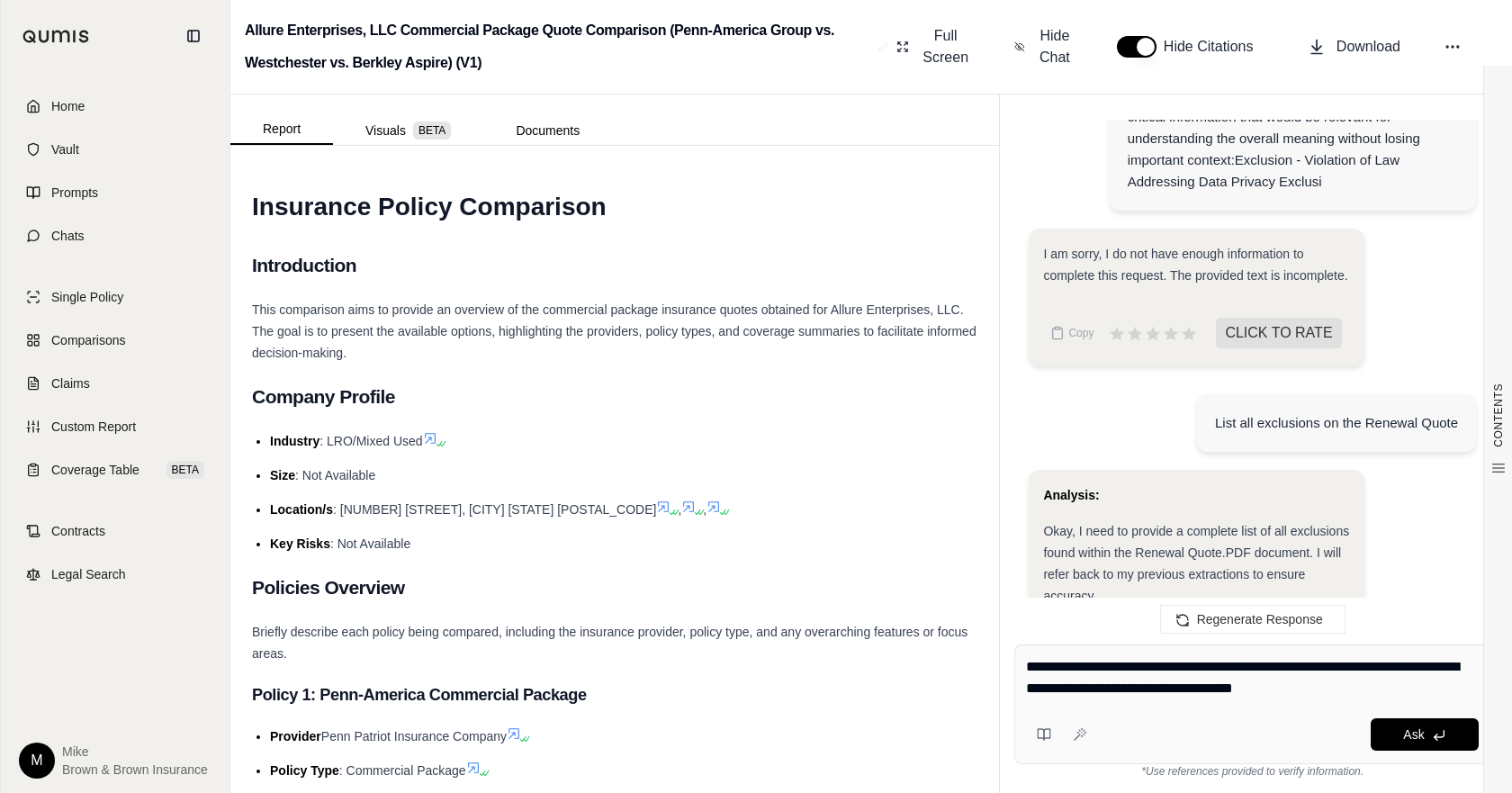 type on "**********" 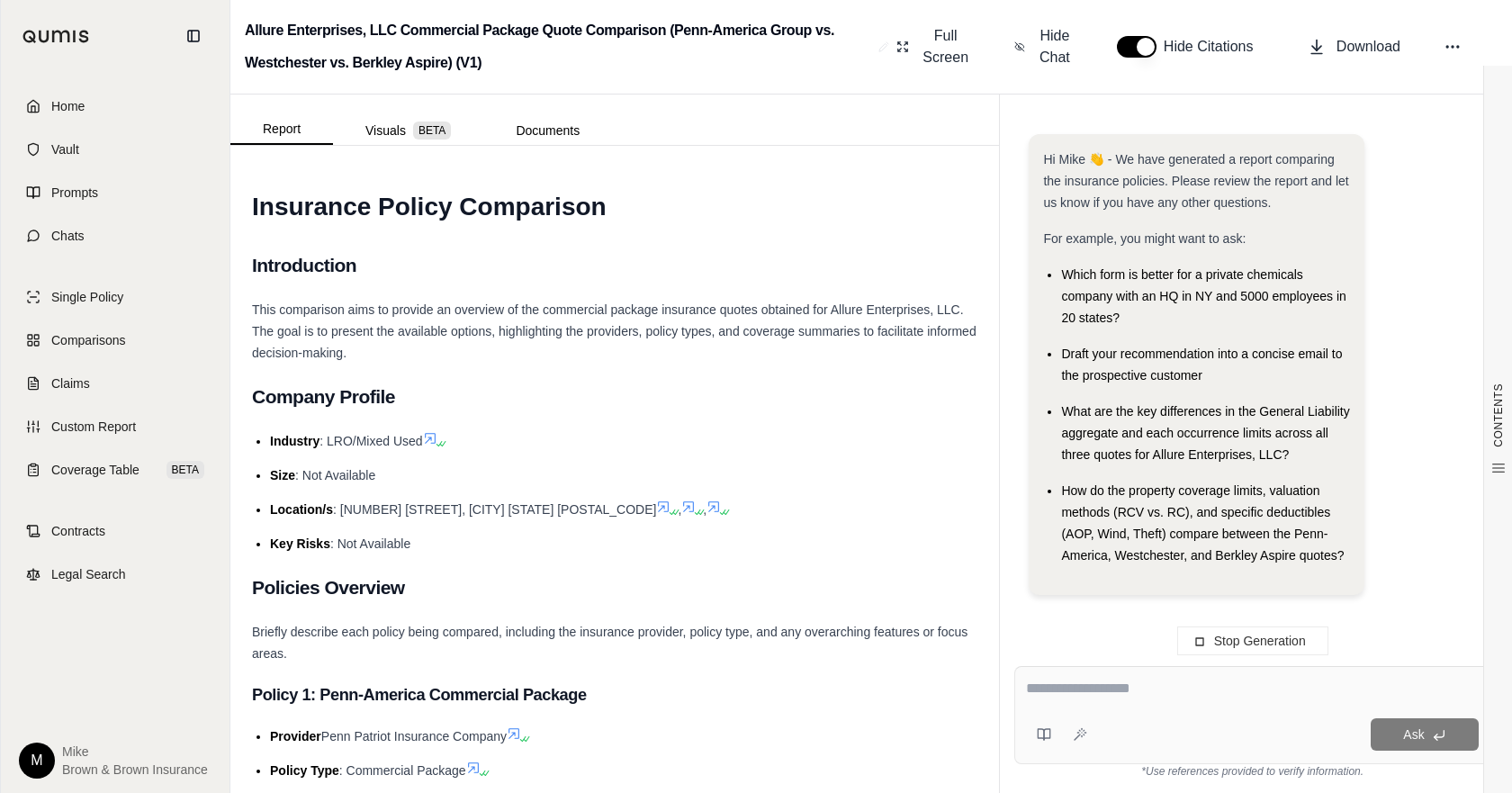 scroll, scrollTop: 0, scrollLeft: 0, axis: both 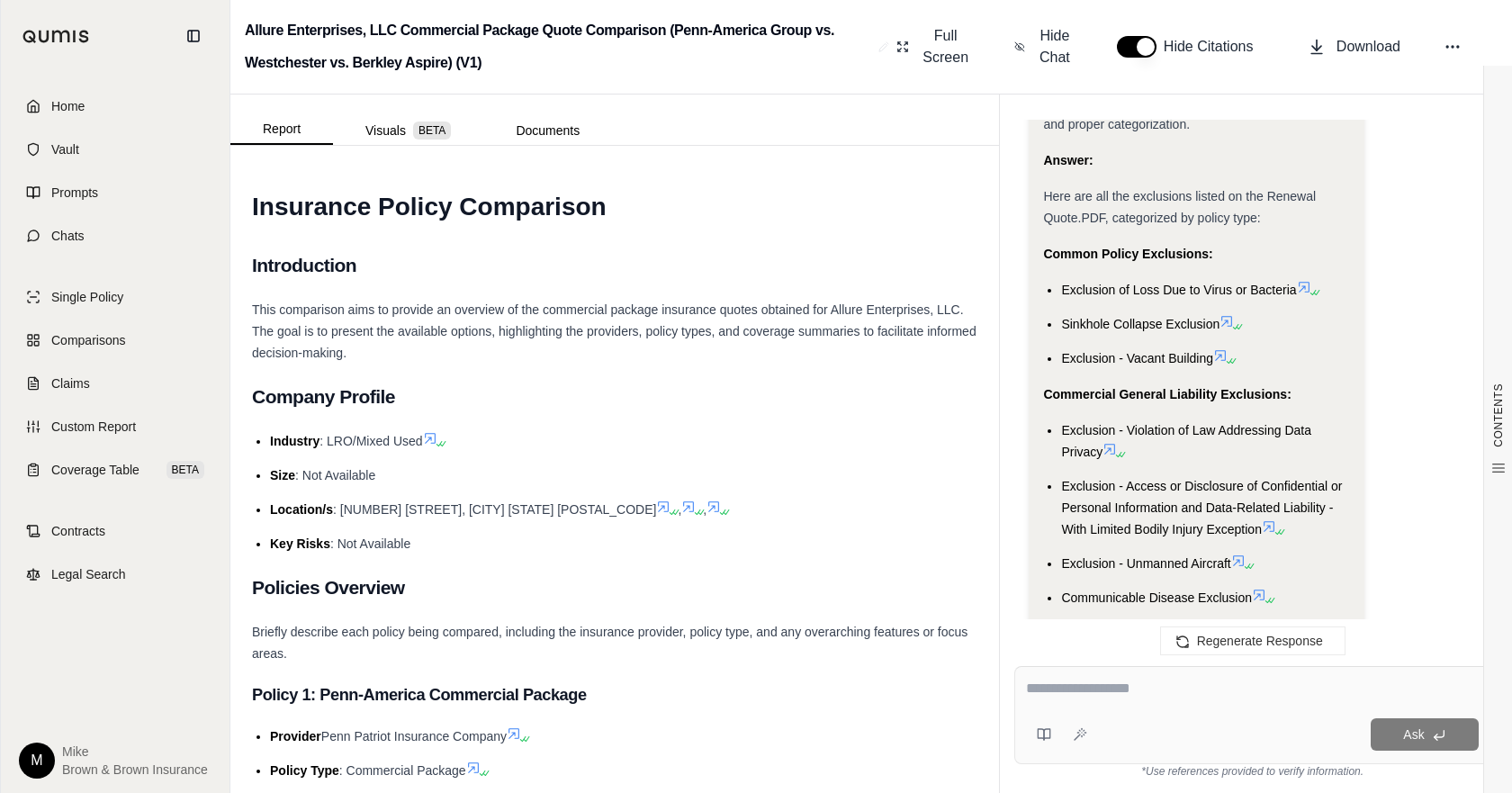 click at bounding box center [1252, 689] 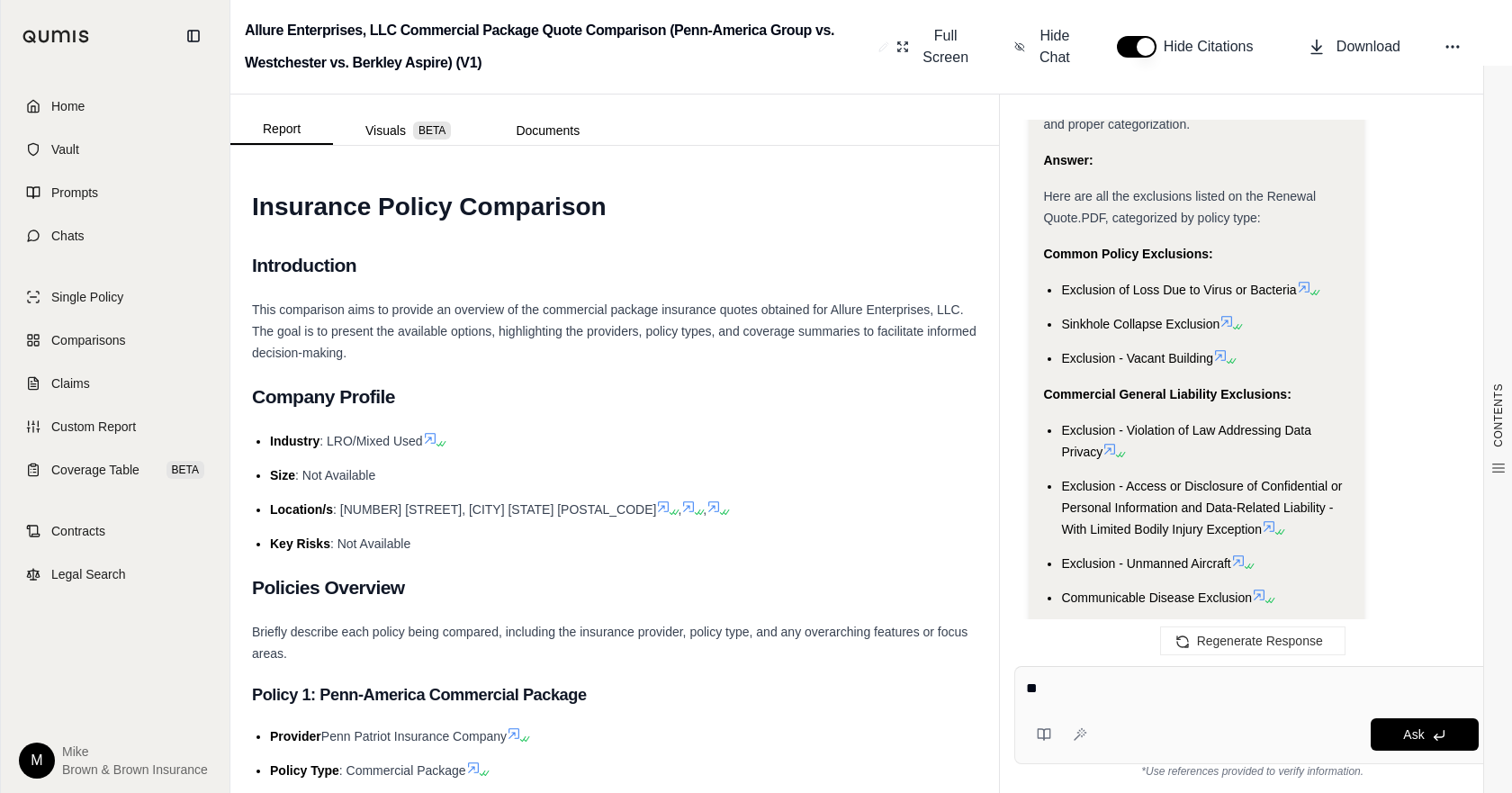 type on "*" 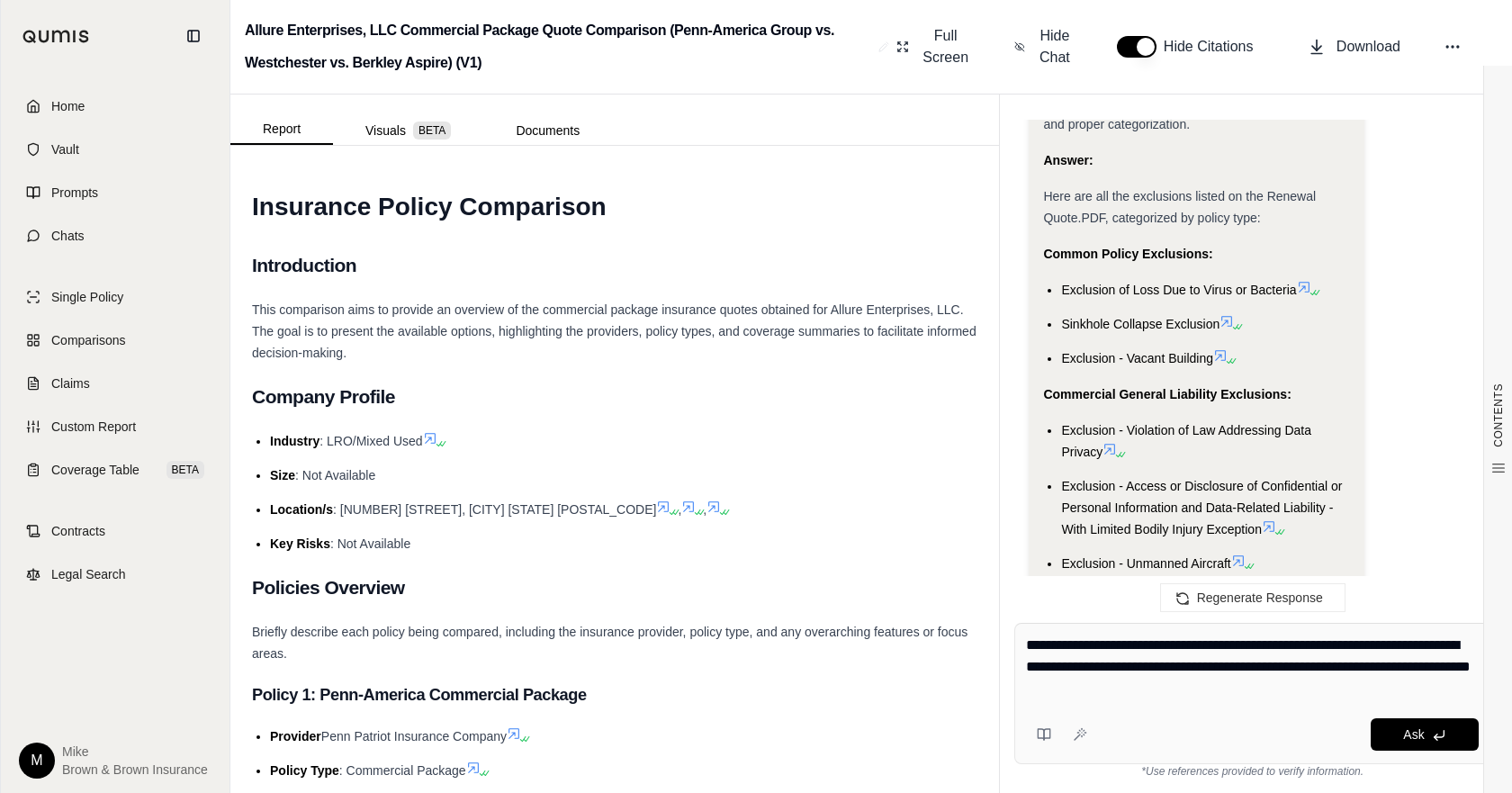 type on "**********" 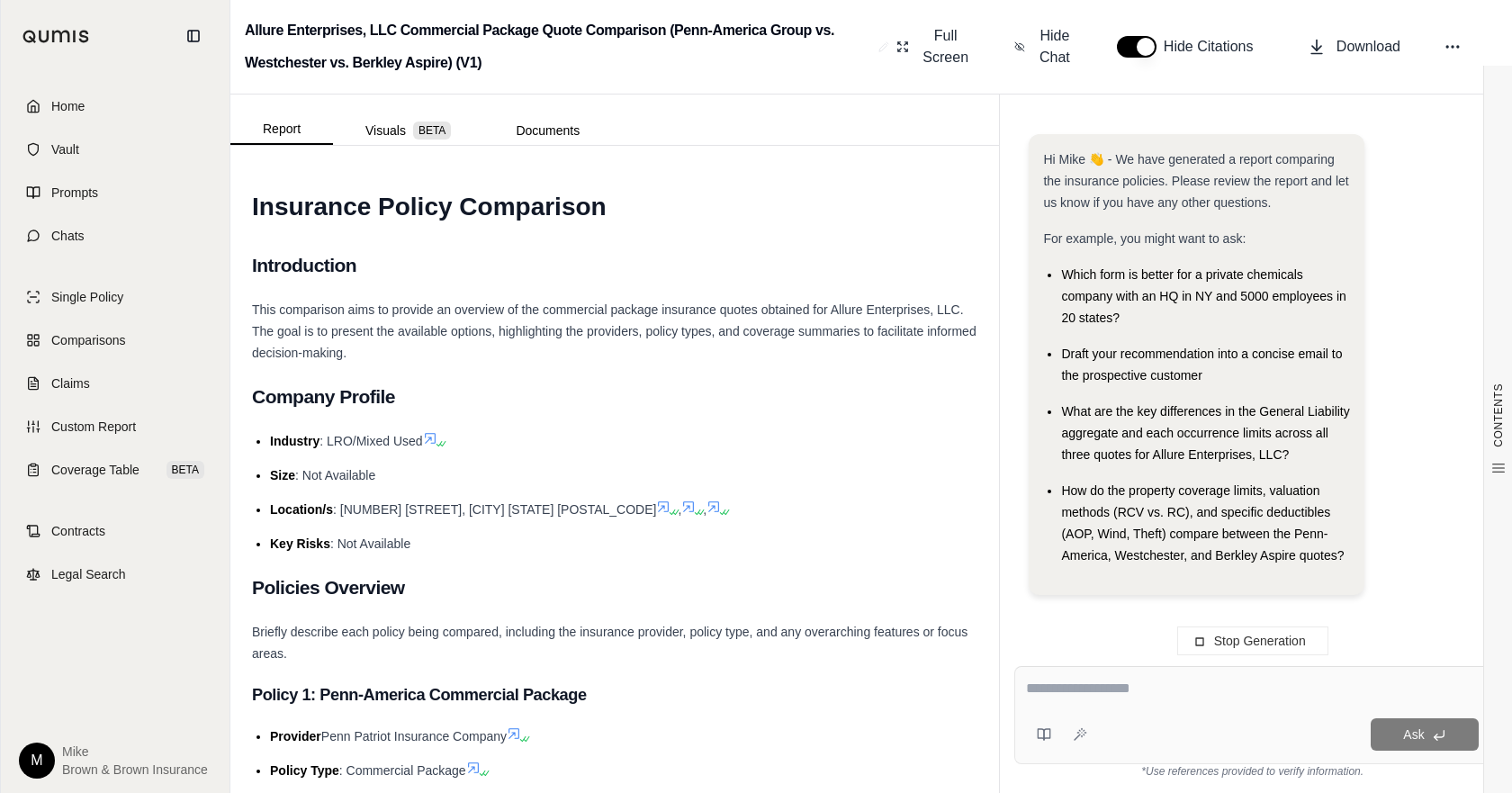 scroll, scrollTop: 0, scrollLeft: 0, axis: both 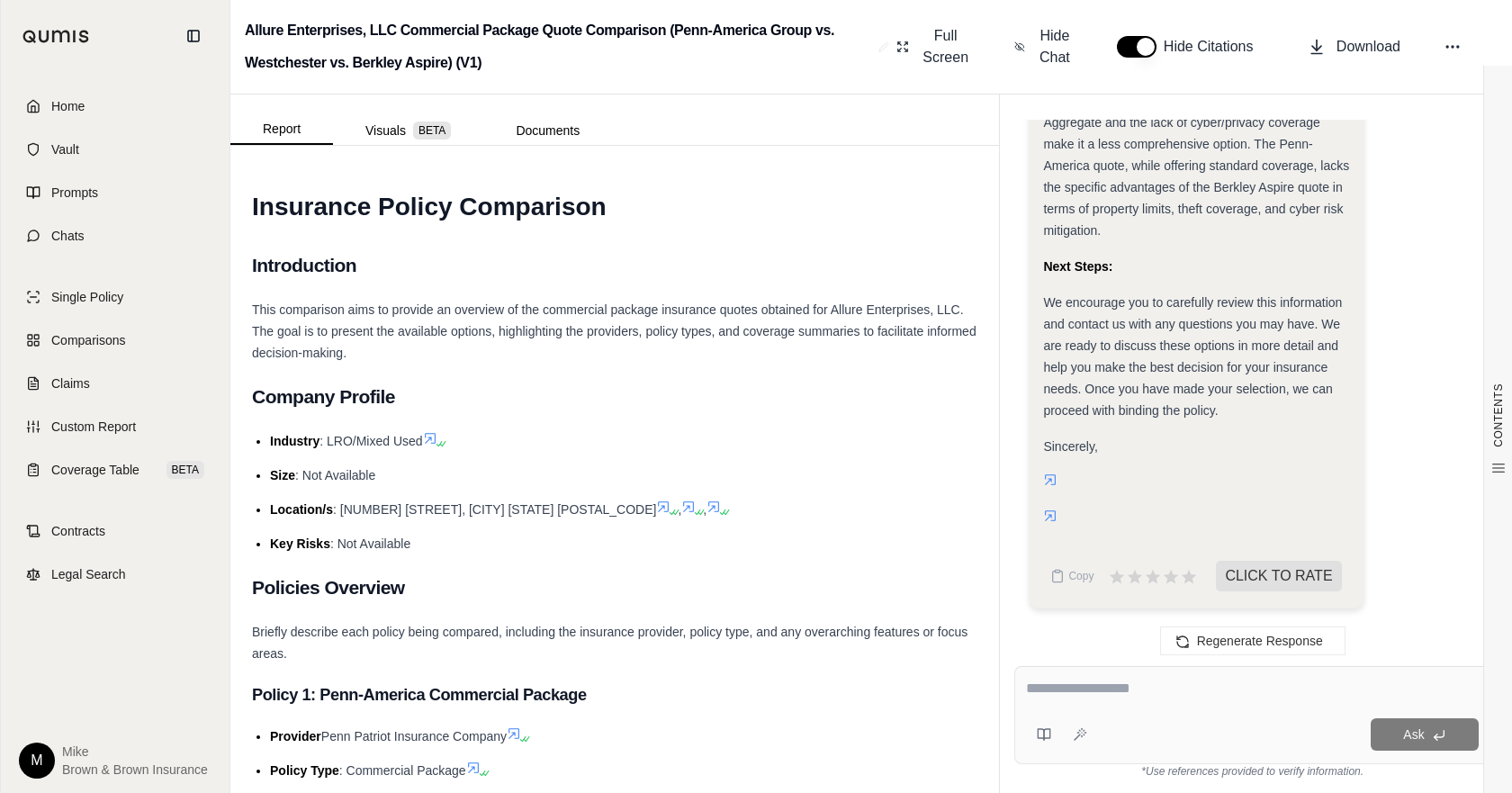 click at bounding box center (1252, 689) 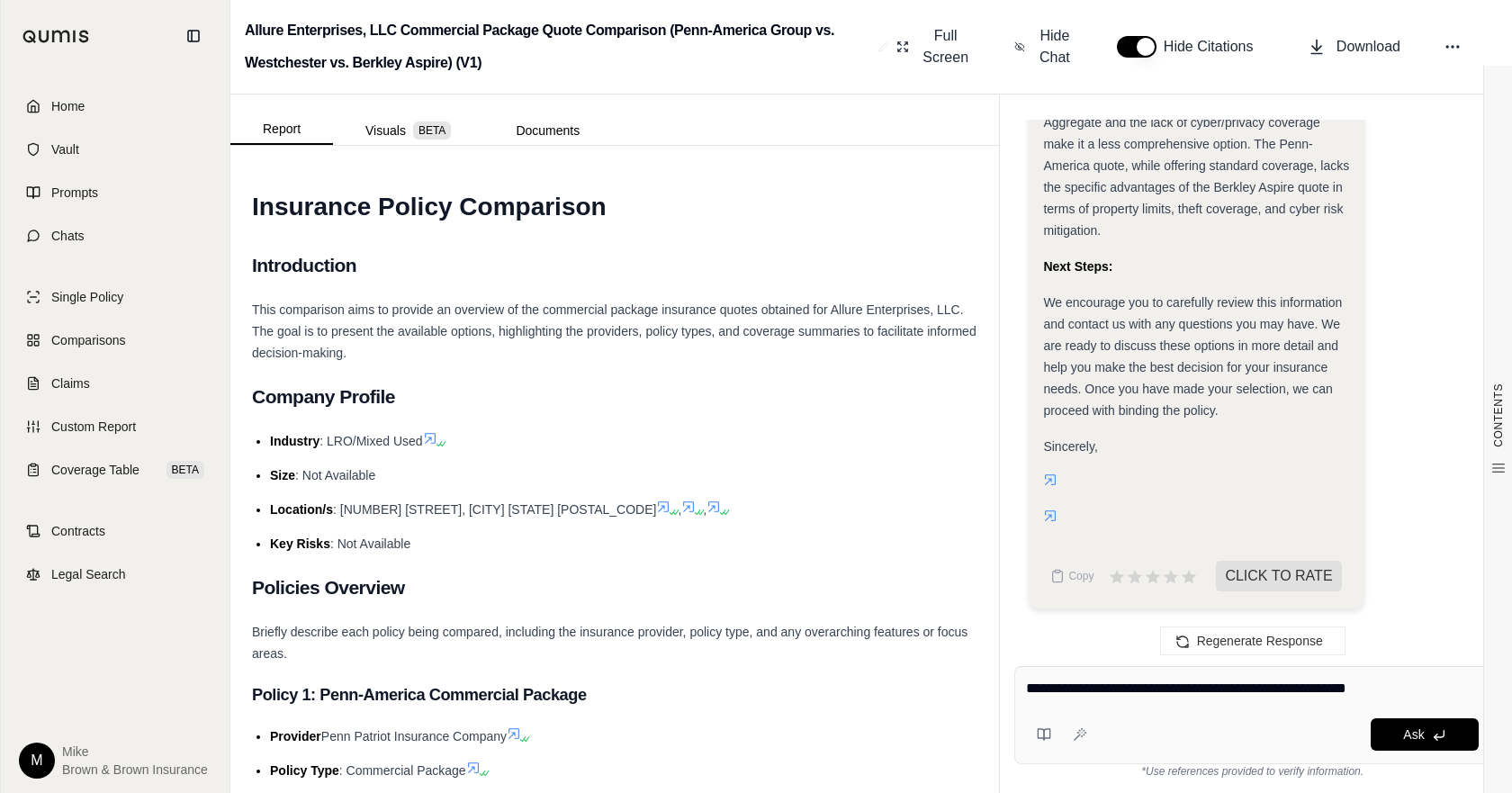 type on "**********" 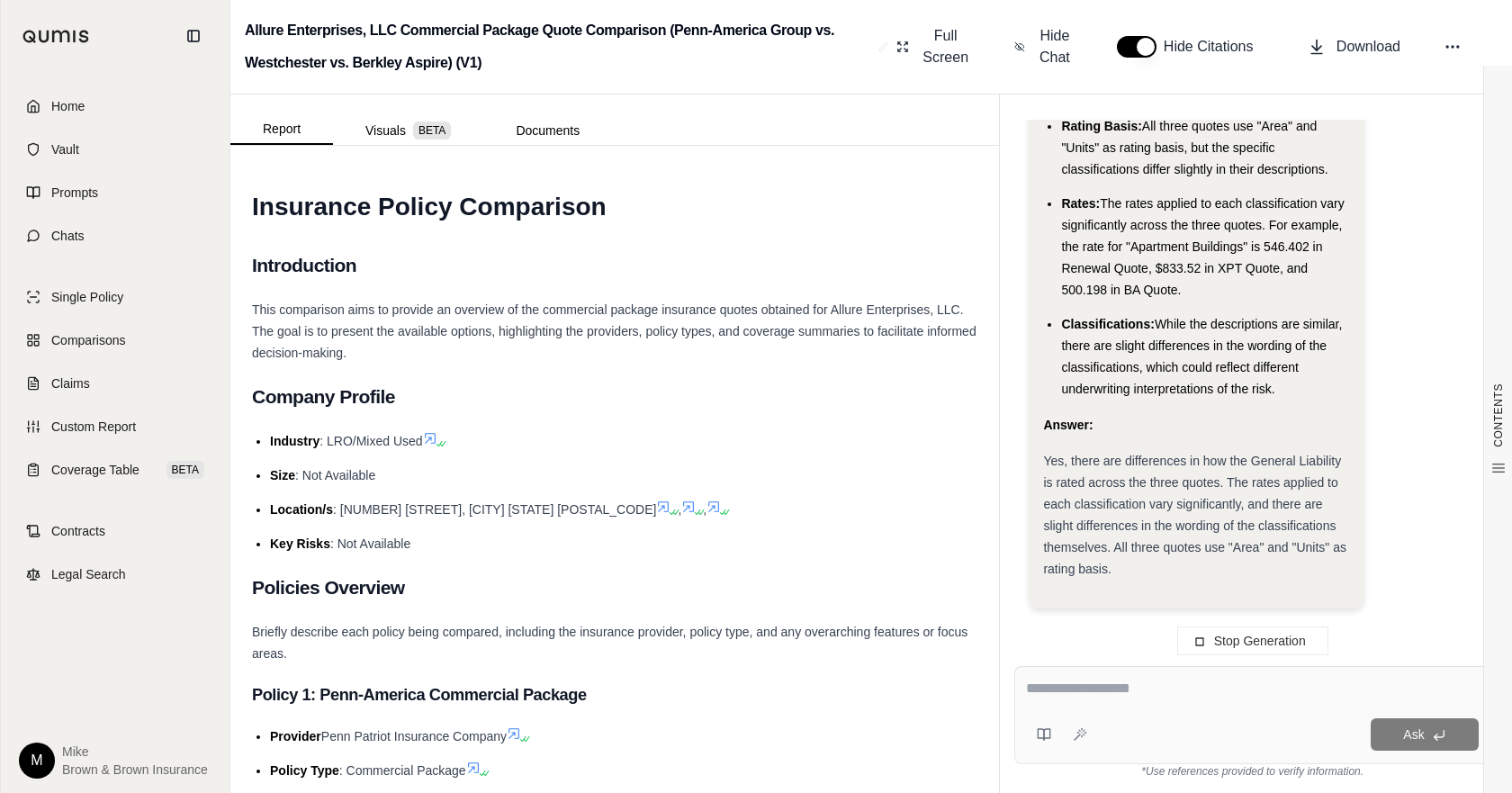 scroll, scrollTop: 48086, scrollLeft: 0, axis: vertical 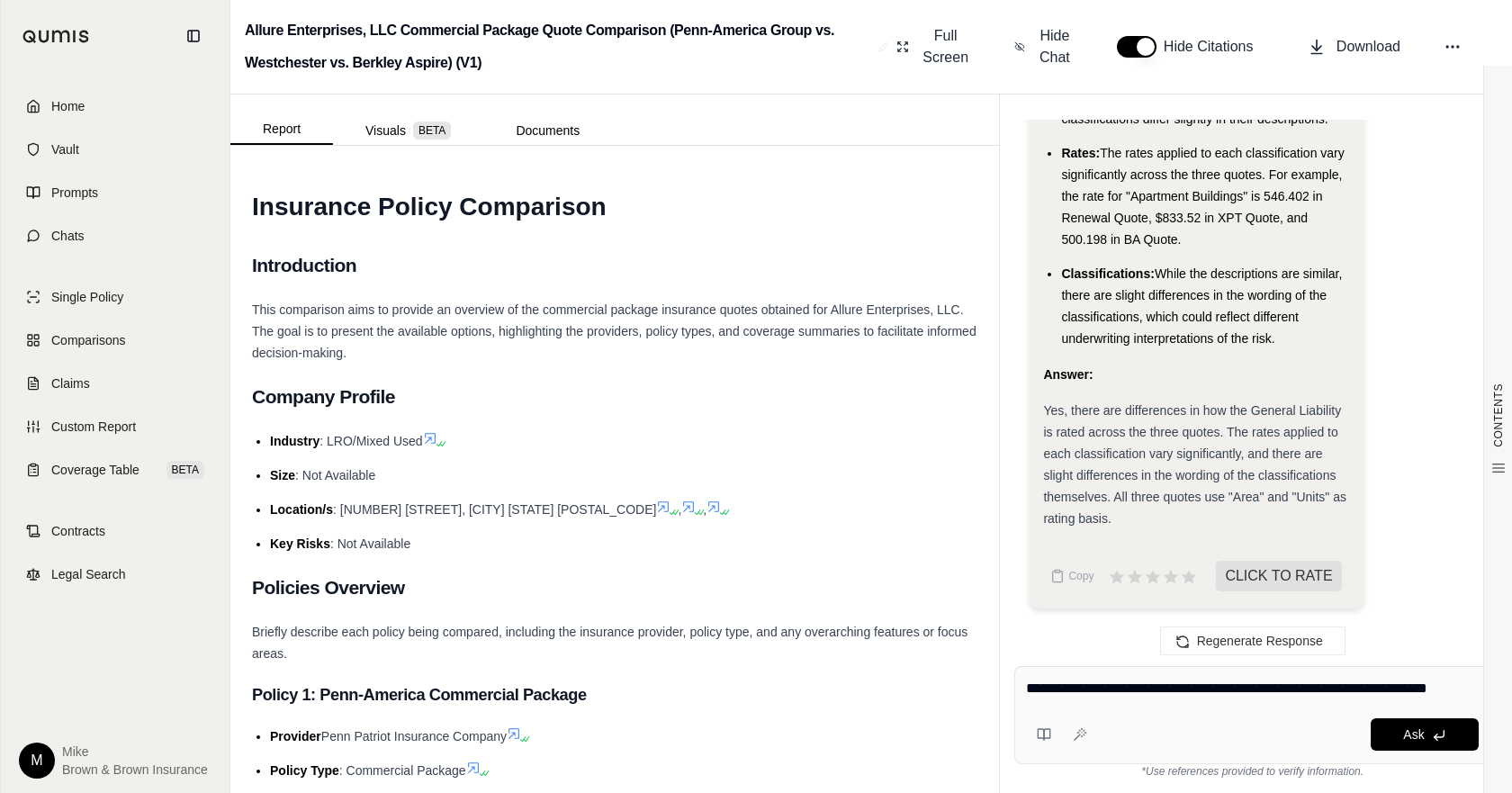 type on "**********" 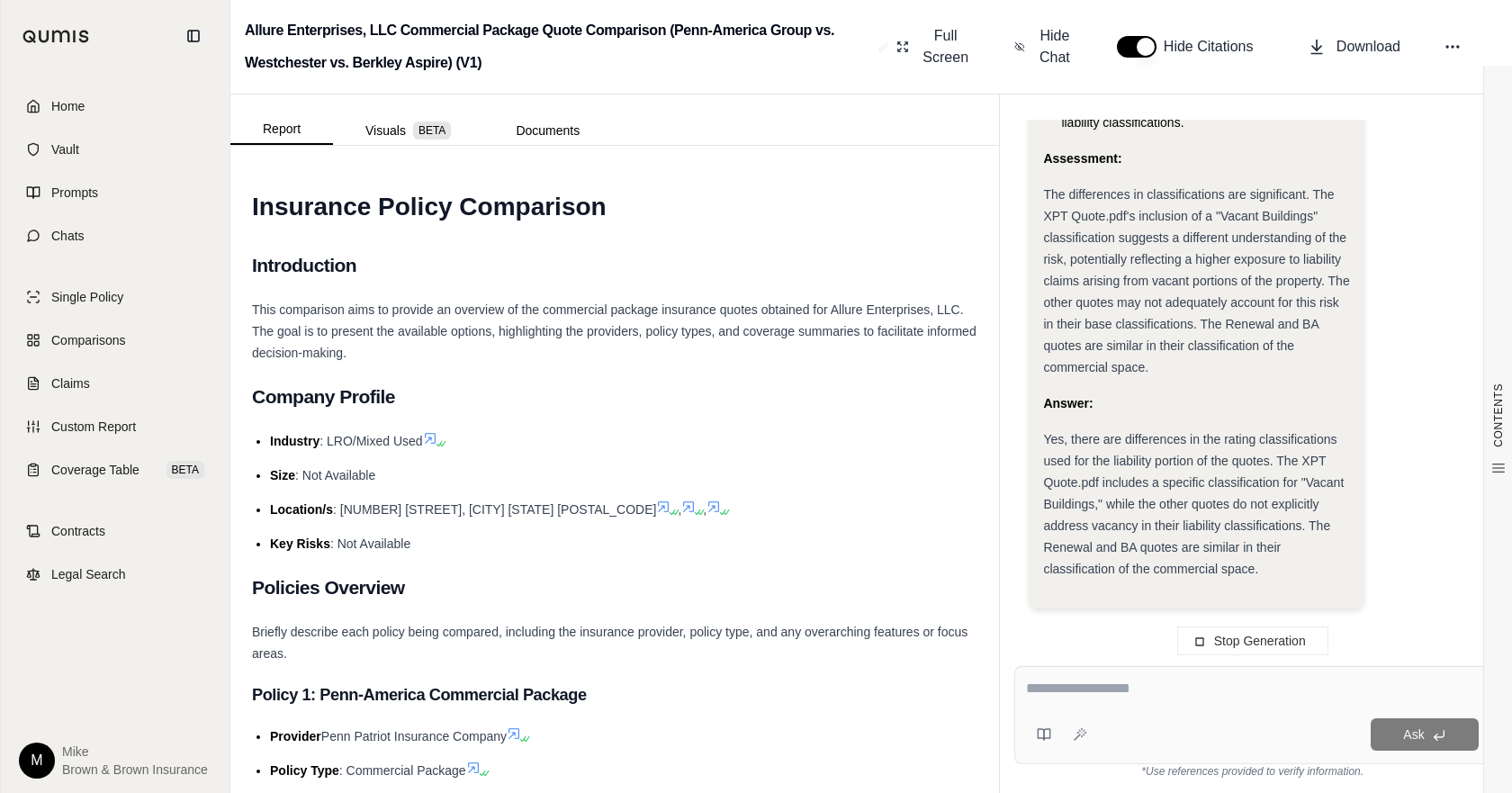 scroll, scrollTop: 50127, scrollLeft: 0, axis: vertical 